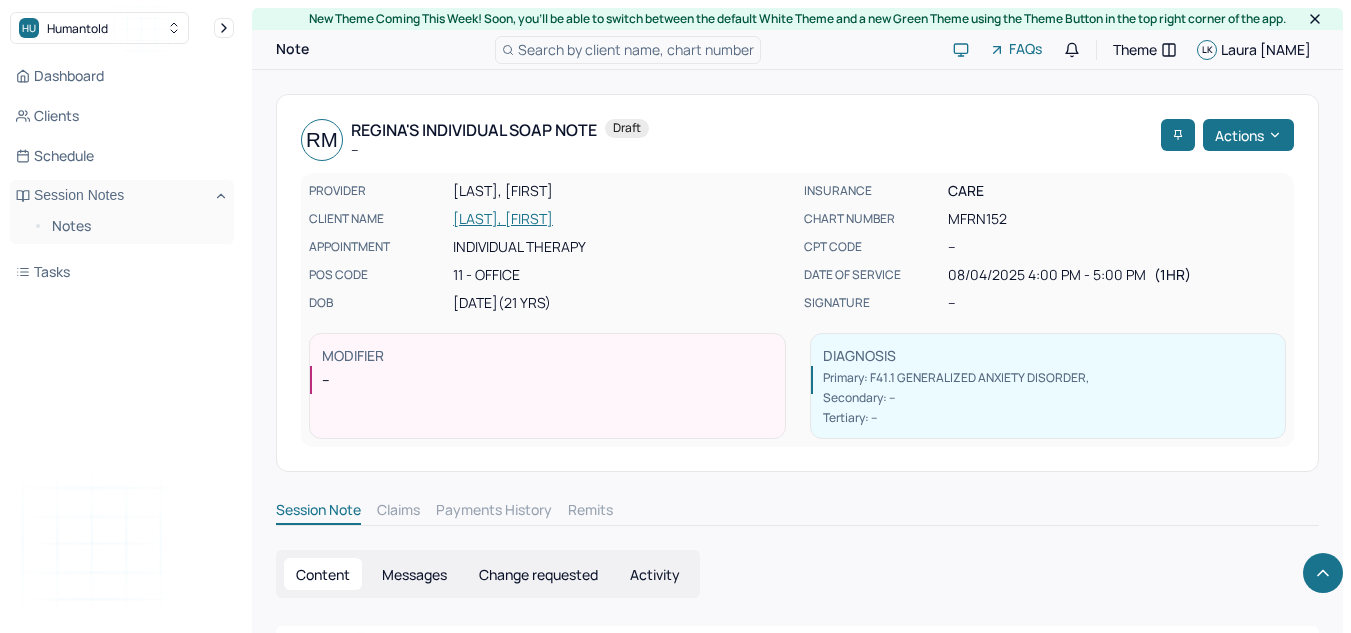 scroll, scrollTop: 0, scrollLeft: 0, axis: both 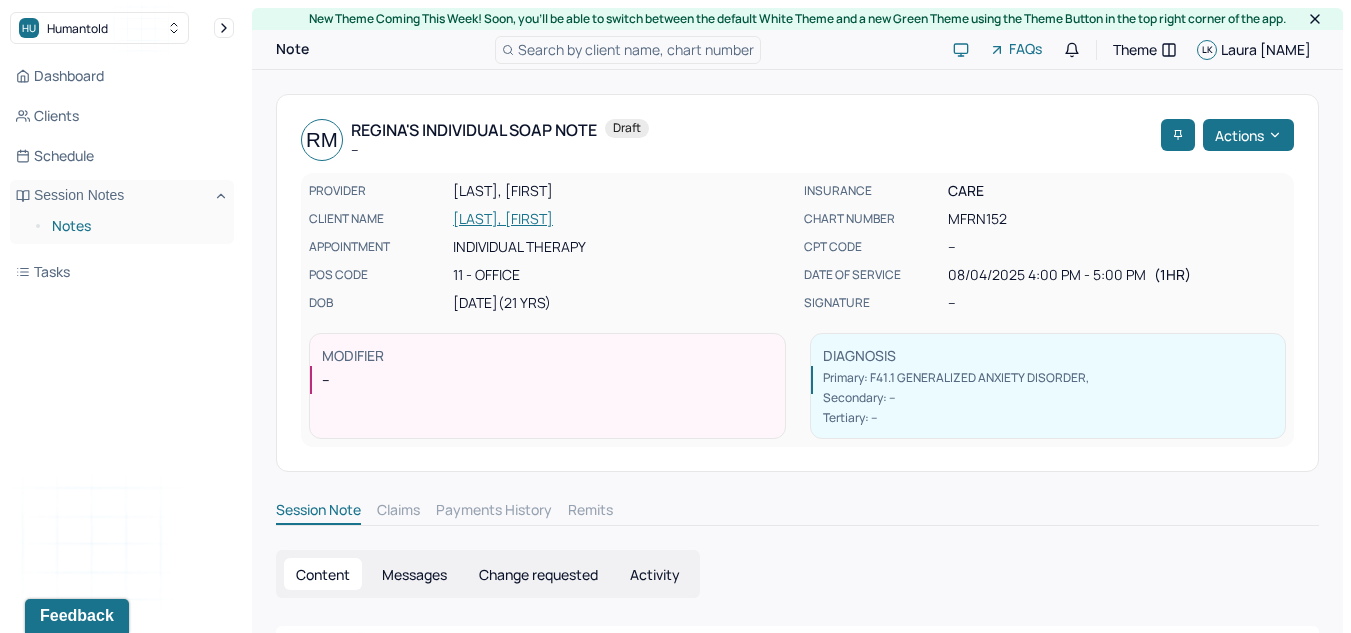 click on "Notes" at bounding box center (135, 226) 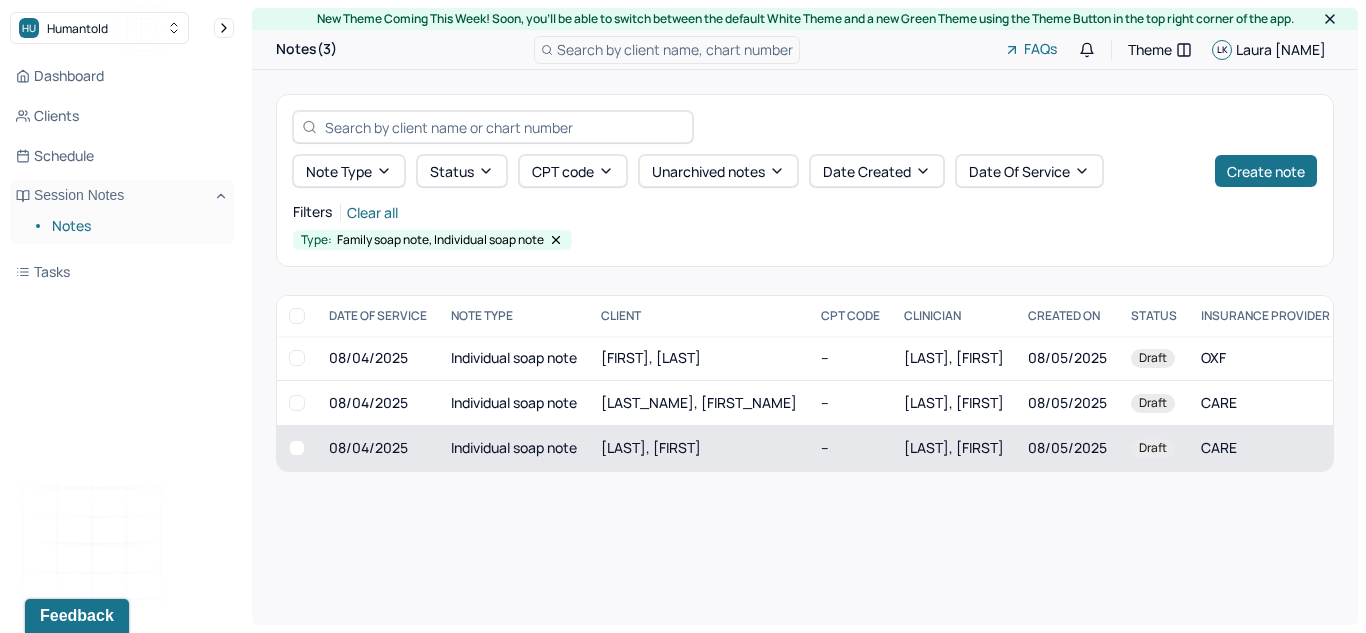 click on "Individual soap note" at bounding box center [514, 448] 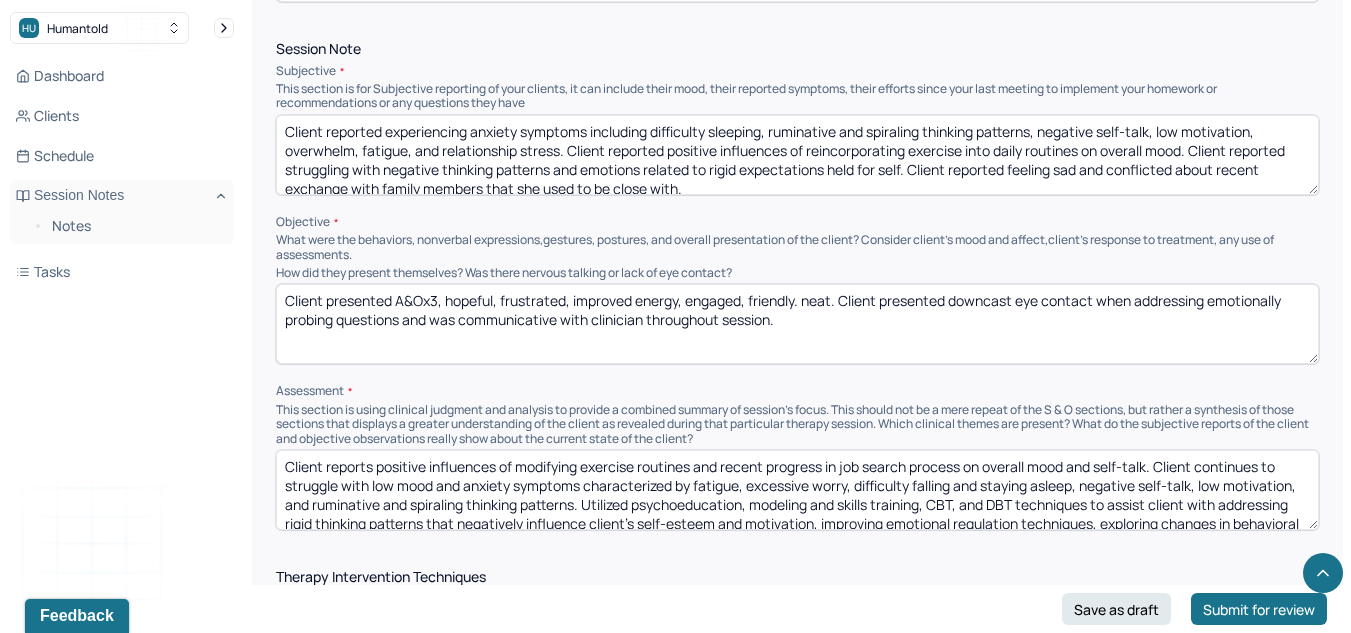scroll, scrollTop: 1089, scrollLeft: 0, axis: vertical 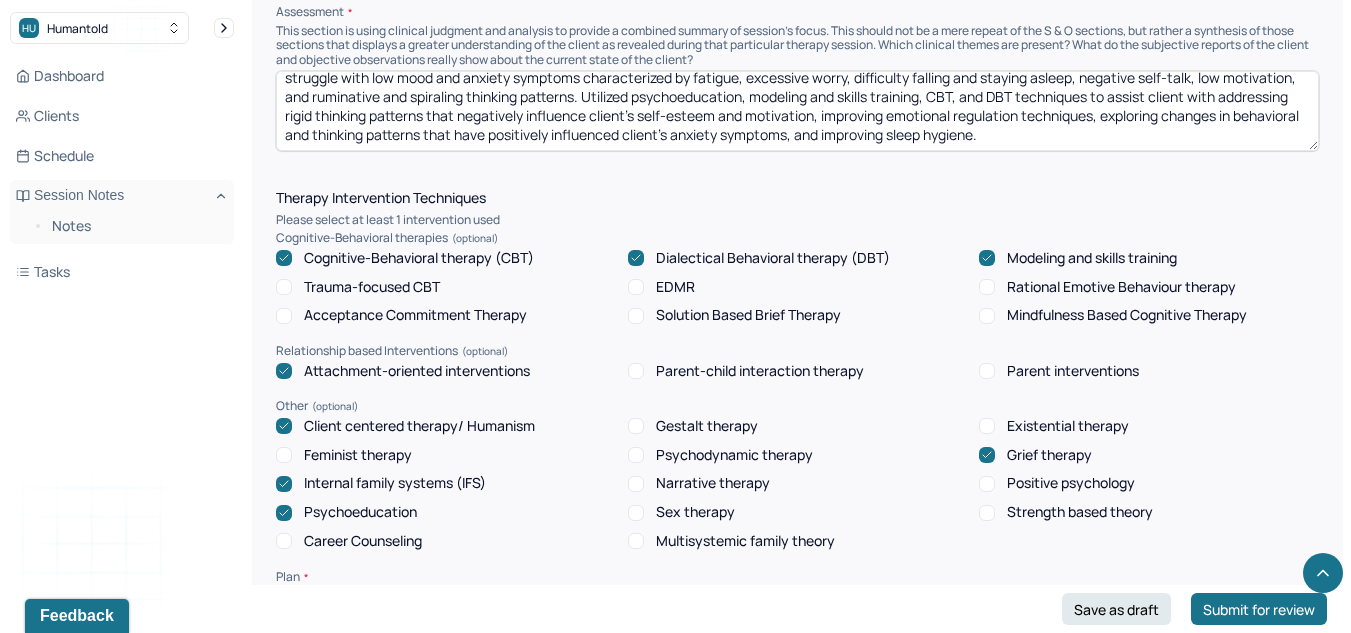 click 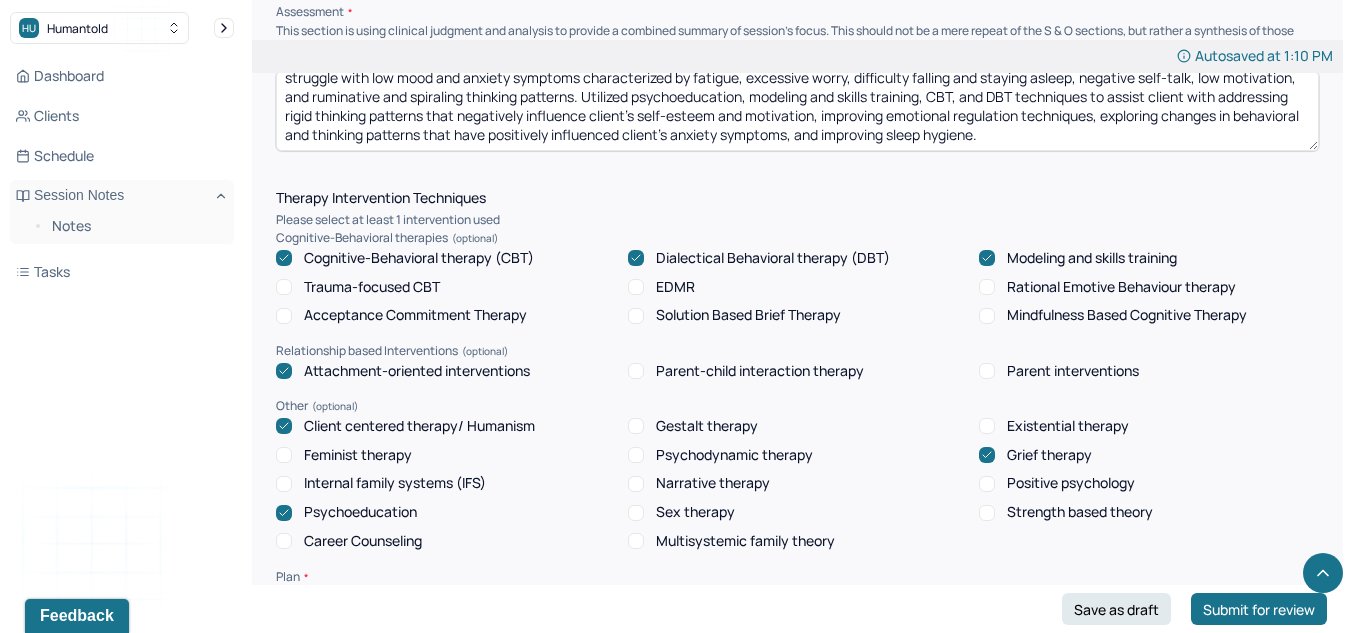click 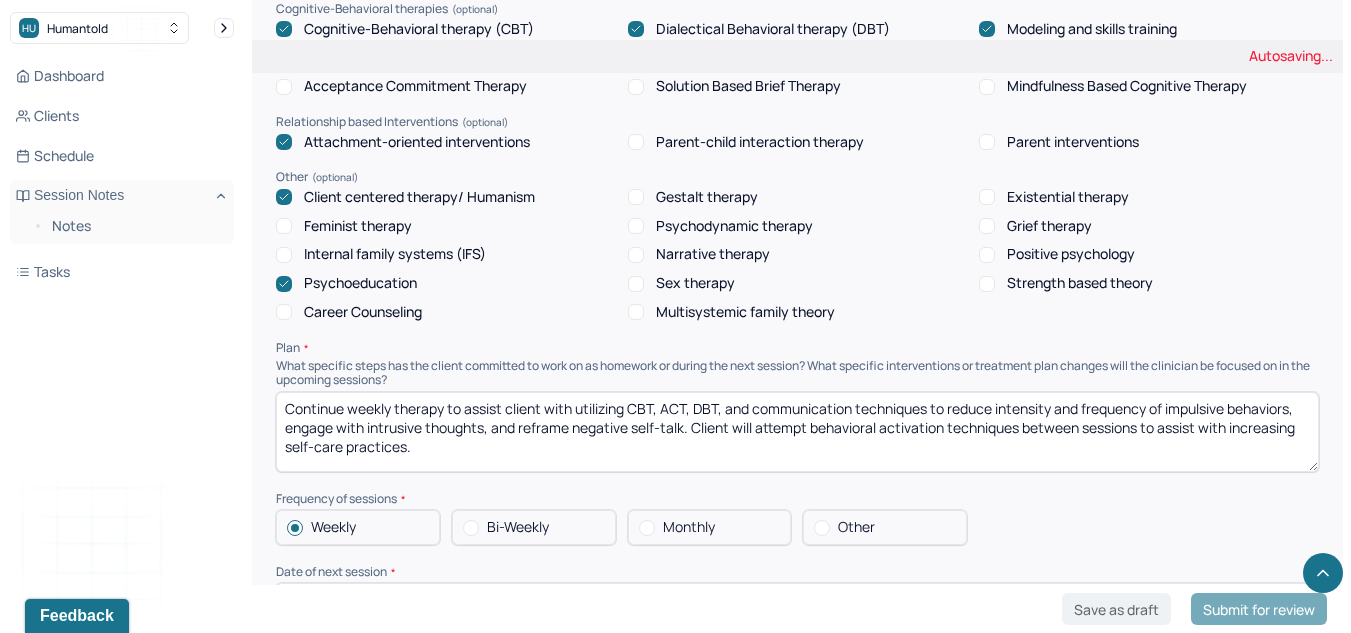 scroll, scrollTop: 1605, scrollLeft: 0, axis: vertical 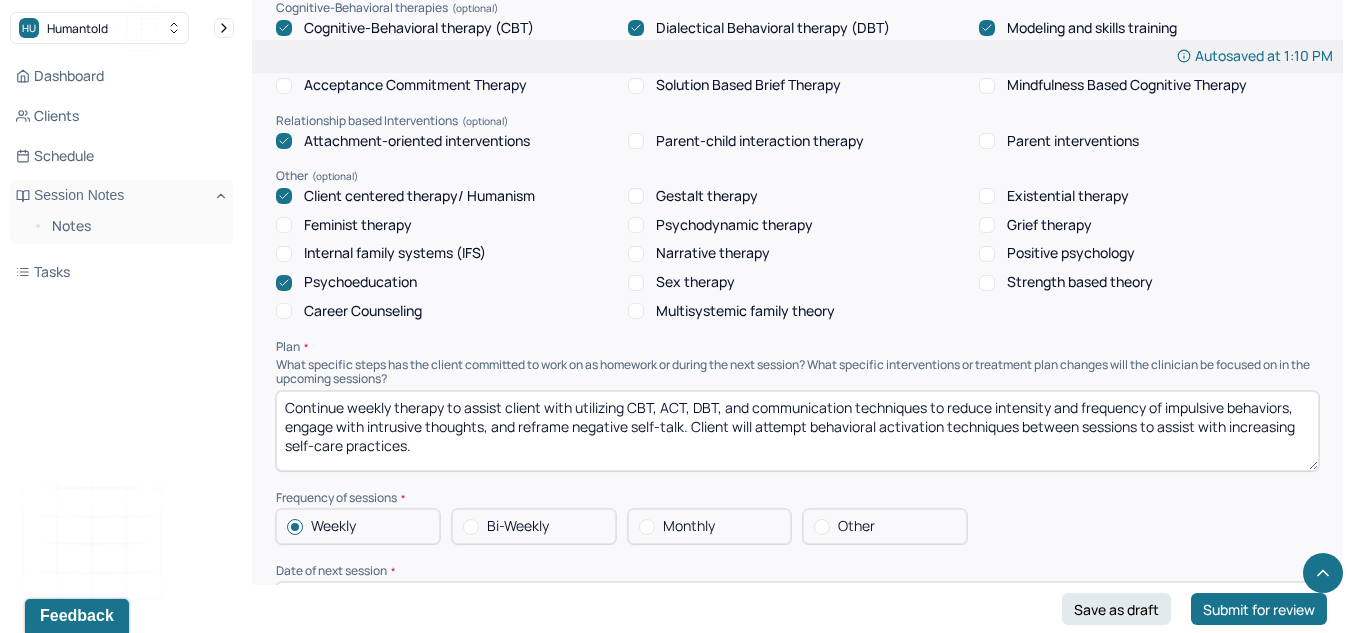 click on "Strength based theory" at bounding box center (987, 283) 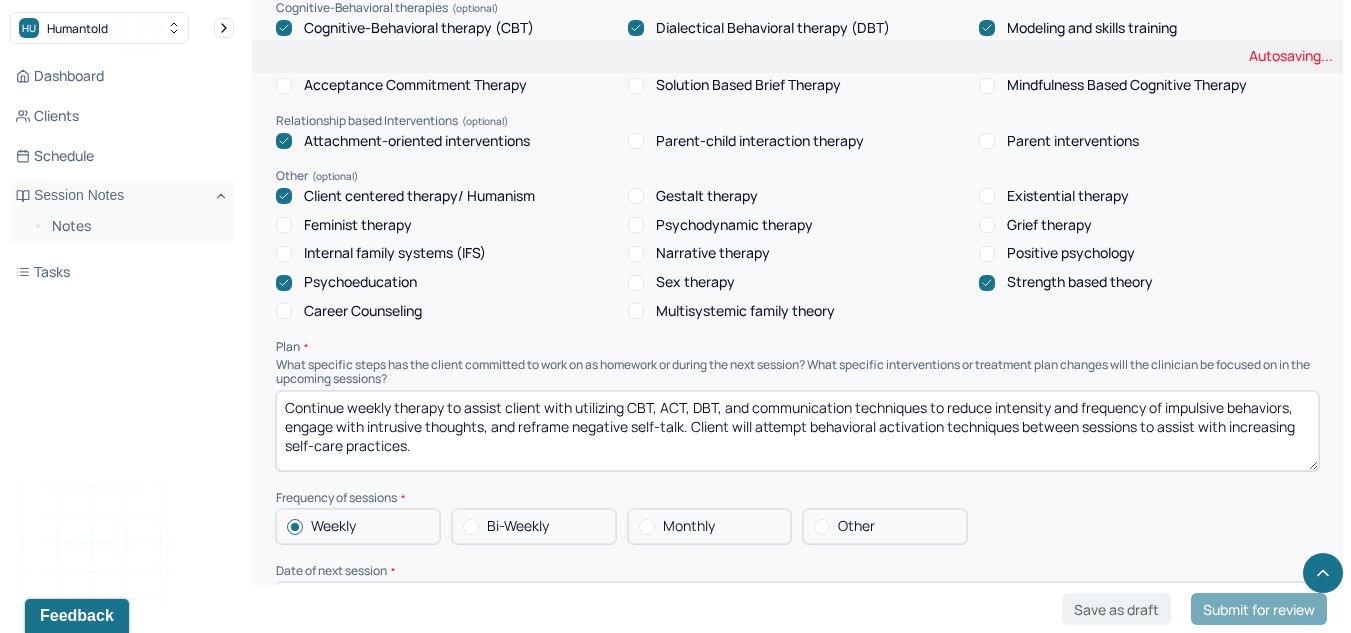 click on "Continue weekly therapy to assist client with utilizing CBT, ACT, DBT, and communication techniques to reduce intensity and frequency of impulsive behaviors, engage with intrusive thoughts, and reframe negative self-talk. Client will attempt behavioral activation techniques between sessions to assist with increasing self-care practices." at bounding box center (797, 431) 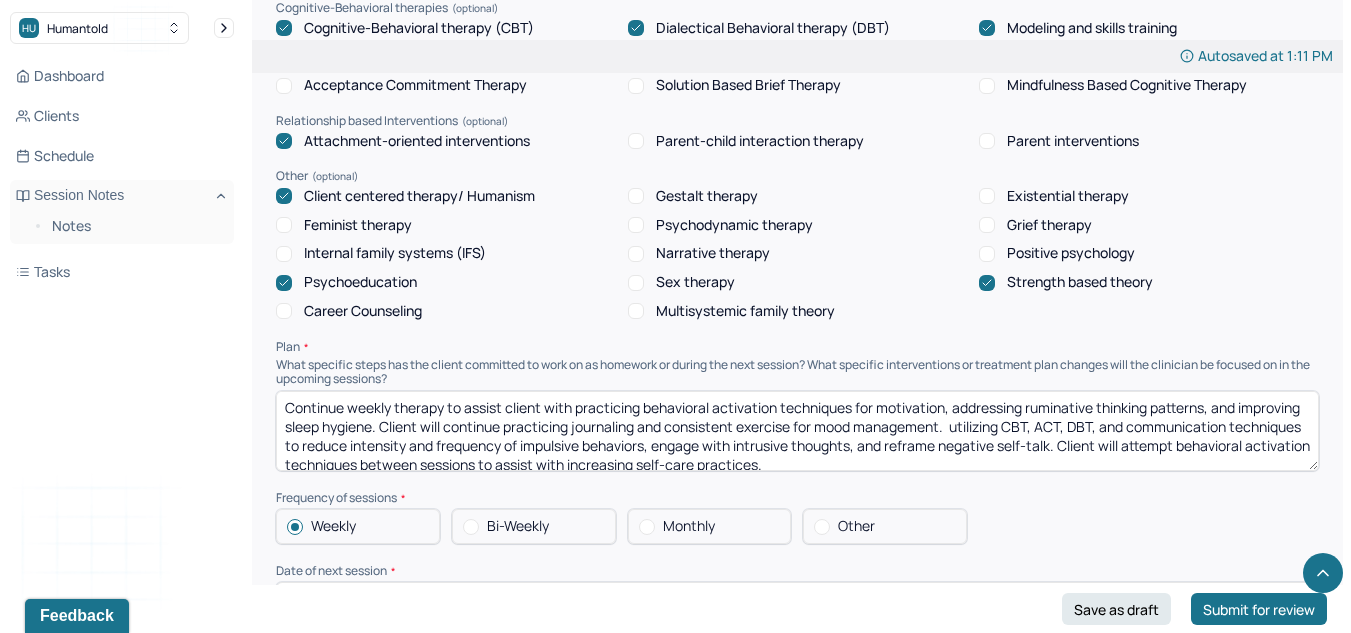 scroll, scrollTop: 10, scrollLeft: 0, axis: vertical 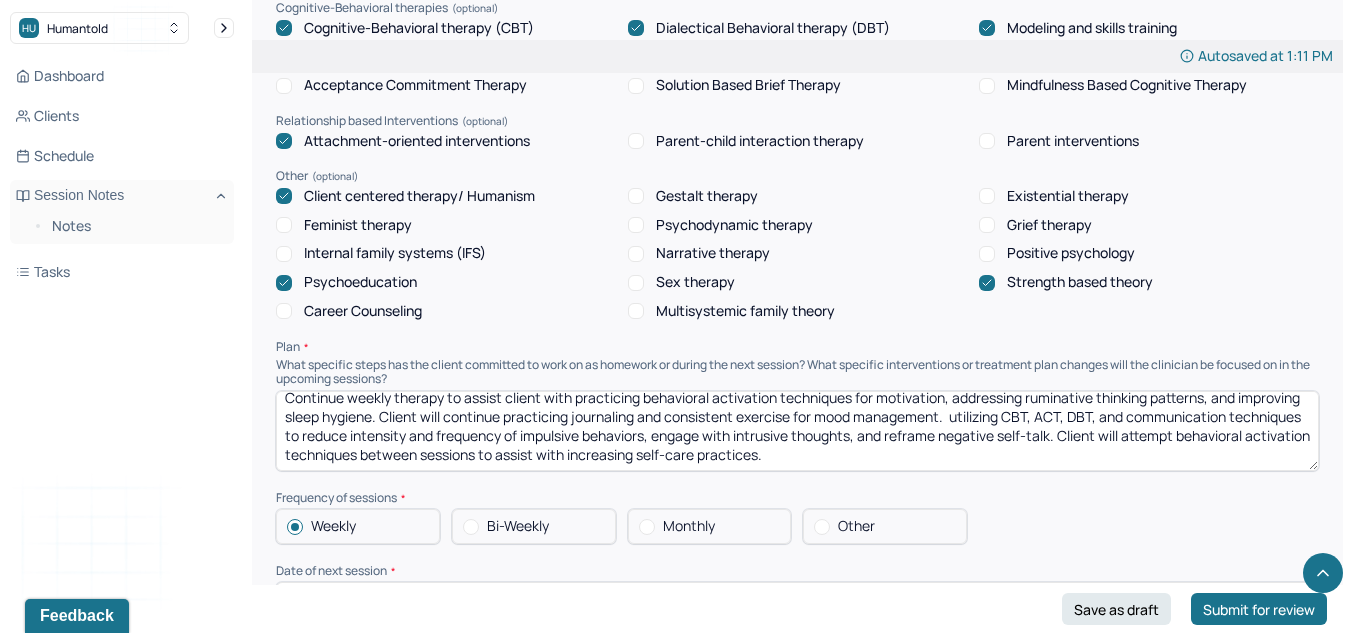 drag, startPoint x: 1016, startPoint y: 430, endPoint x: 1030, endPoint y: 477, distance: 49.0408 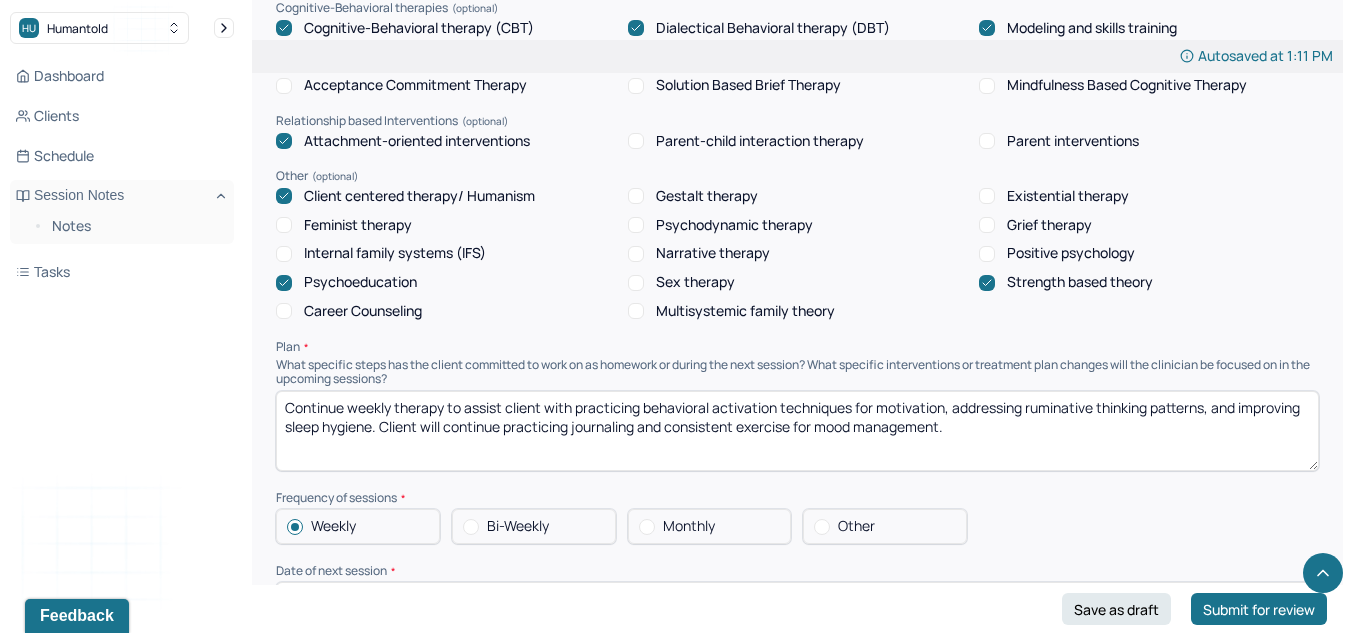 scroll, scrollTop: 0, scrollLeft: 0, axis: both 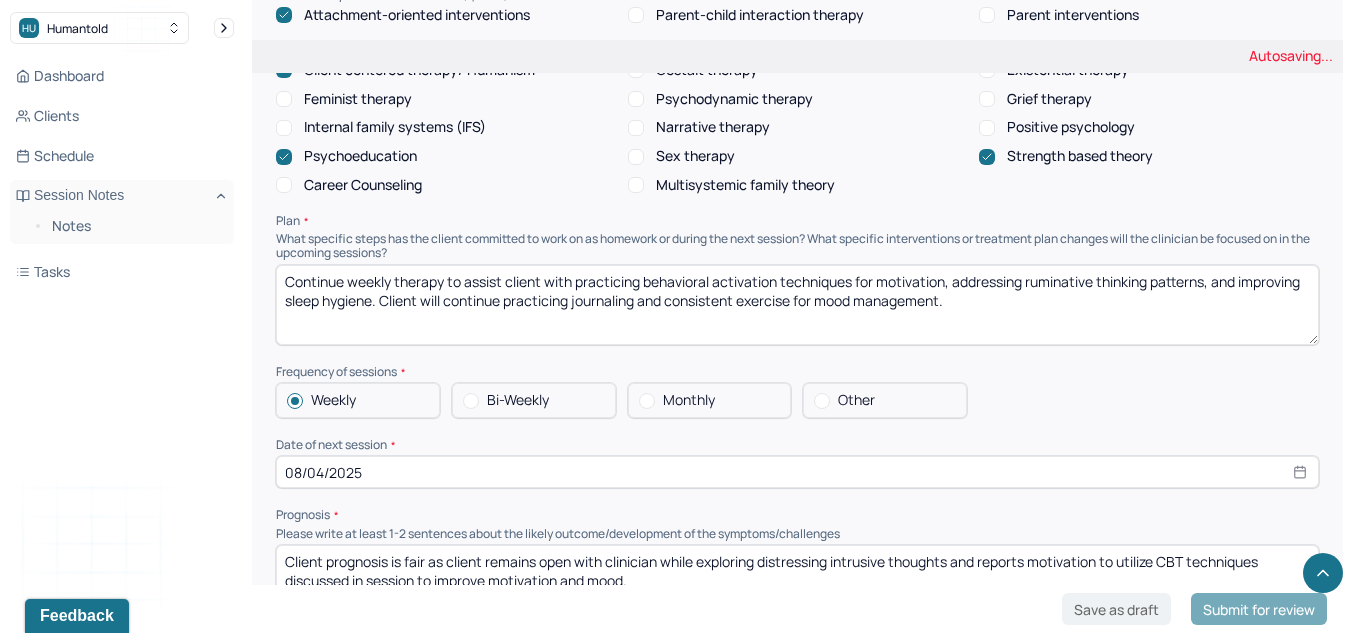 type on "Continue weekly therapy to assist client with practicing behavioral activation techniques for motivation, addressing ruminative thinking patterns, and improving sleep hygiene. Client will continue practicing journaling and consistent exercise for mood management." 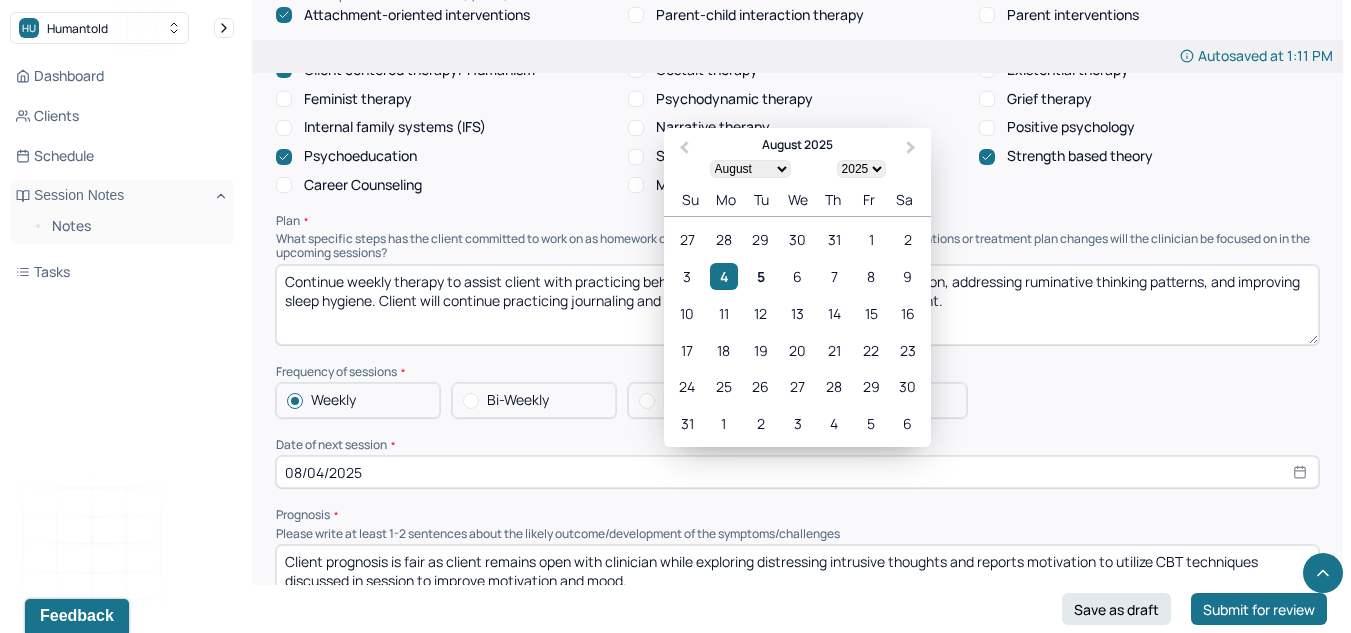 click on "3 4 5 6 7 8 9" at bounding box center (797, 276) 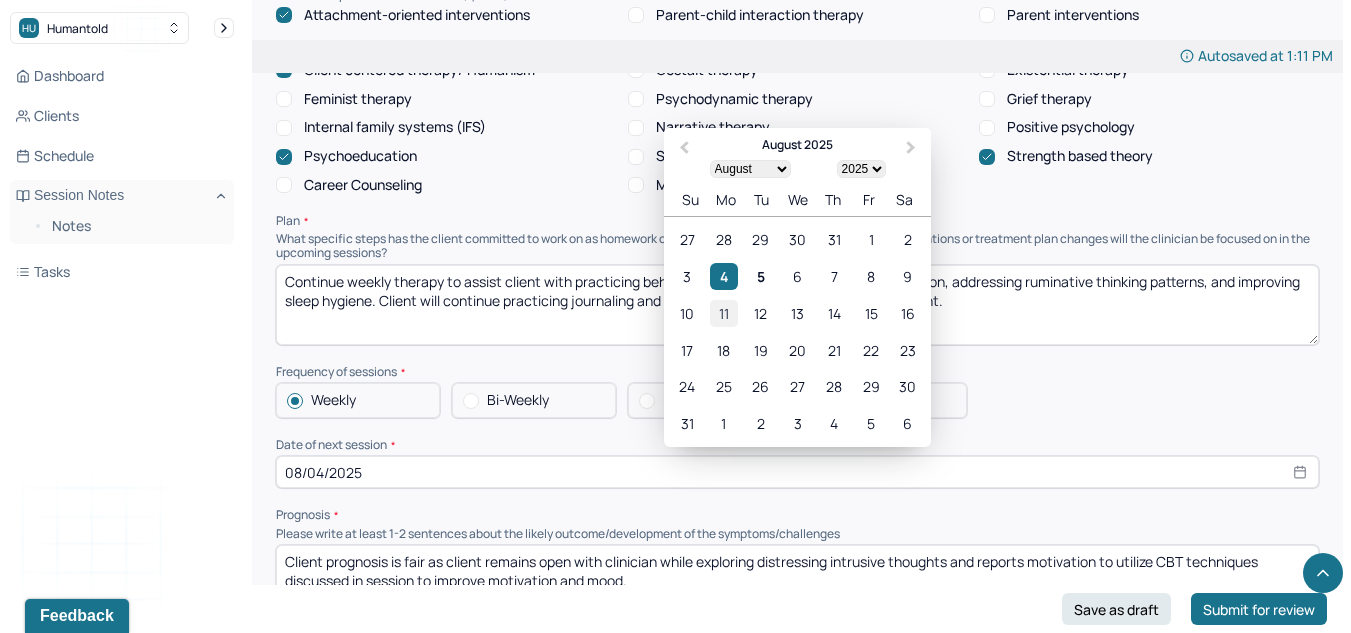 click on "11" at bounding box center [723, 313] 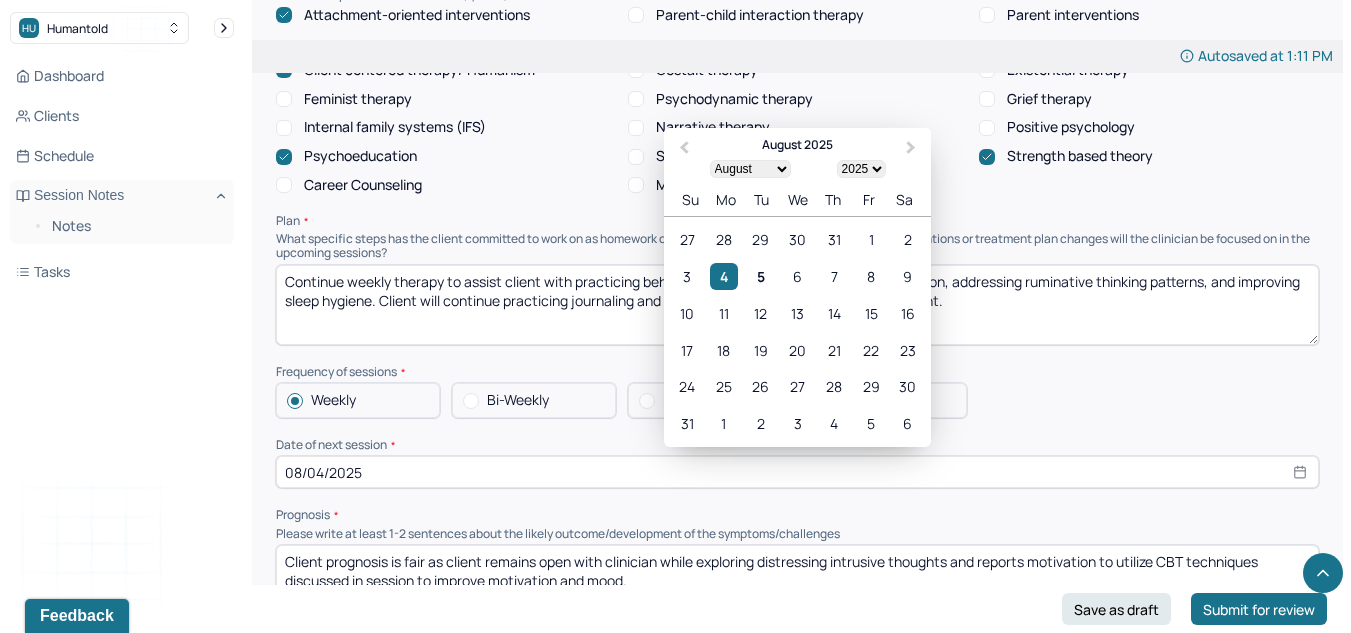 type on "08/11/2025" 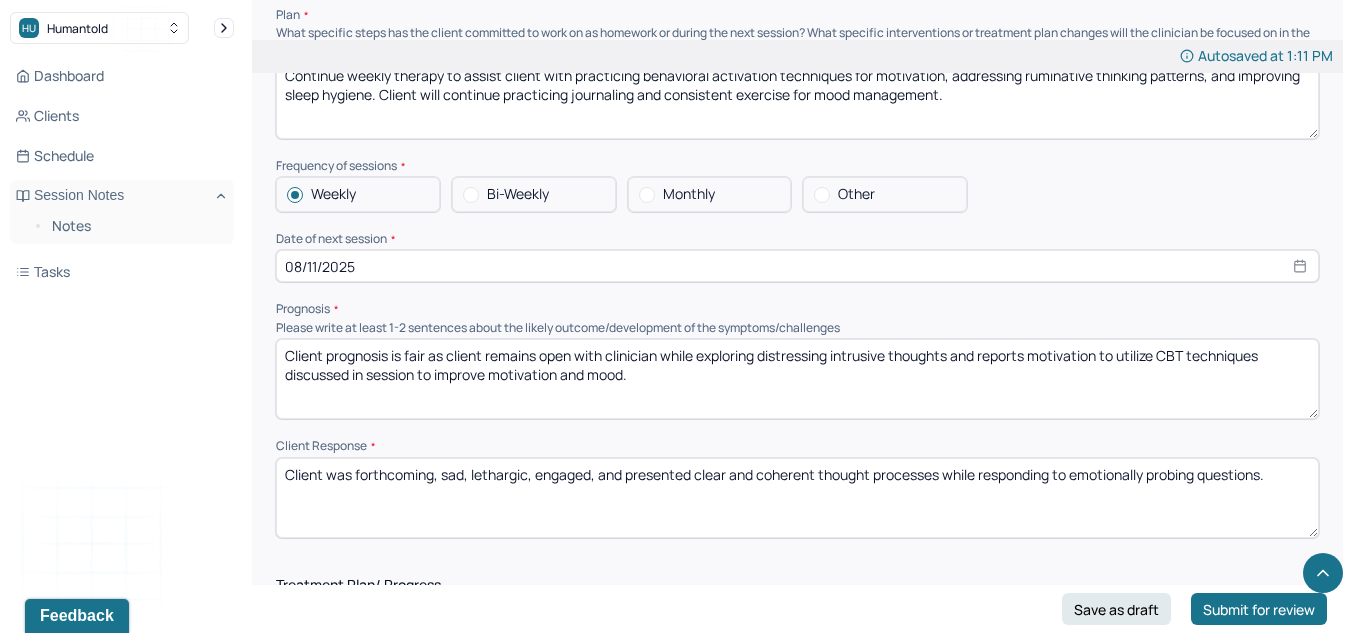 scroll, scrollTop: 1949, scrollLeft: 0, axis: vertical 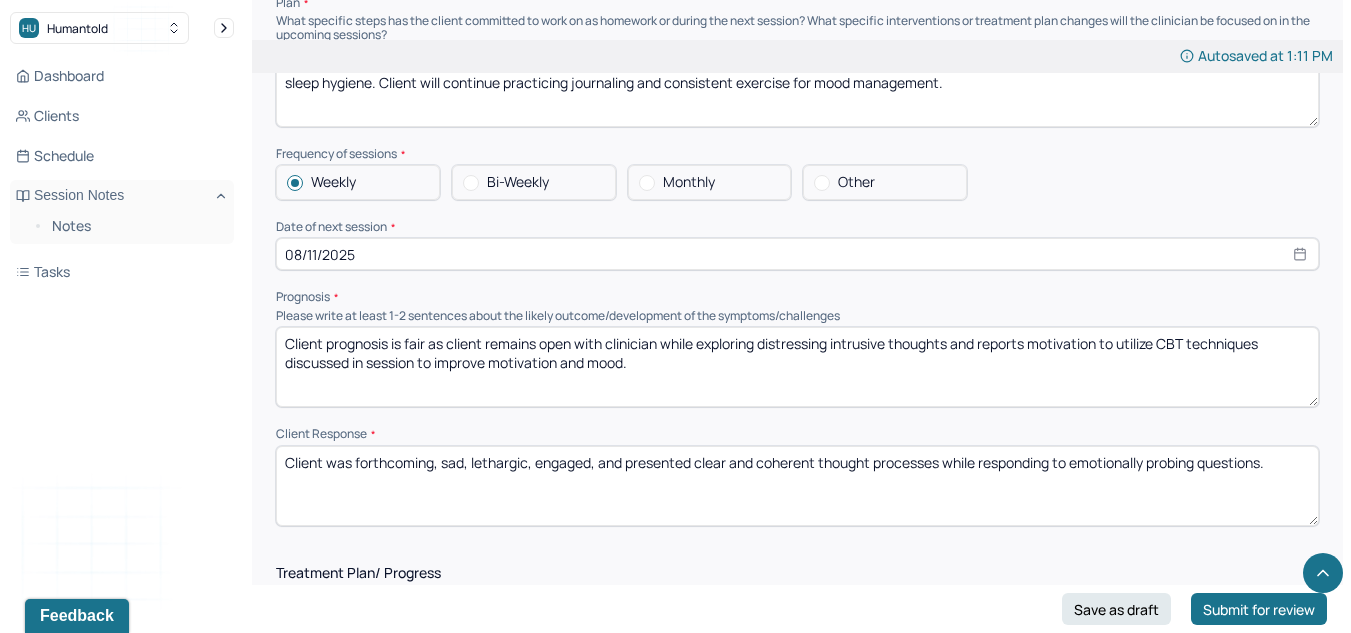 click on "Please write at least 1-2 sentences about the likely outcome/development of the symptoms/challenges" at bounding box center [797, 316] 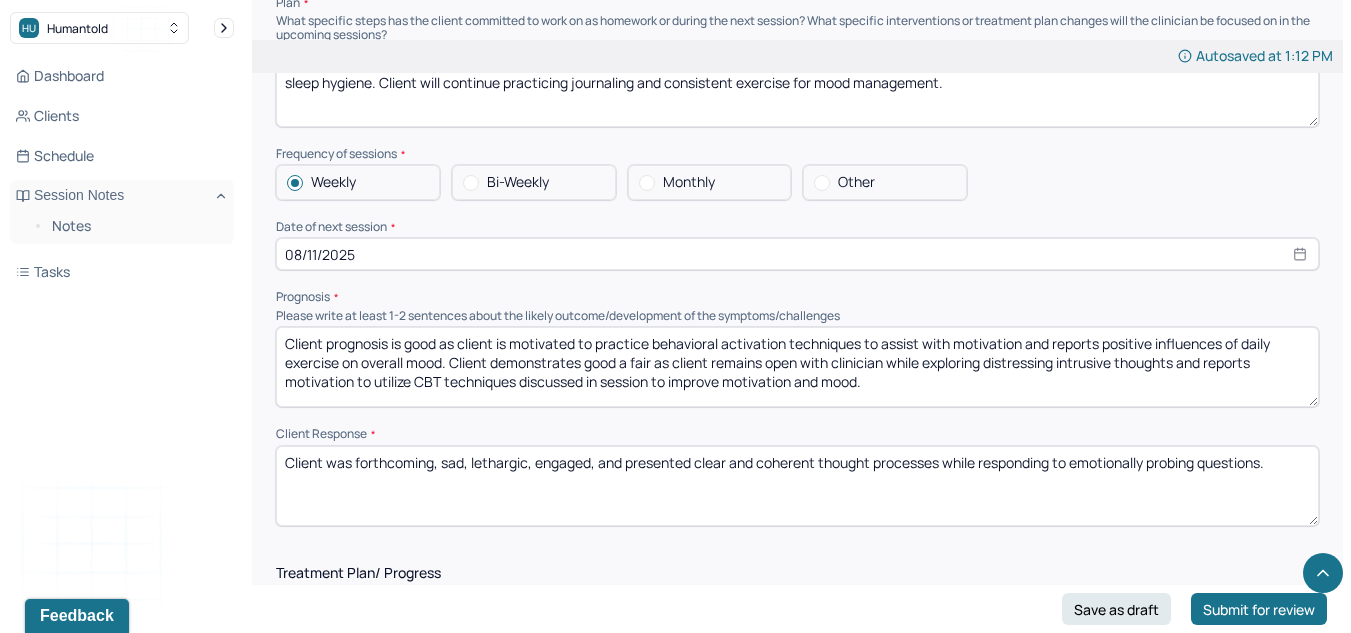 drag, startPoint x: 895, startPoint y: 381, endPoint x: 456, endPoint y: 380, distance: 439.00113 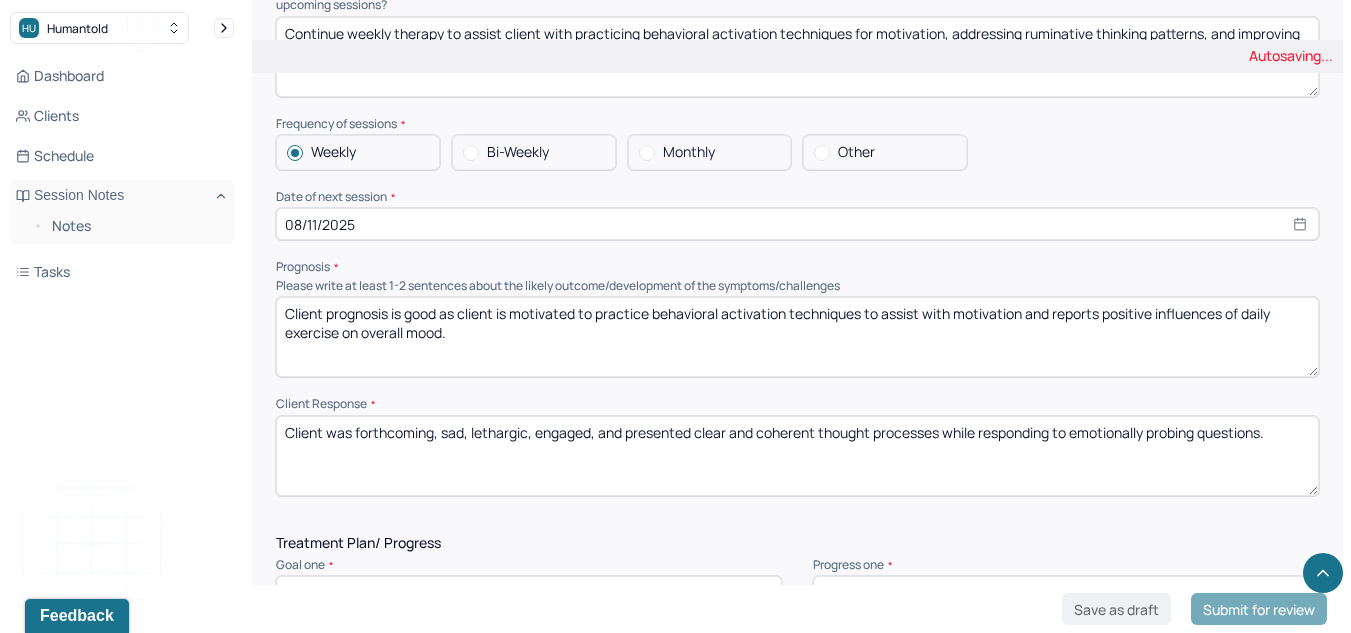 scroll, scrollTop: 1978, scrollLeft: 0, axis: vertical 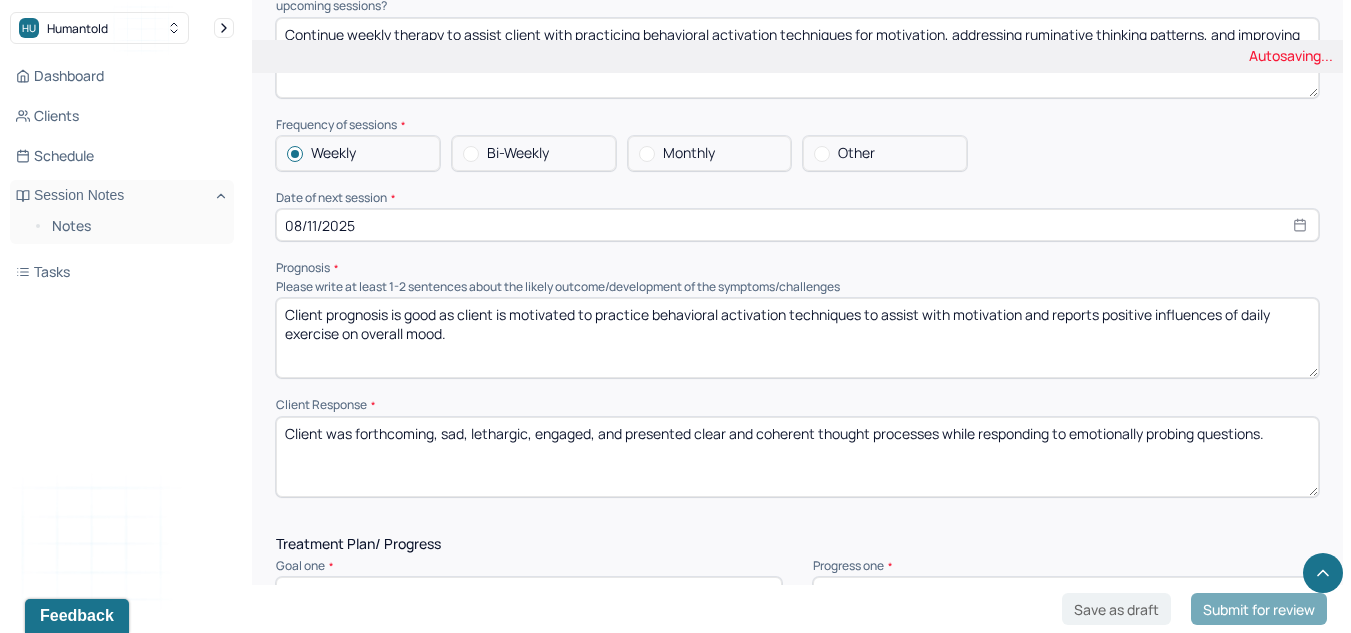 type on "Client prognosis is good as client is motivated to practice behavioral activation techniques to assist with motivation and reports positive influences of daily exercise on overall mood." 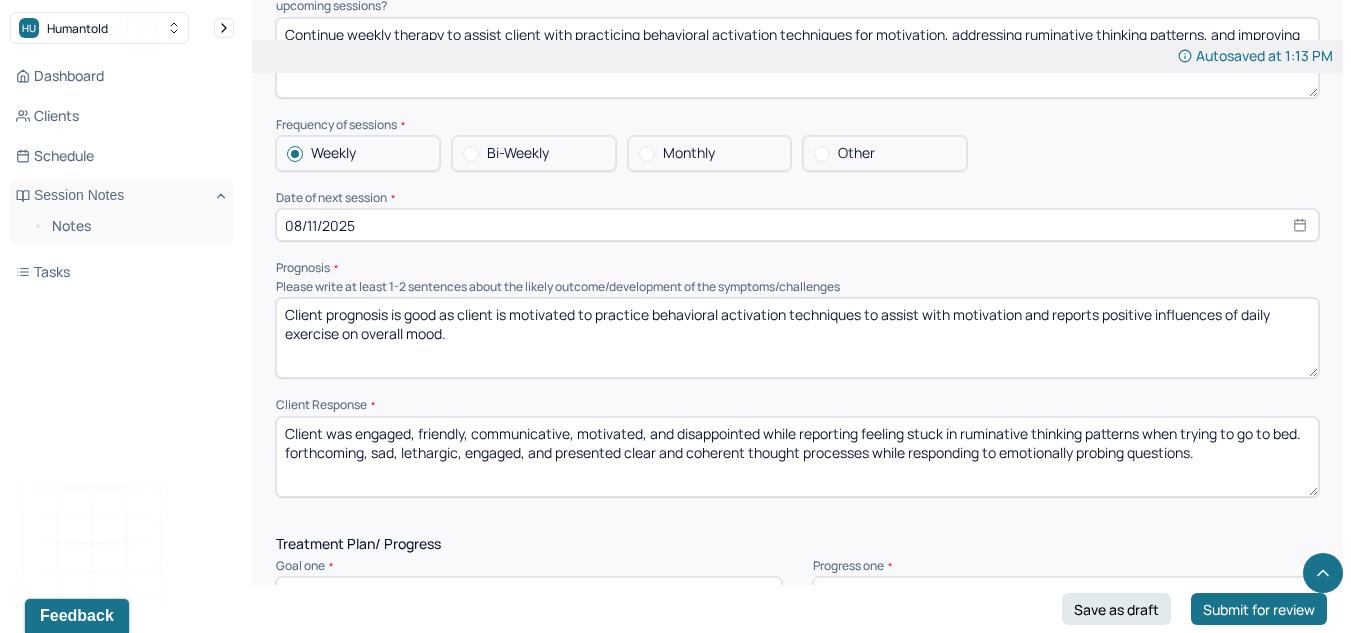 drag, startPoint x: 1251, startPoint y: 476, endPoint x: 231, endPoint y: 497, distance: 1020.2161 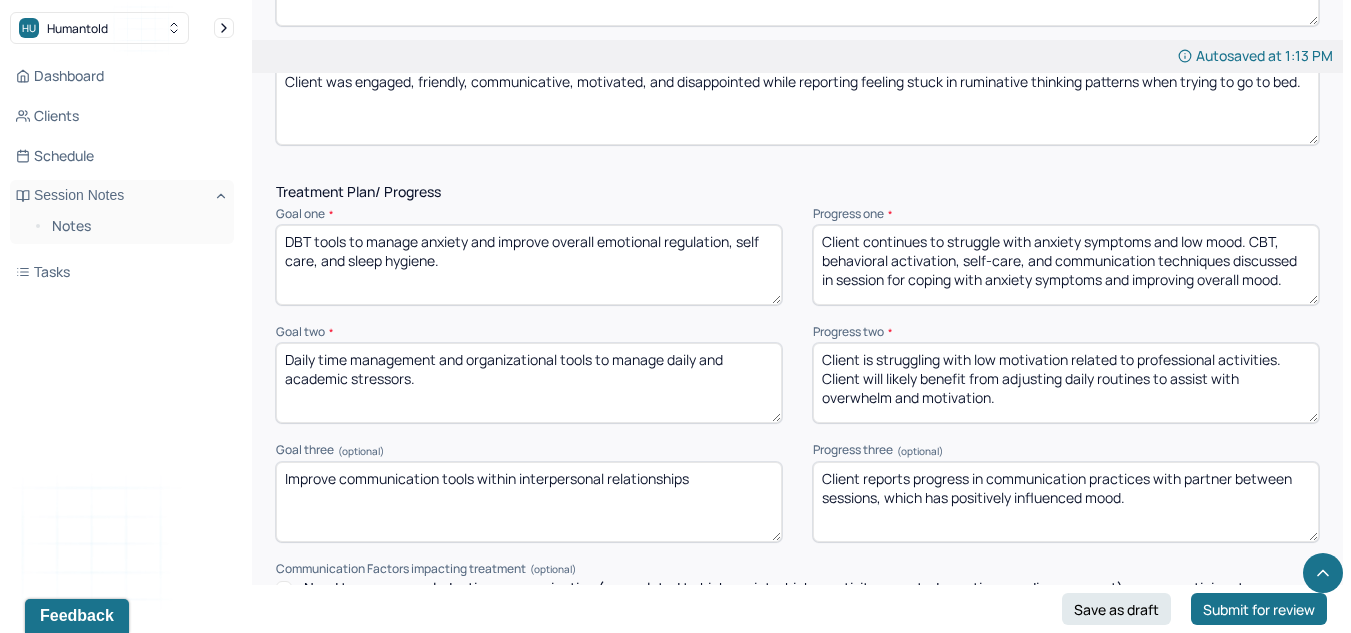 scroll, scrollTop: 2336, scrollLeft: 0, axis: vertical 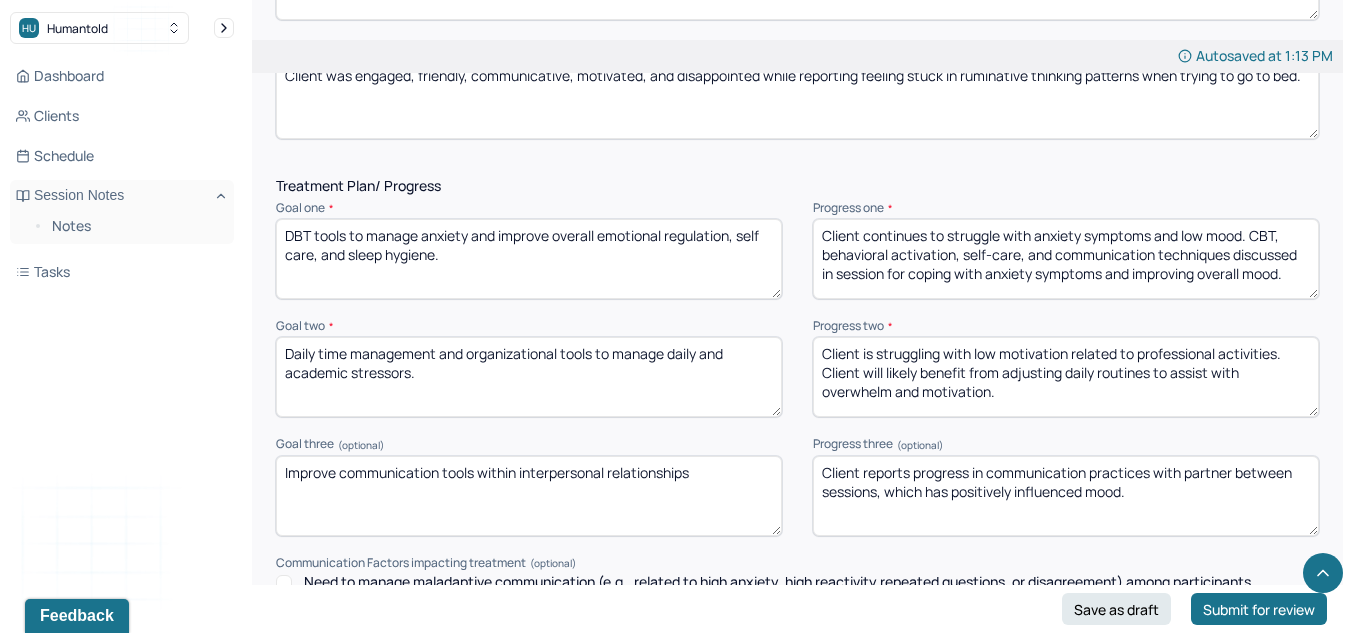 type on "Client was engaged, friendly, communicative, motivated, and disappointed while reporting feeling stuck in ruminative thinking patterns when trying to go to bed." 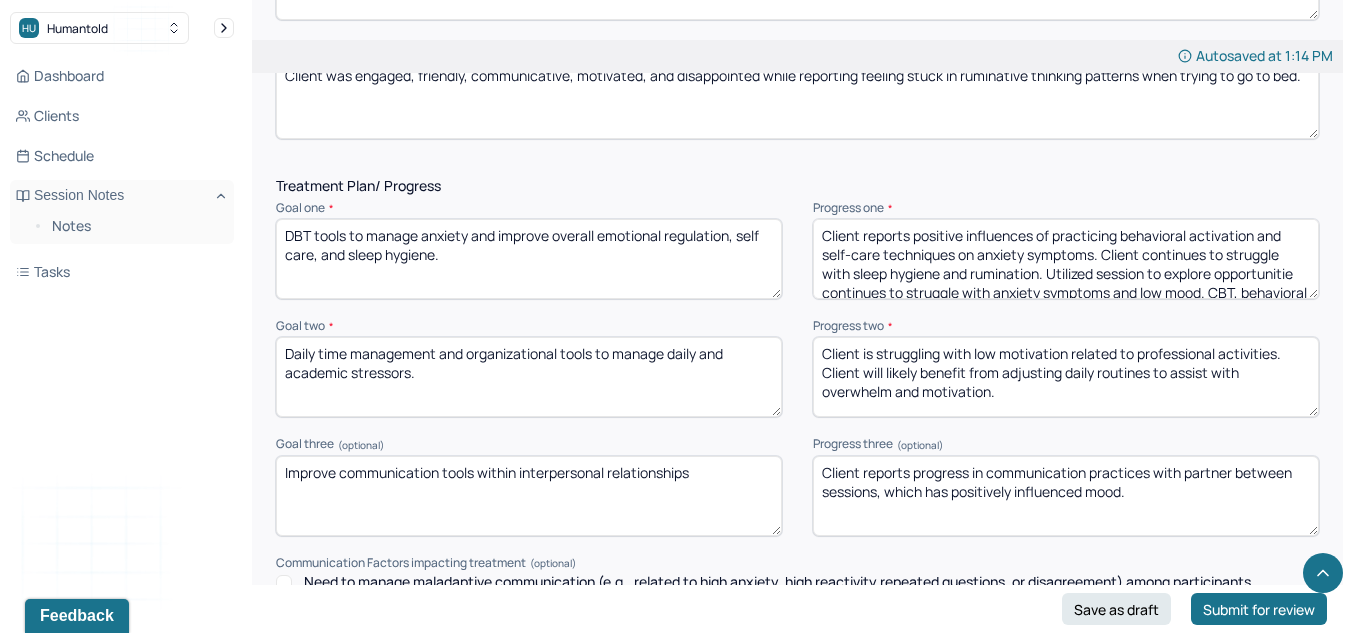 scroll, scrollTop: 5, scrollLeft: 0, axis: vertical 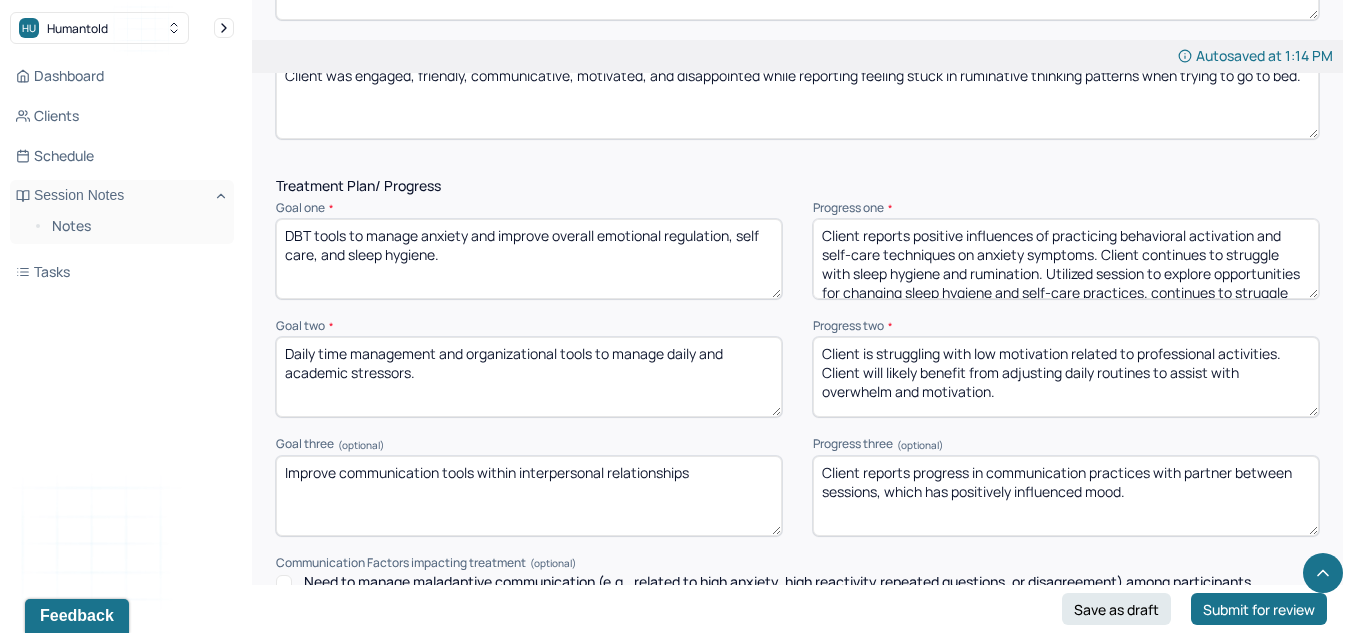 drag, startPoint x: 995, startPoint y: 291, endPoint x: 933, endPoint y: 280, distance: 62.968246 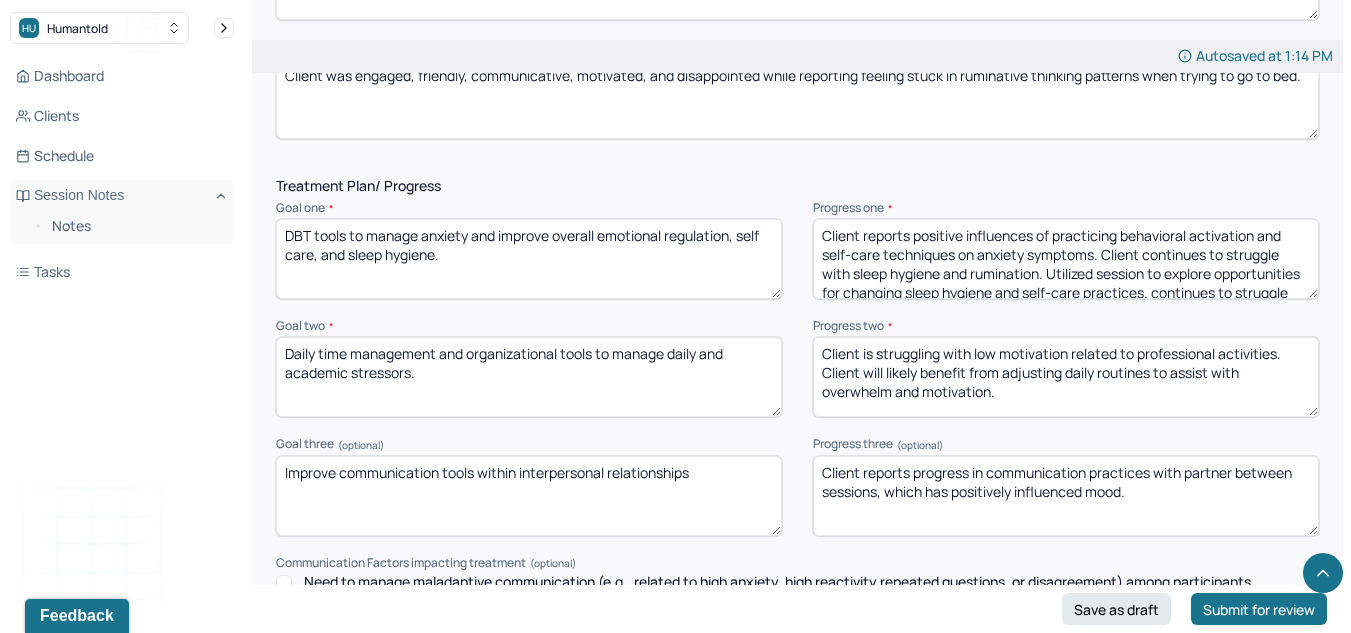 click on "Client reports positive influences of practicing behavioral activation and self-care techniques on anxiety symptoms. Client continues to struggle with sleep hygiene and rumination. Utilized session to explore opportunities for changing sleep hygiene and self-care practices. continues to struggle with anxiety symptoms and low mood. CBT, behavioral activation, self-care, and communication techniques discussed in session for coping with anxiety symptoms and improving overall mood." at bounding box center (1066, 259) 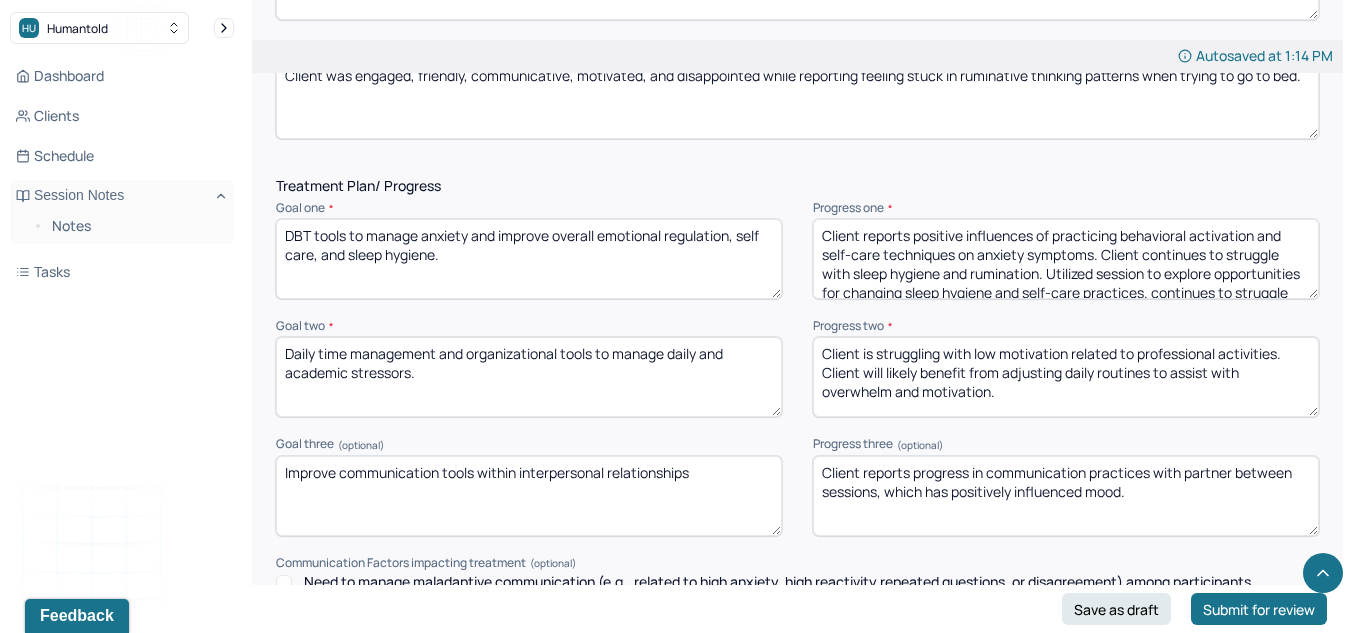 scroll, scrollTop: 5, scrollLeft: 0, axis: vertical 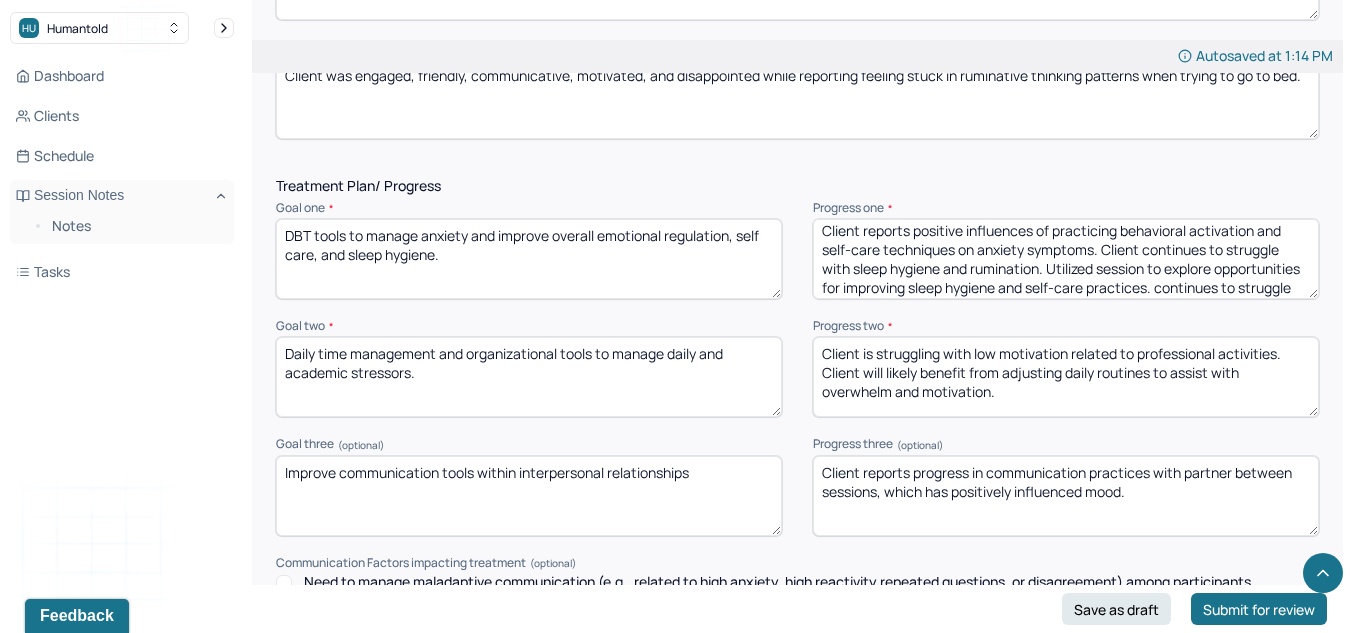 drag, startPoint x: 1261, startPoint y: 287, endPoint x: 1286, endPoint y: 390, distance: 105.99056 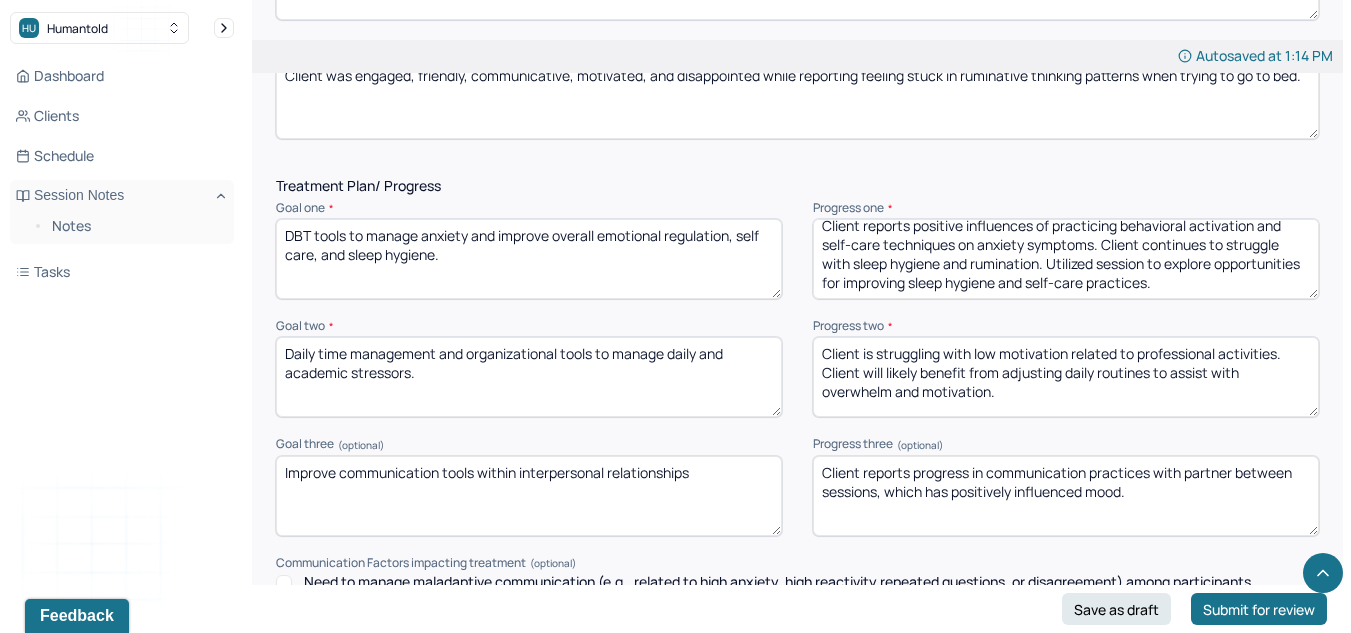 scroll, scrollTop: 10, scrollLeft: 0, axis: vertical 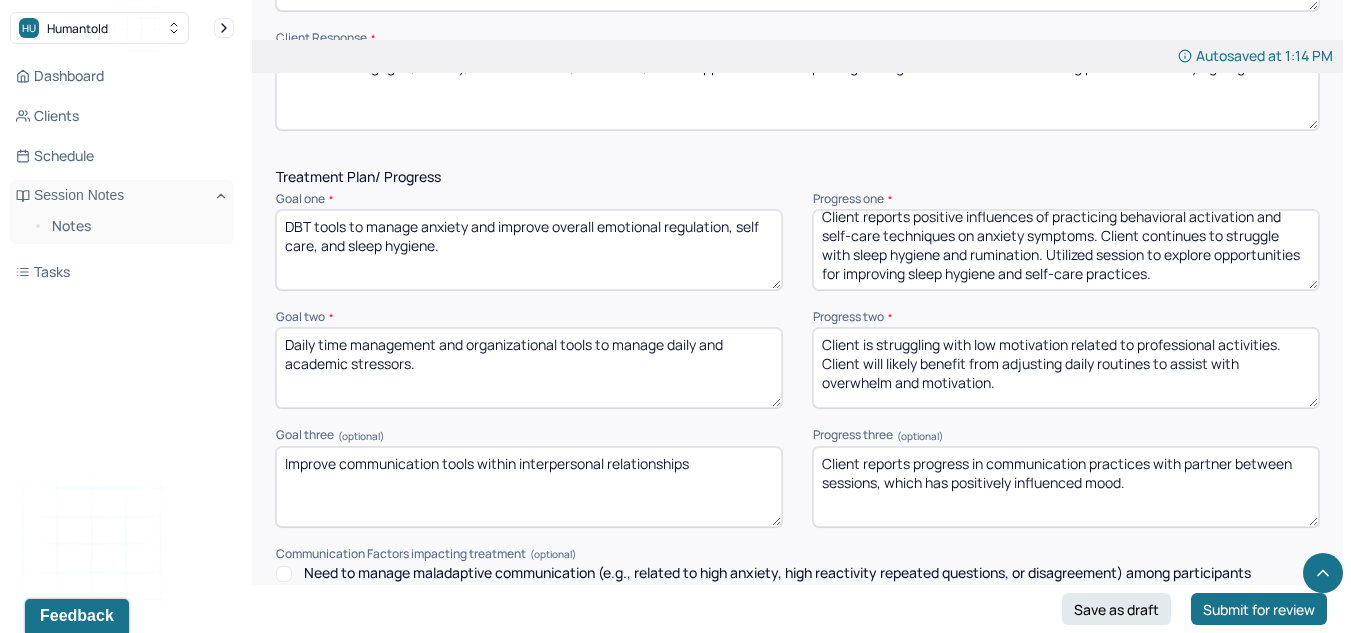 type on "Client reports positive influences of practicing behavioral activation and self-care techniques on anxiety symptoms. Client continues to struggle with sleep hygiene and rumination. Utilized session to explore opportunities for improving sleep hygiene and self-care practices." 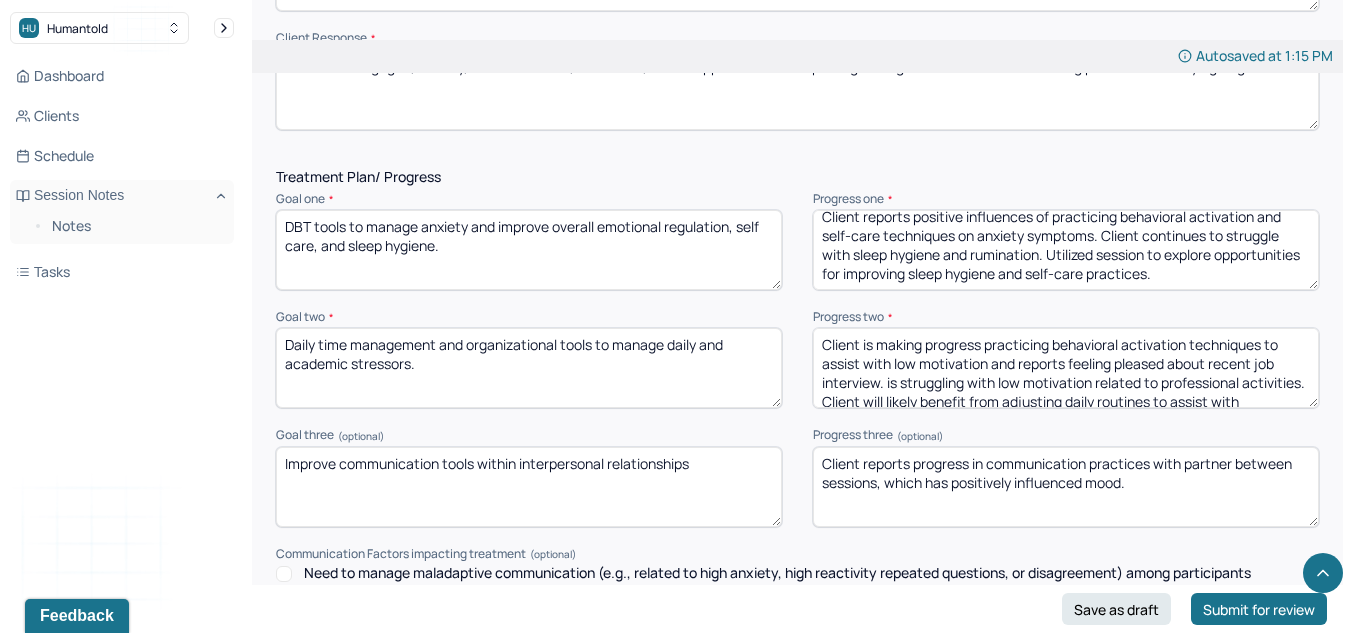scroll, scrollTop: 29, scrollLeft: 0, axis: vertical 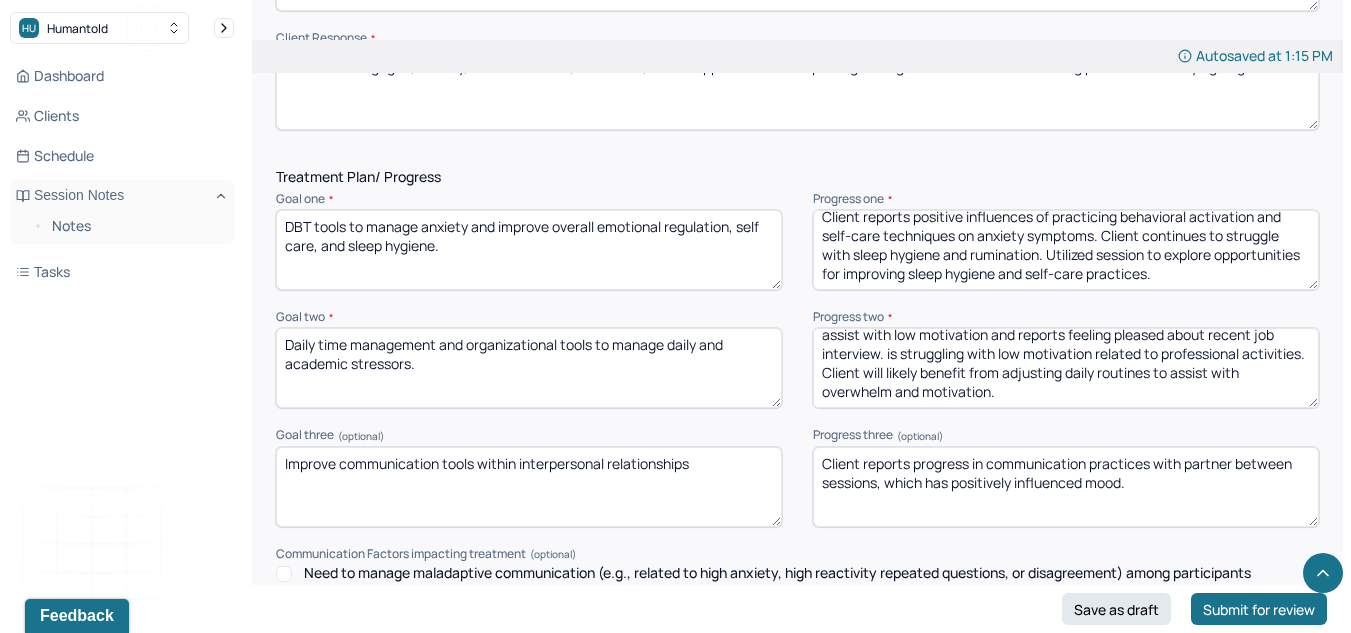 drag, startPoint x: 885, startPoint y: 381, endPoint x: 1213, endPoint y: 444, distance: 333.9955 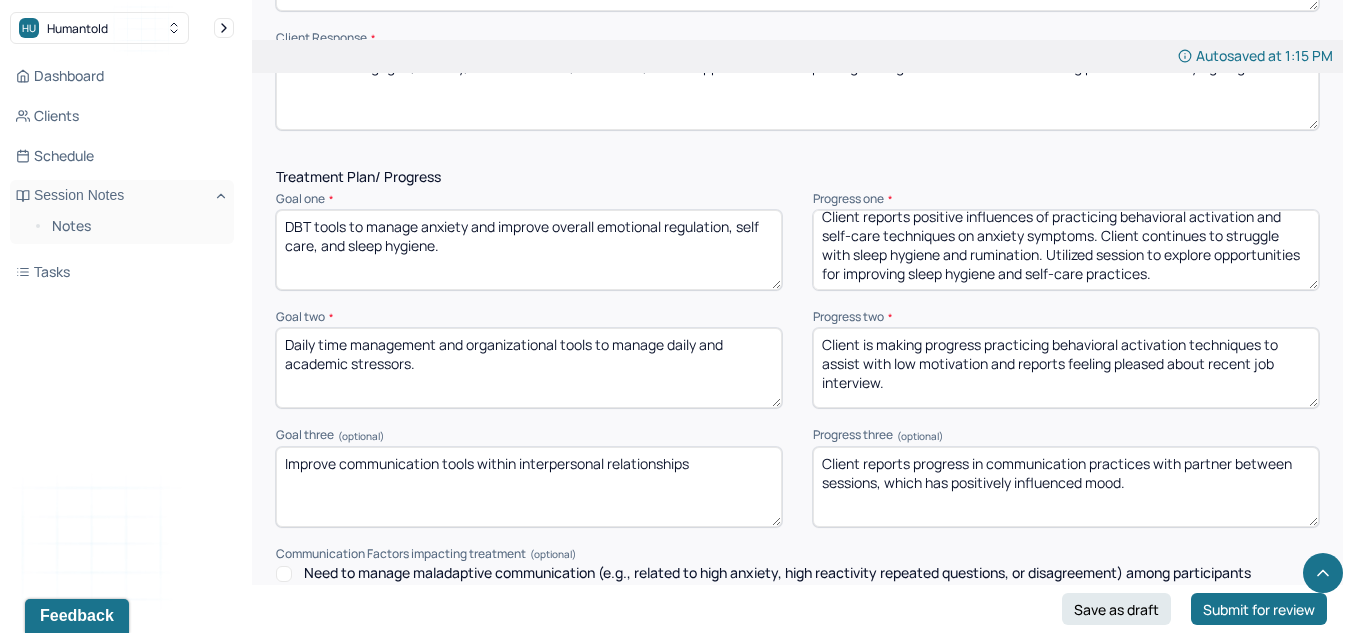 scroll, scrollTop: 0, scrollLeft: 0, axis: both 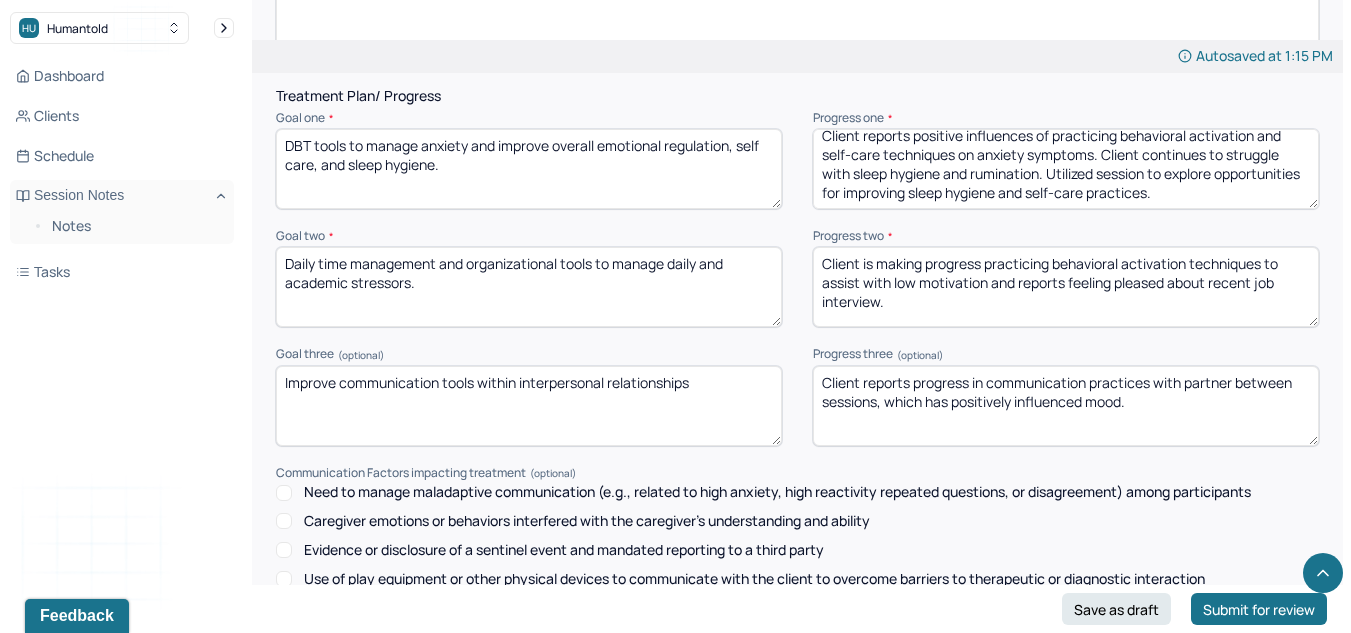type on "Client is making progress practicing behavioral activation techniques to assist with low motivation and reports feeling pleased about recent job interview." 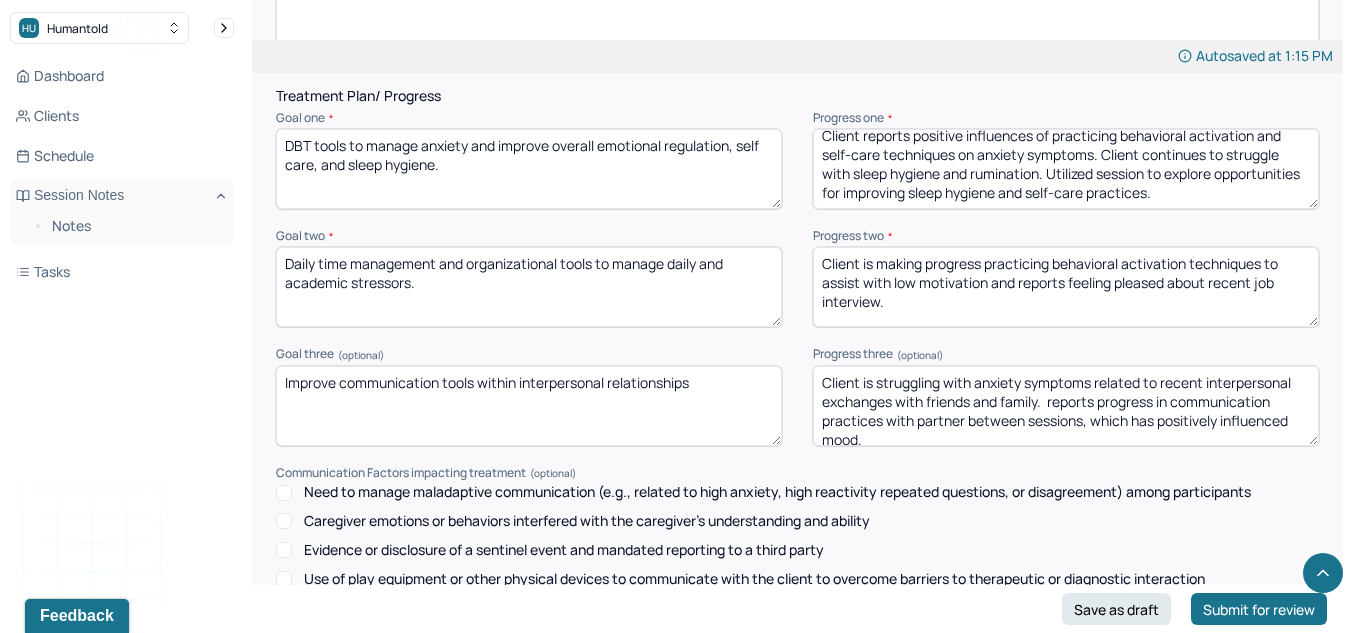 click on "Client is struggling with anxiety symptoms related to recent interpersonal exchanges with friends and family.  reports progress in communication practices with partner between sessions, which has positively influenced mood." at bounding box center [1066, 406] 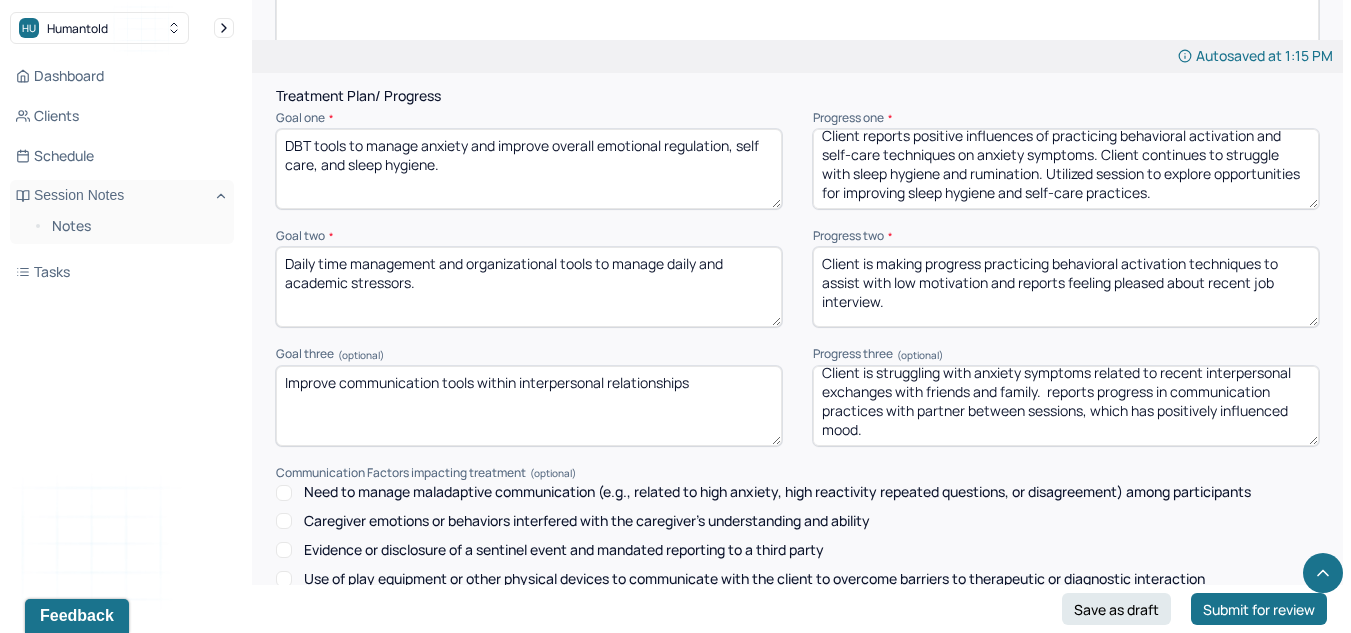 drag, startPoint x: 1046, startPoint y: 407, endPoint x: 1088, endPoint y: 500, distance: 102.044106 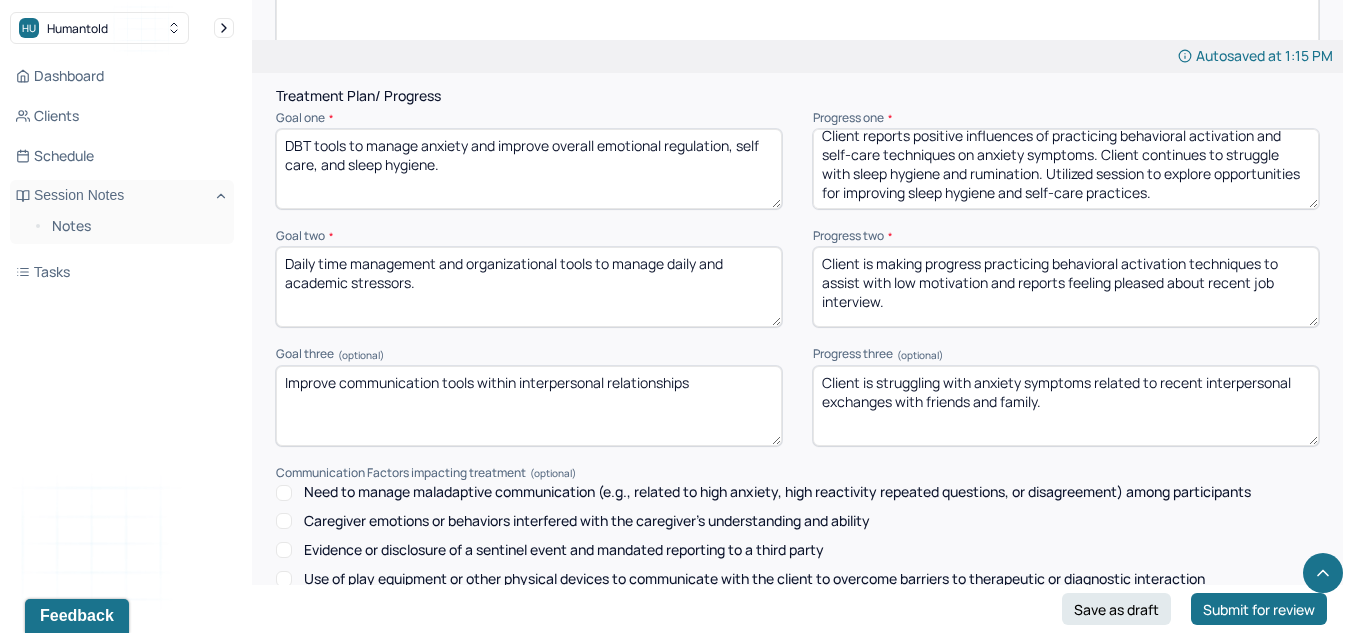 scroll, scrollTop: 0, scrollLeft: 0, axis: both 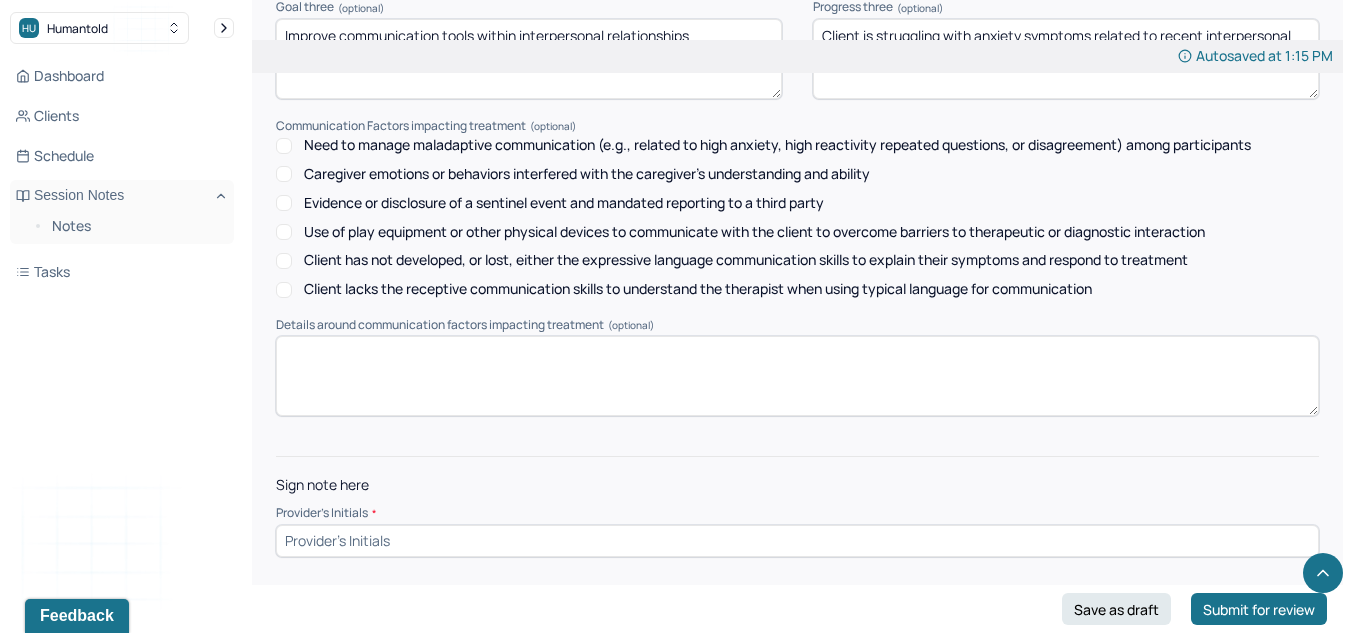 type on "Client is struggling with anxiety symptoms related to recent interpersonal exchanges with friends and family." 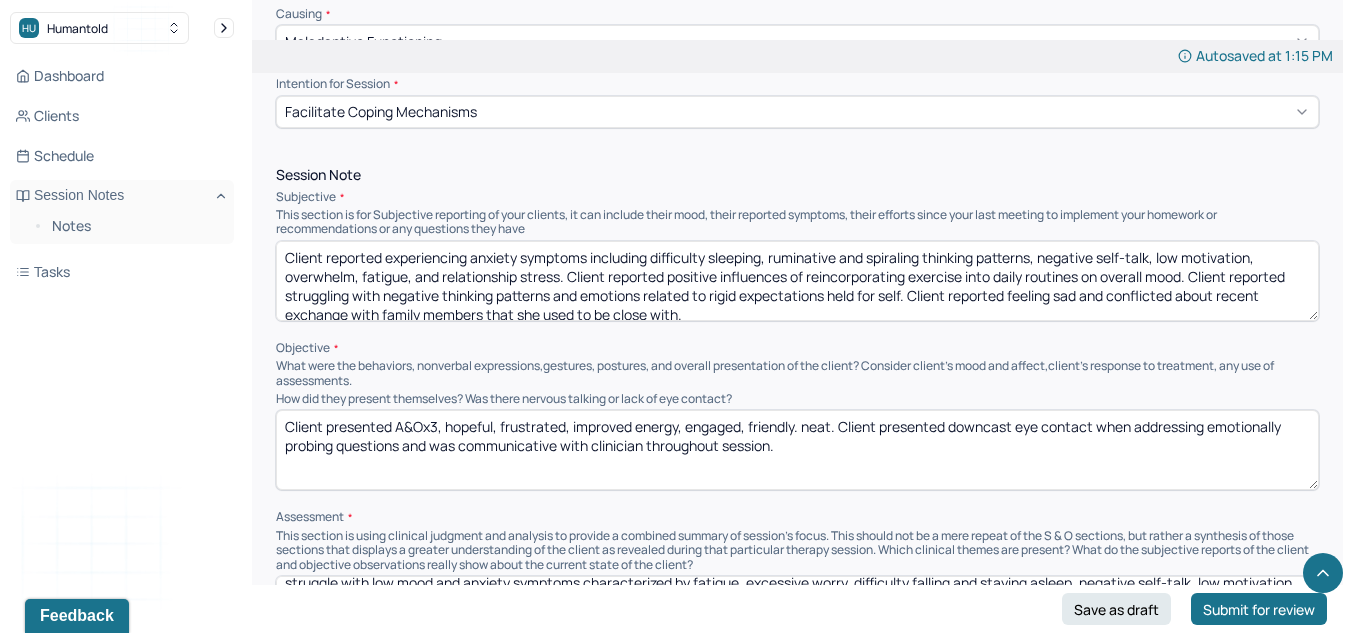 scroll, scrollTop: 872, scrollLeft: 0, axis: vertical 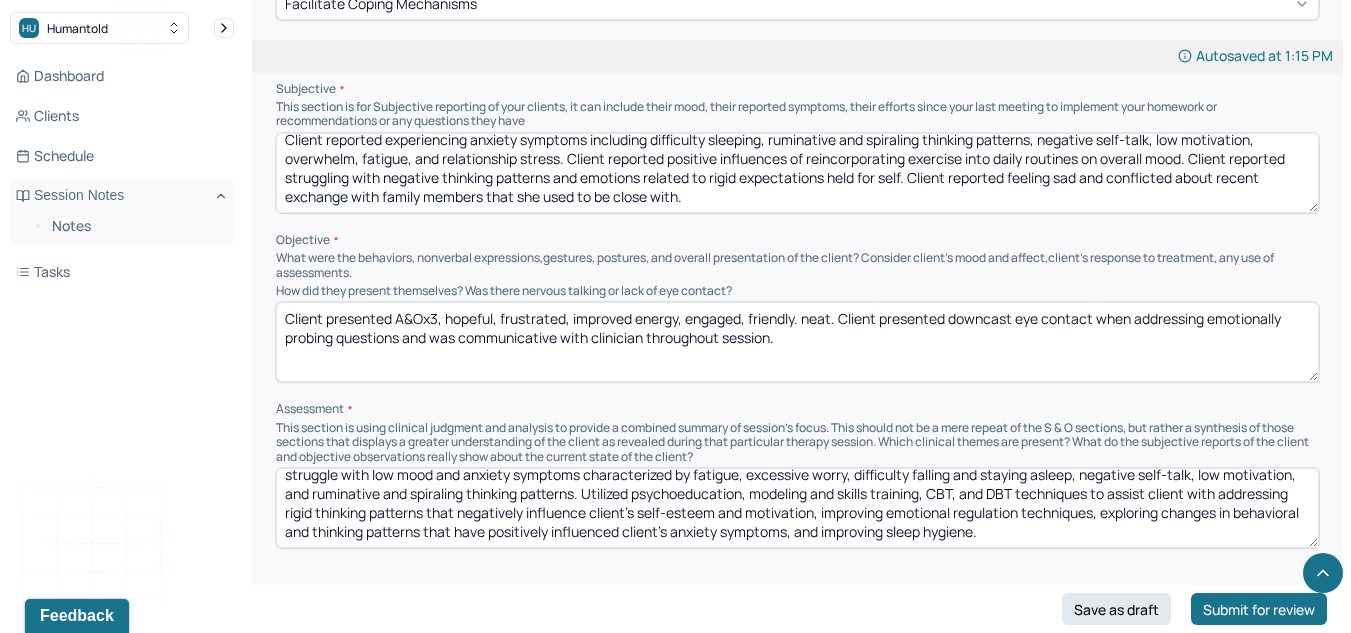 type on "LK" 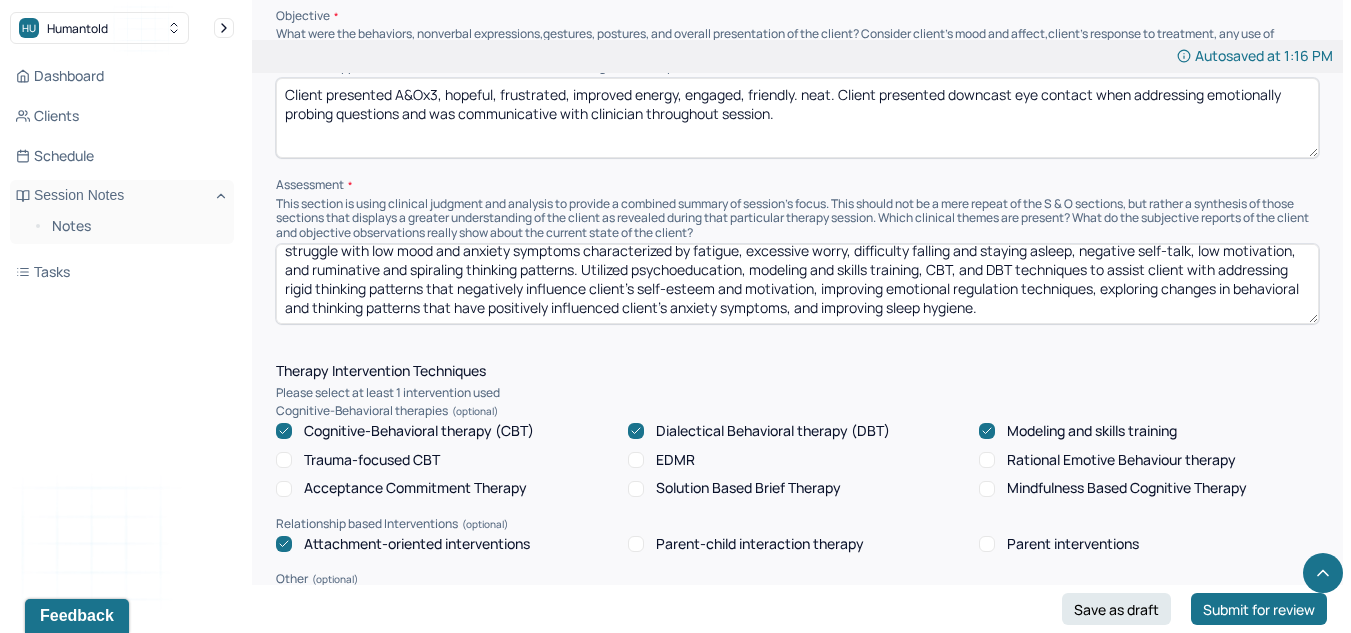 scroll, scrollTop: 1204, scrollLeft: 0, axis: vertical 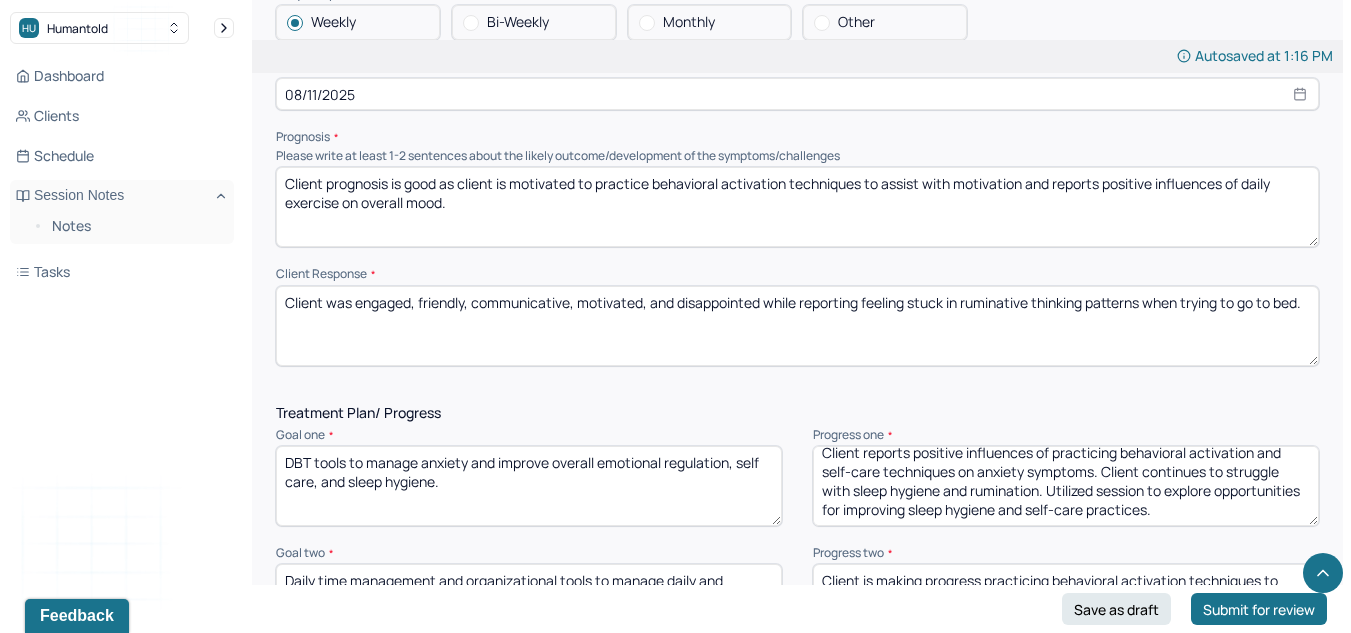 type on "Client reported experiencing anxiety symptoms including difficulty sleeping, ruminative and spiraling thinking patterns, negative self-talk, low motivation, overwhelm, fatigue, and relationship stress. Client reported positive influences of reincorporating exercise into daily routines on overall mood. Client reported struggling with negative thinking patterns and emotions related to rigid expectations held for self. Client reported feeling sad and conflicted about recent exchange with family members that she used to be closer with." 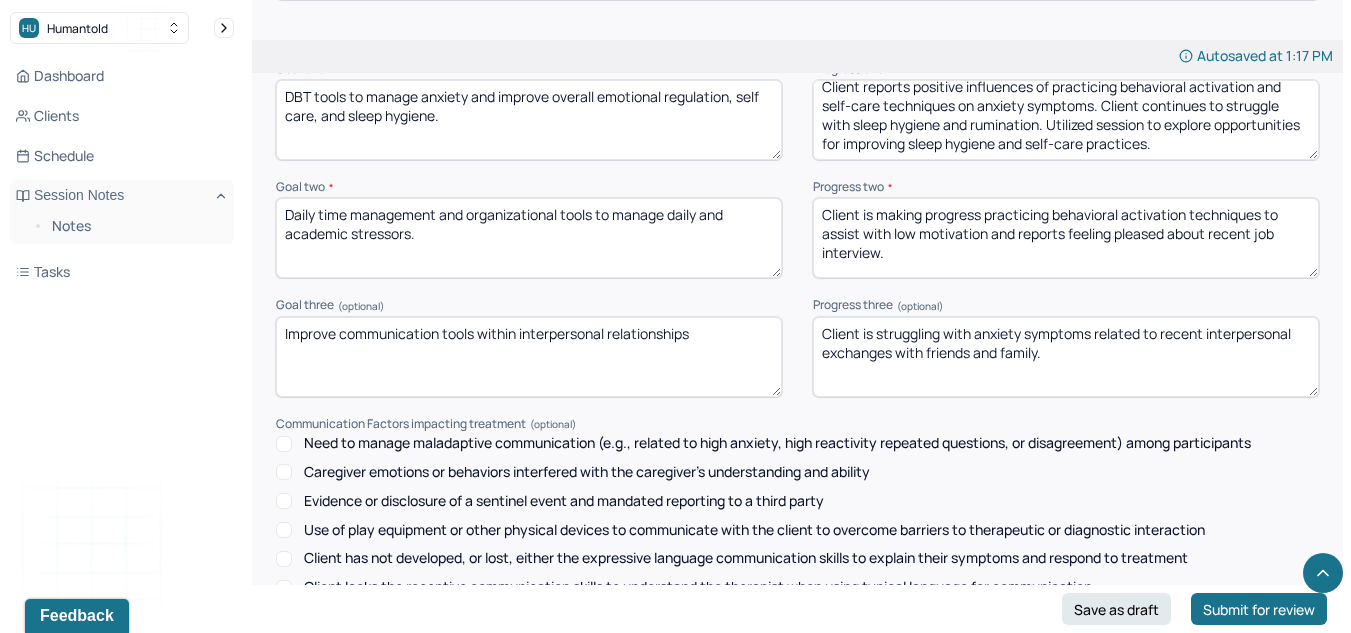 scroll, scrollTop: 2773, scrollLeft: 0, axis: vertical 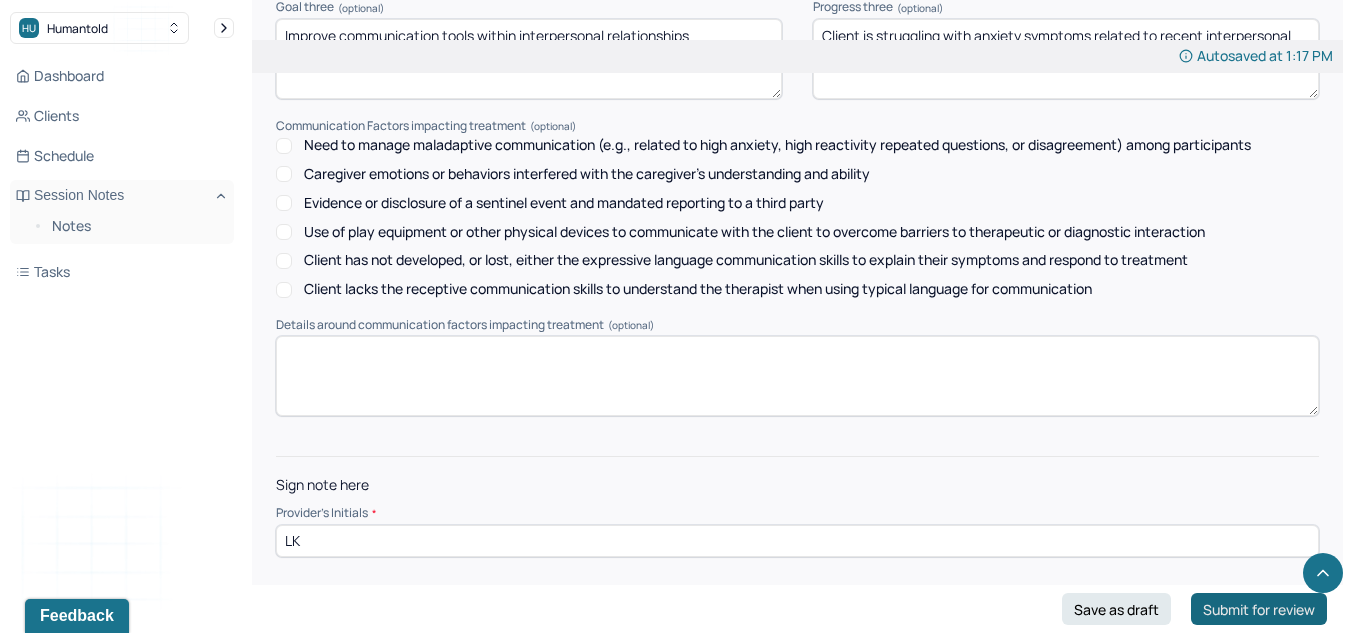 type on "Client prognosis is good as client is motivated to practice behavioral activation techniques to assist with motivation and reports positive influences of daily exercise on overall mood. Client also demonstrates good awareness of rigid thinking patterns that negatively influence mood and is motivated to utilize CBT techniques to increase flexibility of thinking patterns." 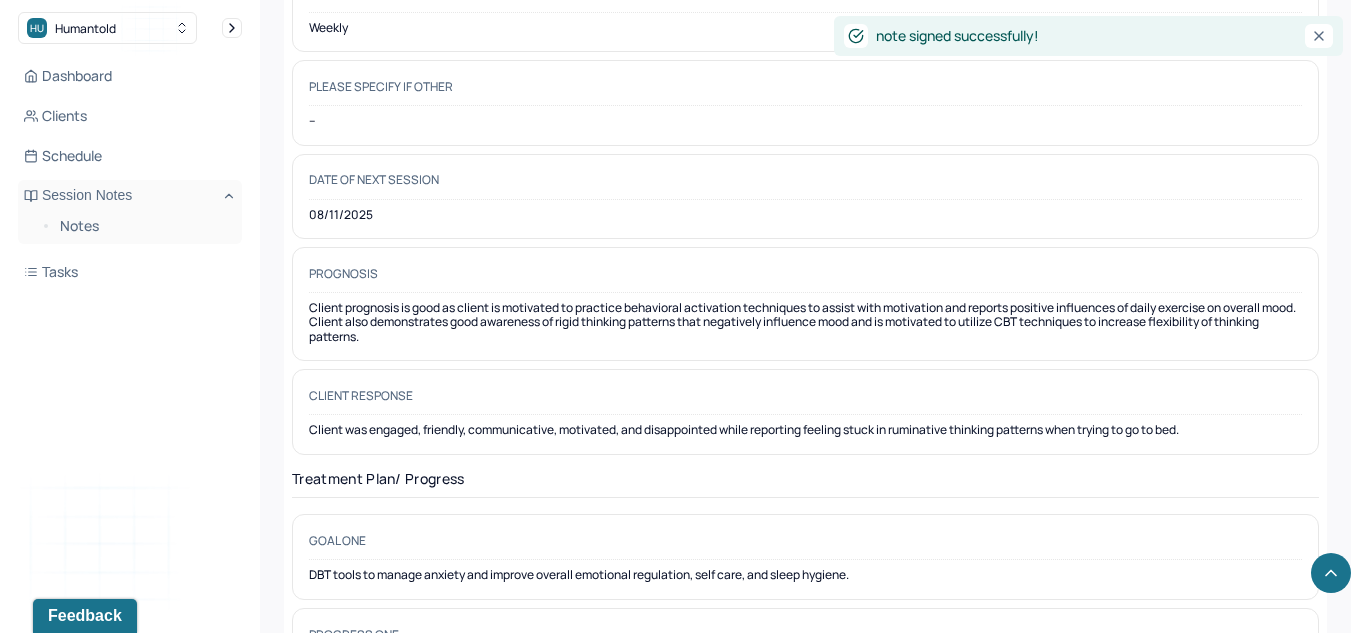 scroll, scrollTop: 0, scrollLeft: 0, axis: both 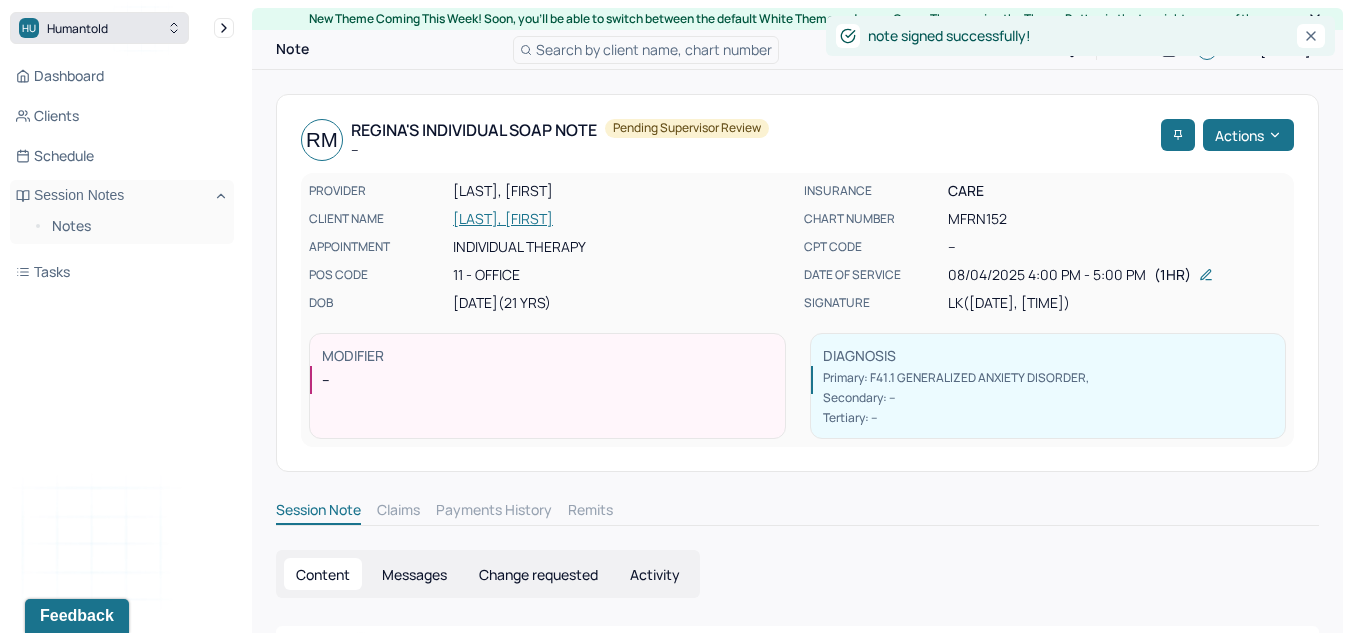 click on "HU Humantold" at bounding box center (99, 28) 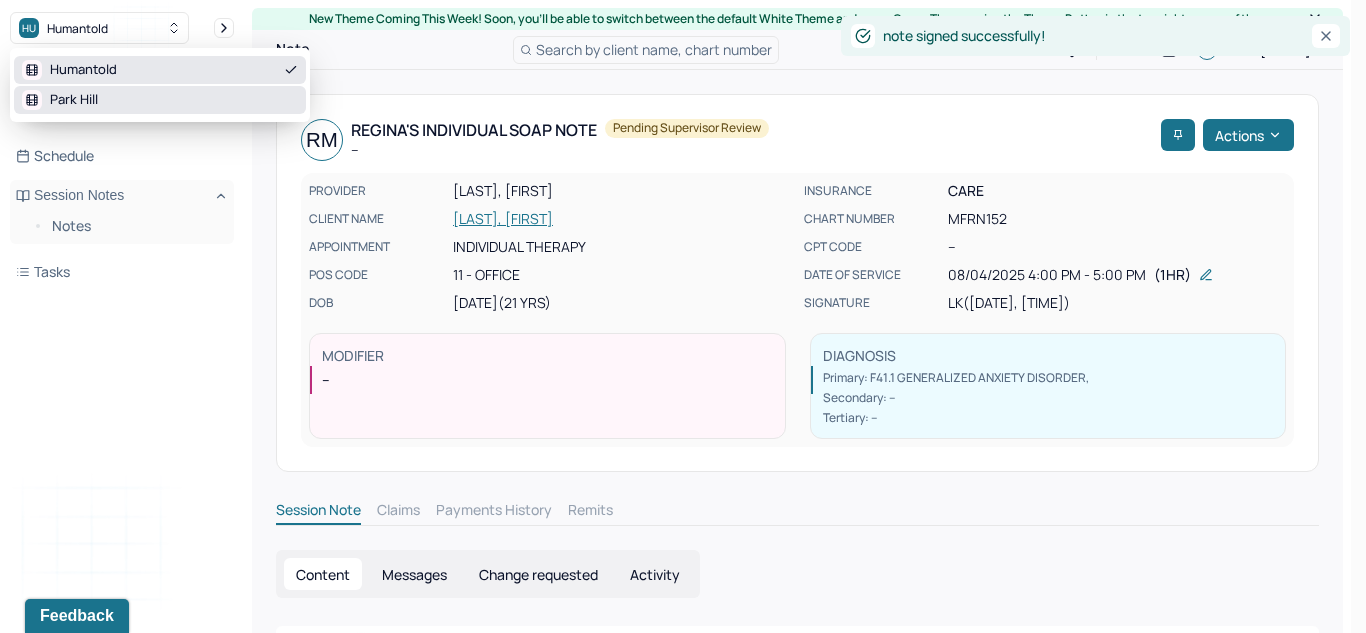 click on "Park Hill" at bounding box center [160, 100] 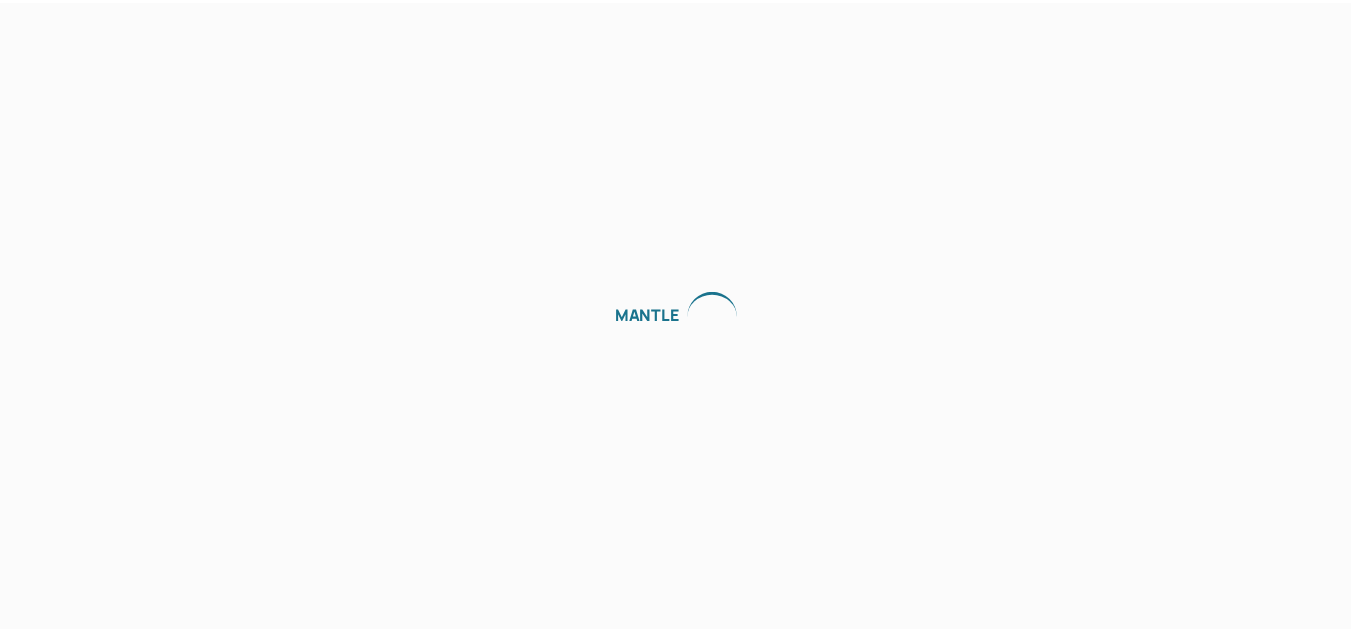 scroll, scrollTop: 0, scrollLeft: 0, axis: both 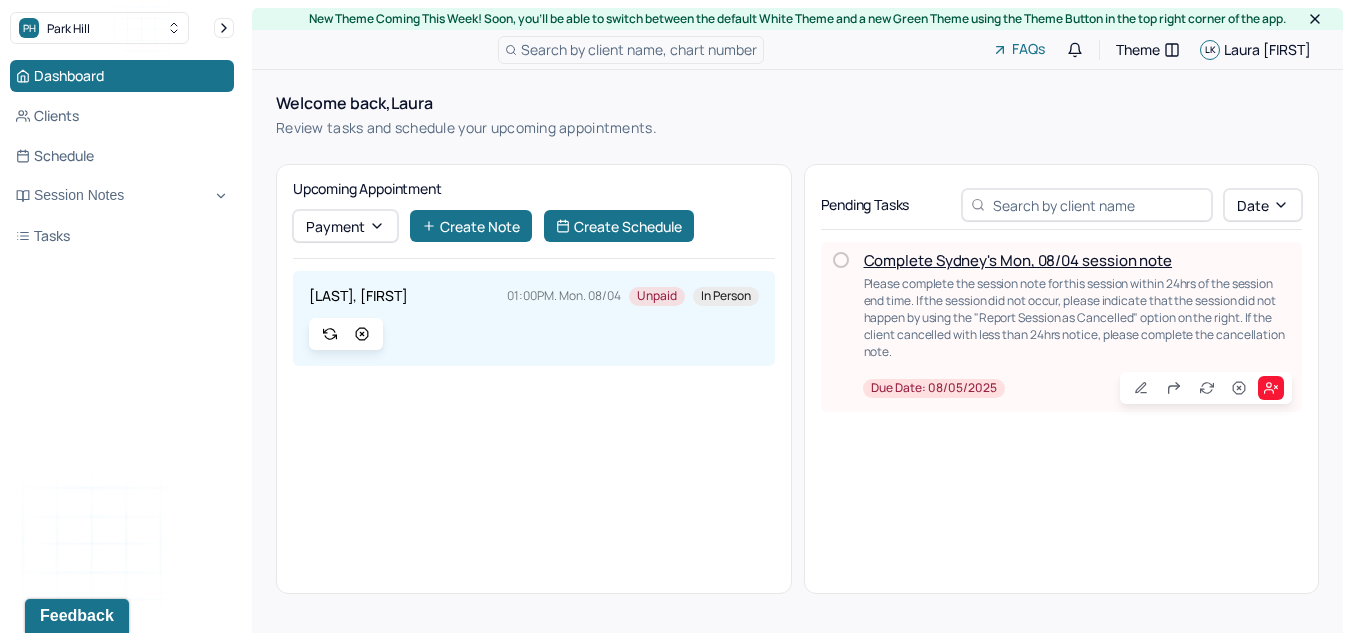 click on "[LAST_NAME], [FIRST_NAME] [TIME]. [DAY]. [DATE] Unpaid In person" at bounding box center (534, 296) 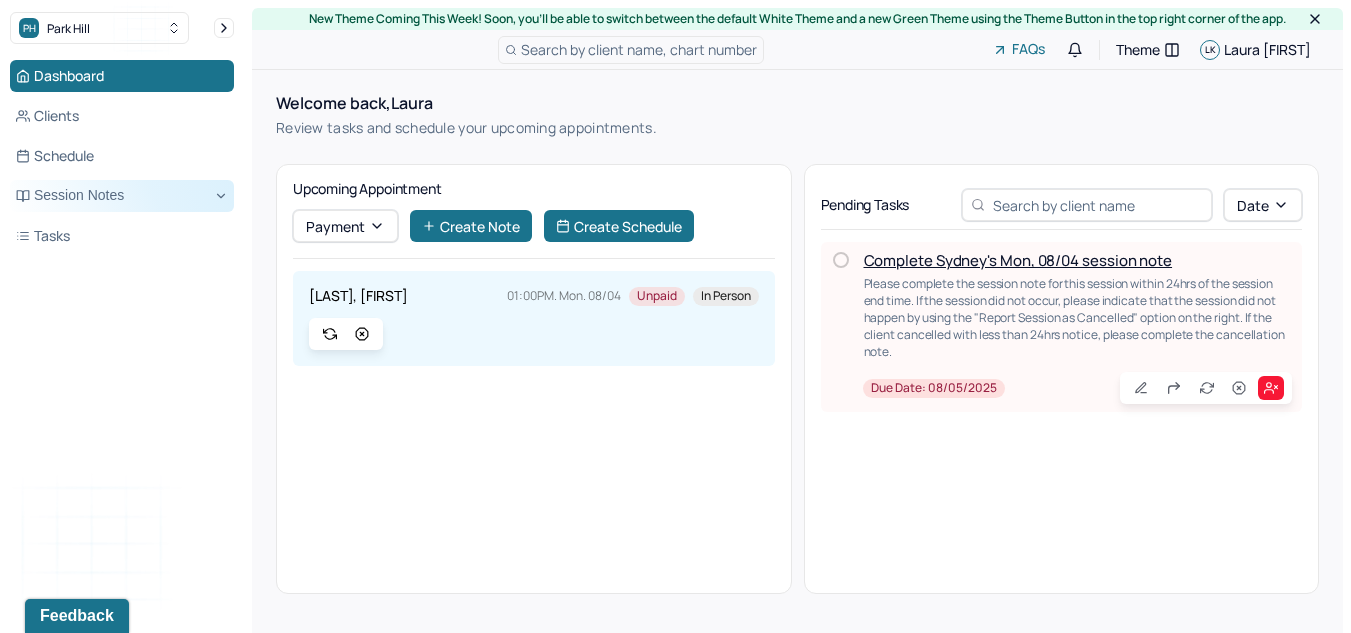 click on "Session Notes" at bounding box center (122, 196) 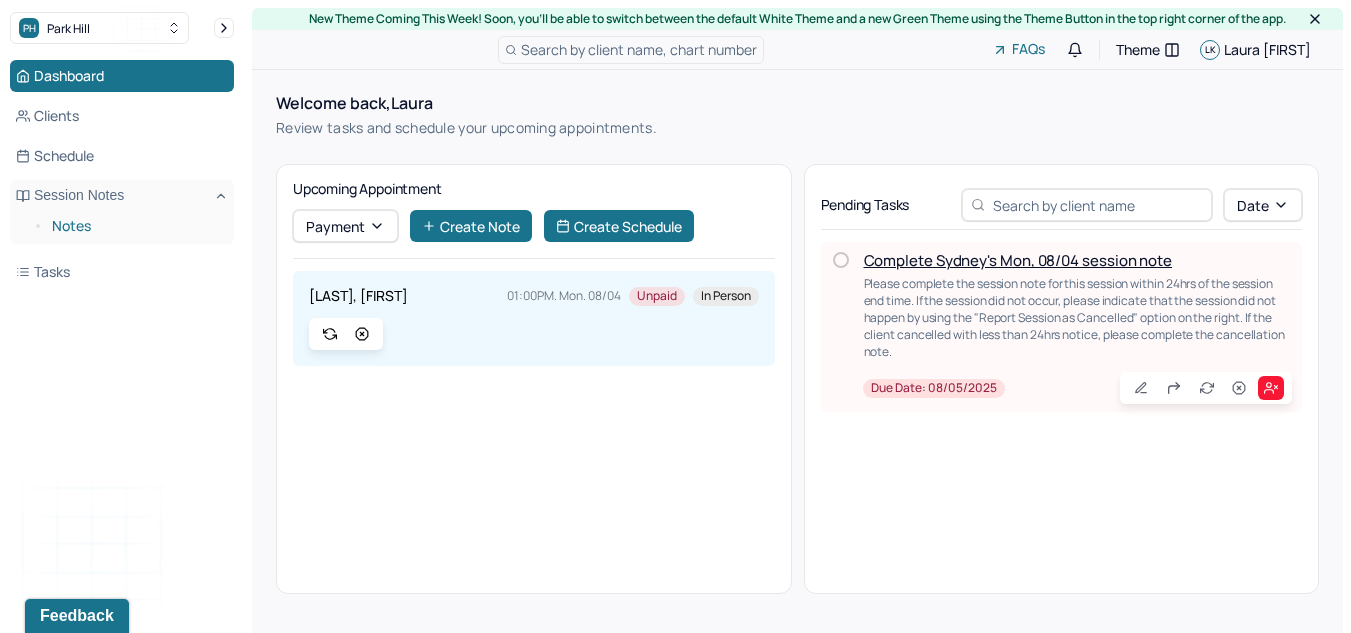 click on "Notes" at bounding box center (135, 226) 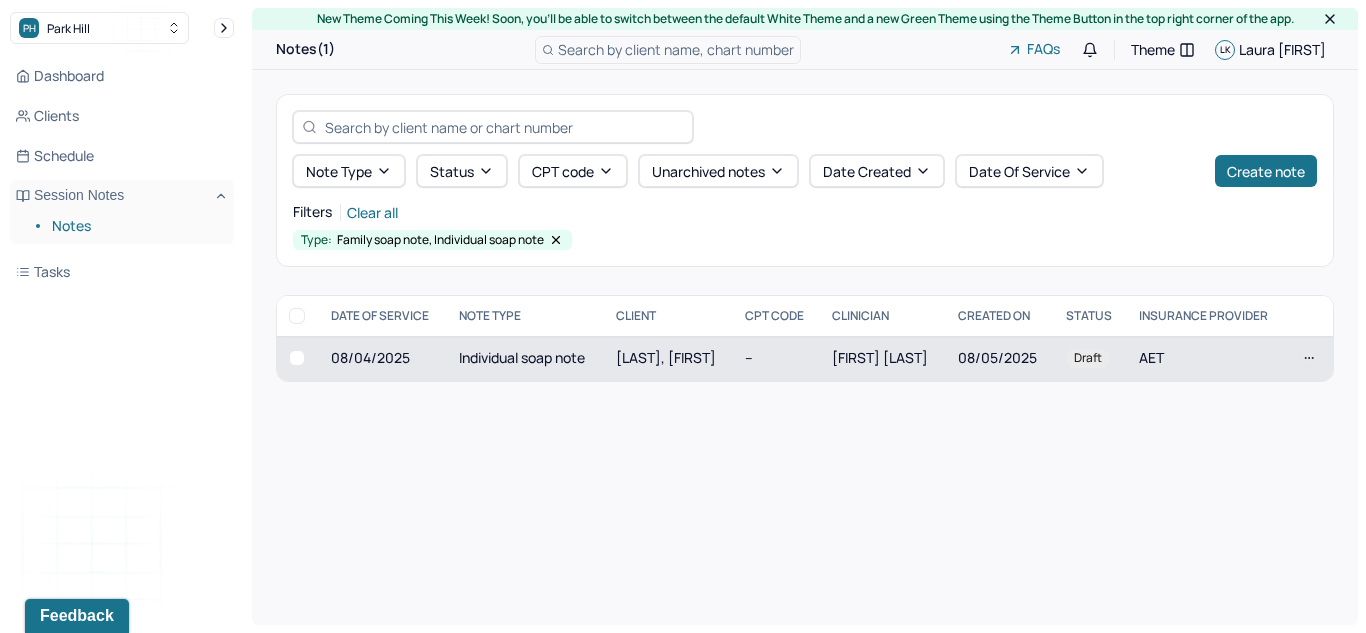 click on "Individual soap note" at bounding box center [525, 358] 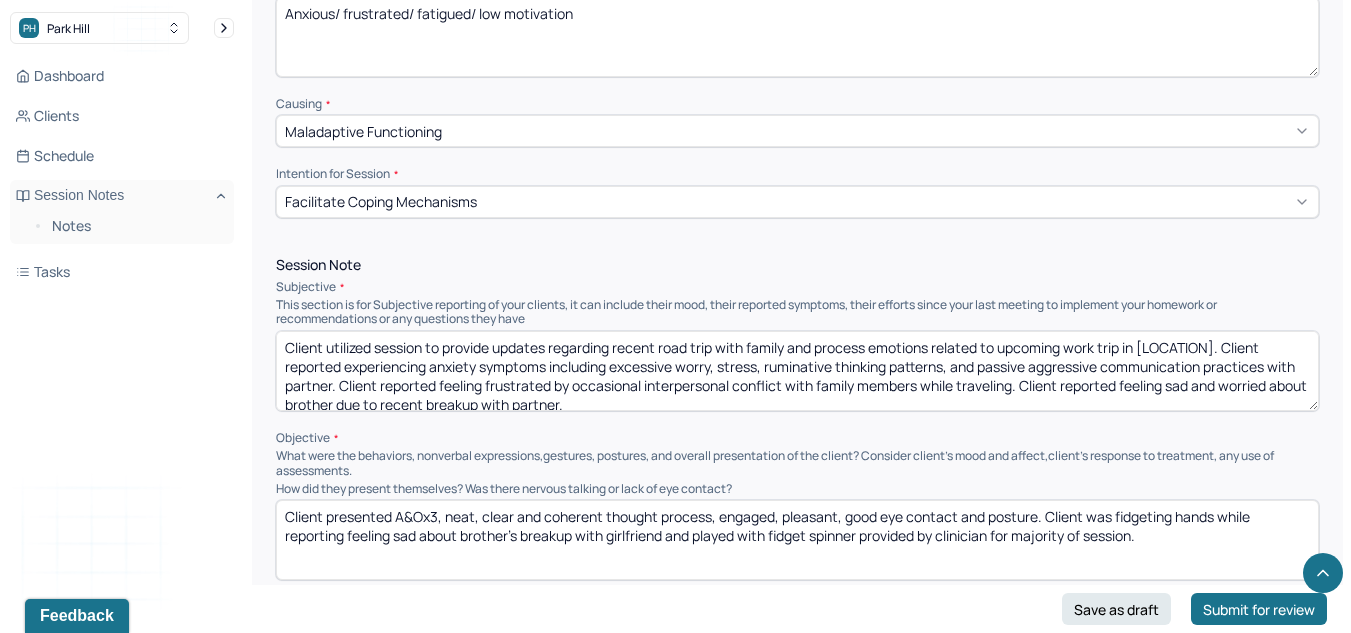 scroll, scrollTop: 782, scrollLeft: 0, axis: vertical 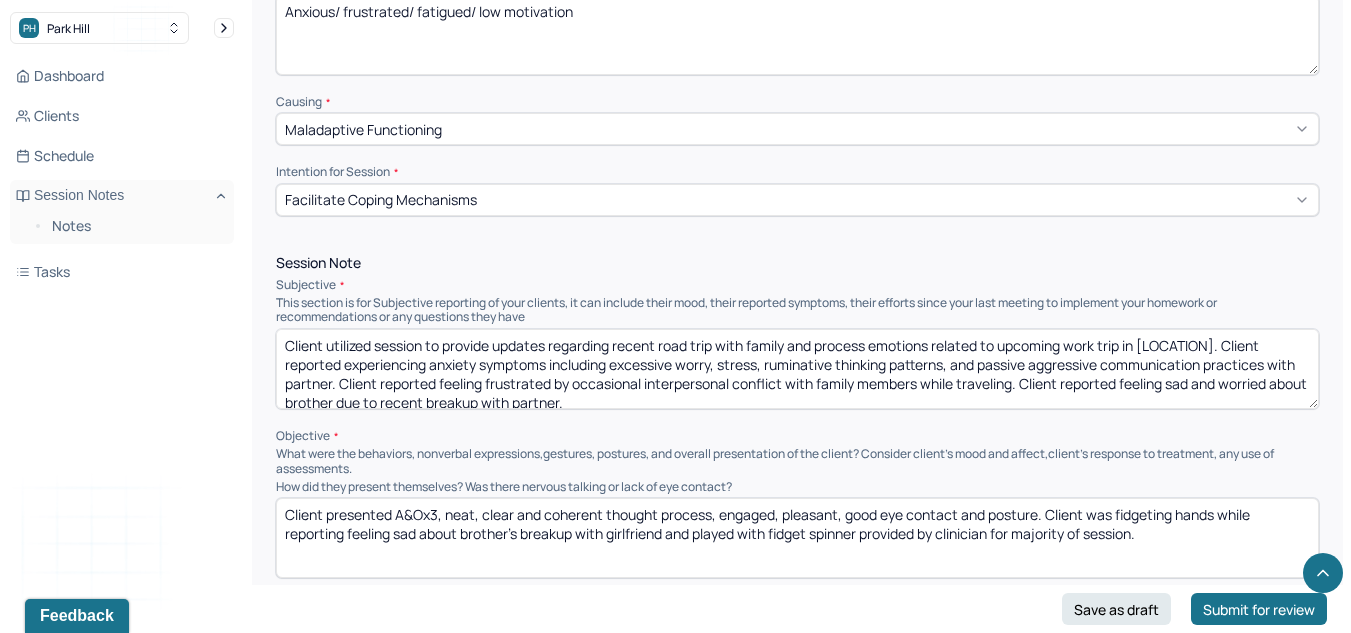 click on "Client utilized session to provide updates regarding recent road trip with family and process emotions related to upcoming work trip in [LOCATION]. Client reported experiencing anxiety symptoms including excessive worry, stress, ruminative thinking patterns, and passive aggressive communication practices with partner. Client reported feeling frustrated by occasional interpersonal conflict with family members while traveling. Client reported feeling sad and worried about brother due to recent breakup with partner." at bounding box center (797, 369) 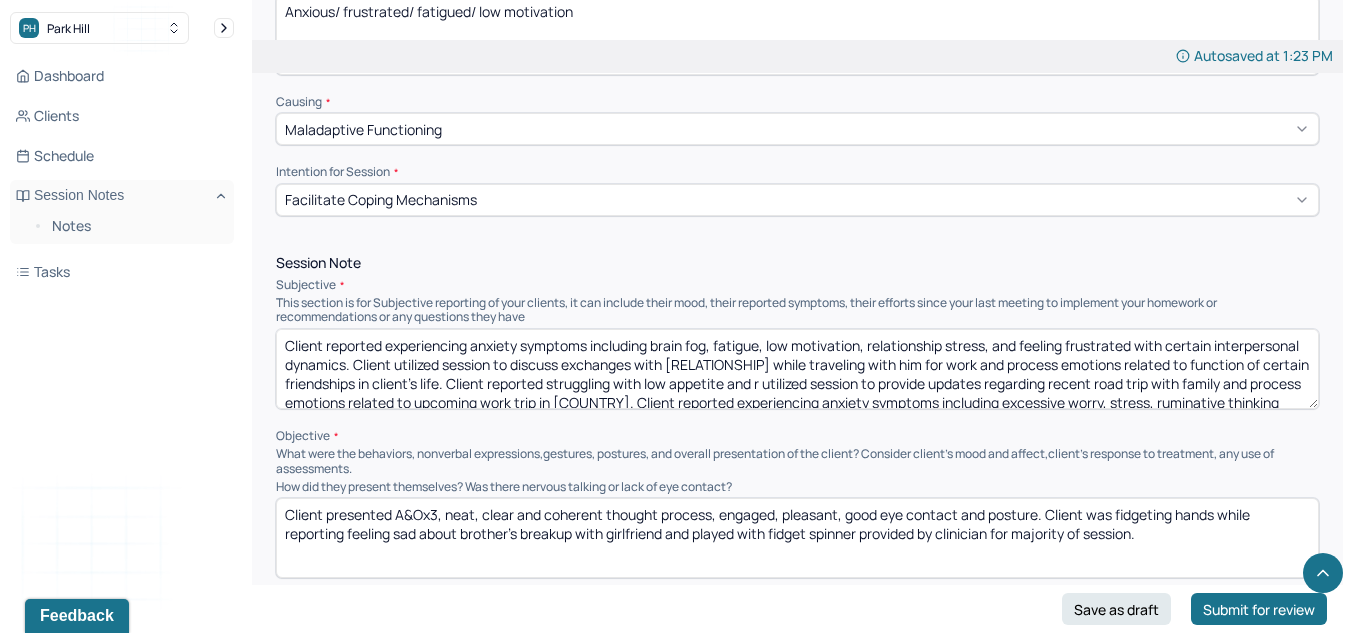 click on "Client reported experiencing anxiety symptoms including brain fog, fatigue, low motivation, relationship stress, and feeling frustrated with certain interpersonal dynamics. Client utilized session to discuss exchanges with [RELATIONSHIP] while traveling with him for work and process emotions related to function of certain friendships in client's life. Client reported struggling with low appetite and r utilized session to provide updates regarding recent road trip with family and process emotions related to upcoming work trip in [COUNTRY]. Client reported experiencing anxiety symptoms including excessive worry, stress, ruminative thinking patterns, and passive aggressive communication practices with partner. Client reported feeling frustrated by occasional interpersonal conflict with family members while traveling. Client reported feeling sad and worried about [RELATIONSHIP] due to recent breakup with partner." at bounding box center [797, 369] 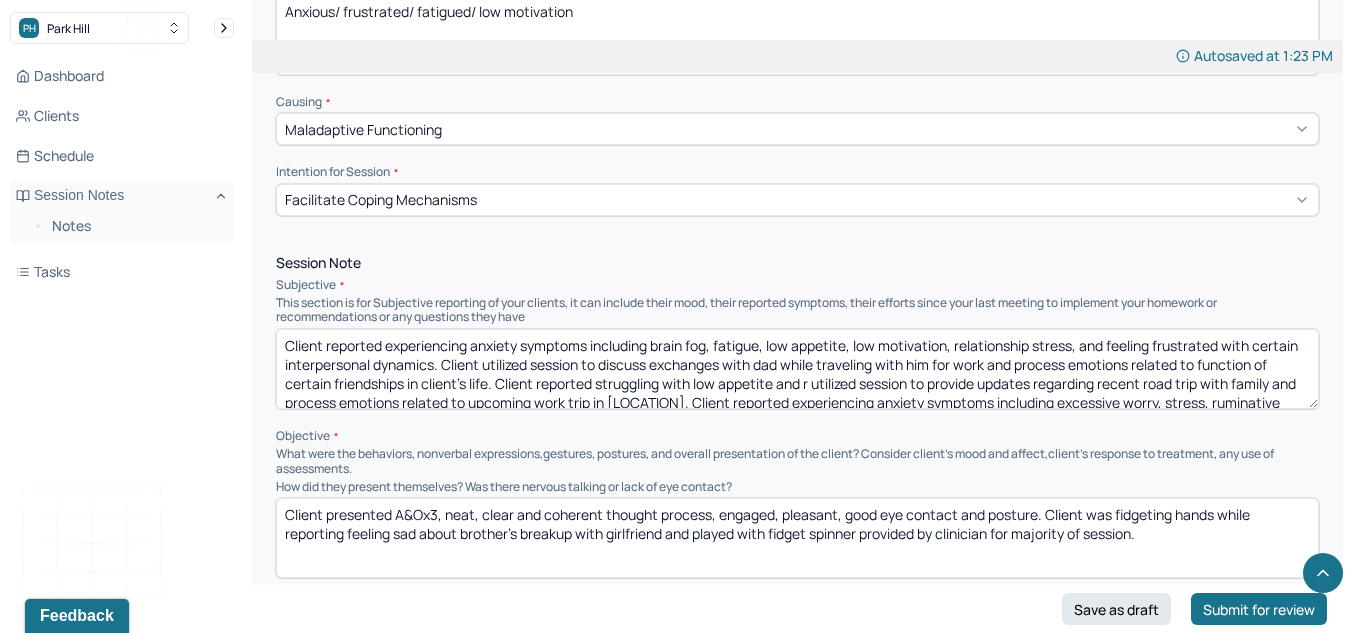 scroll, scrollTop: 48, scrollLeft: 0, axis: vertical 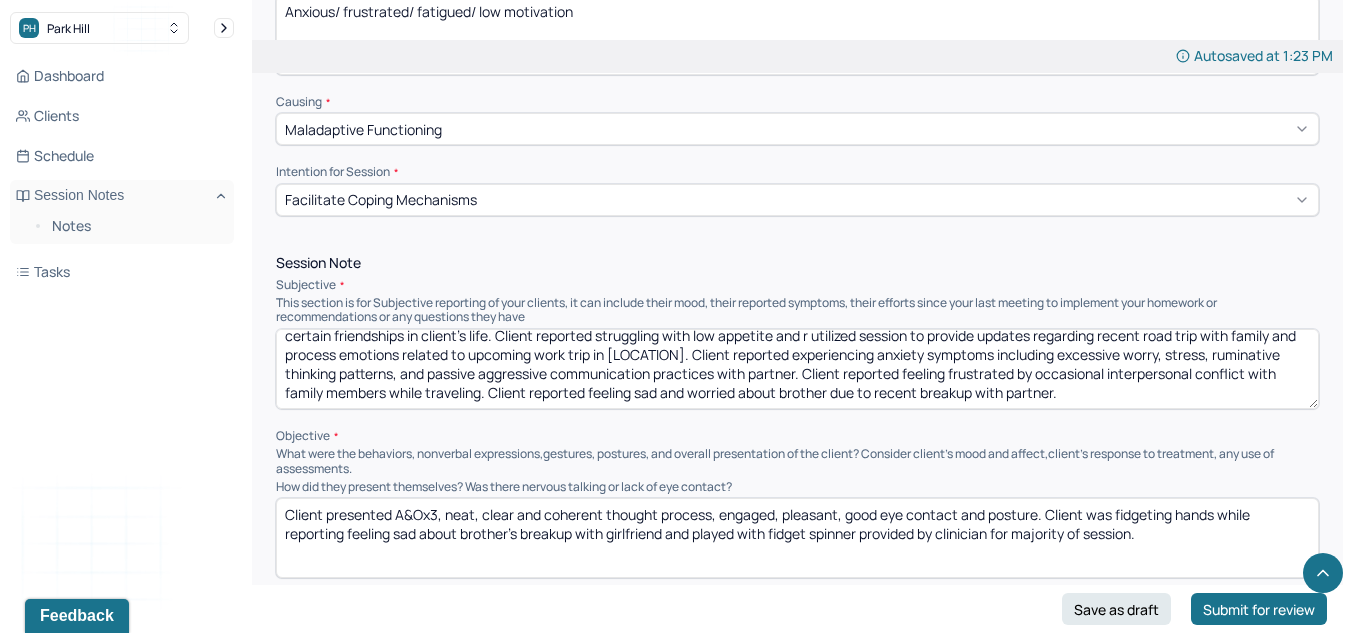drag, startPoint x: 571, startPoint y: 374, endPoint x: 1270, endPoint y: 422, distance: 700.6461 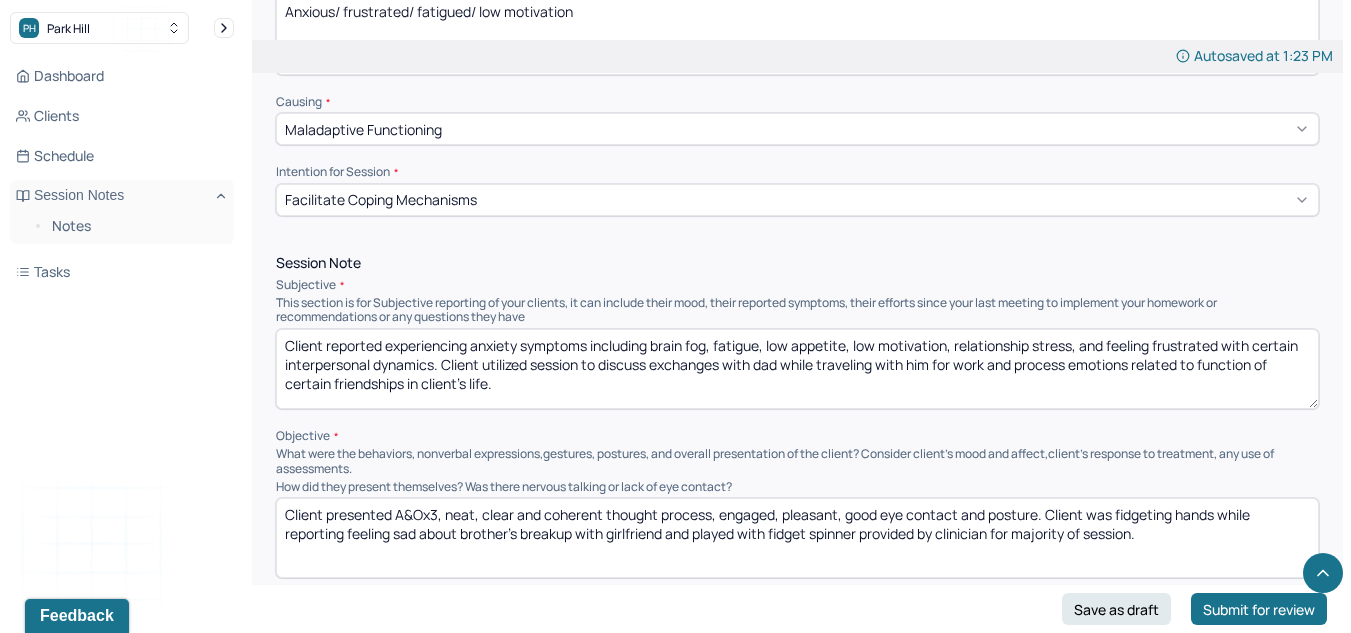 scroll, scrollTop: 0, scrollLeft: 0, axis: both 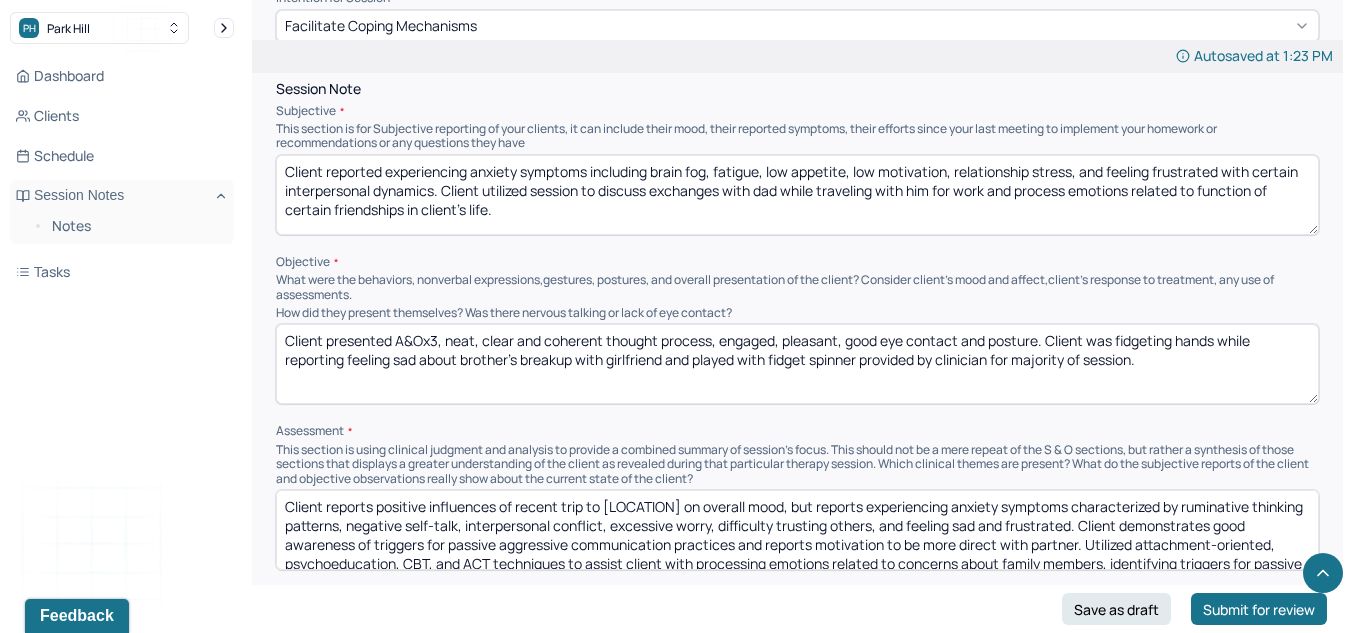 type on "Client reported experiencing anxiety symptoms including brain fog, fatigue, low appetite, low motivation, relationship stress, and feeling frustrated with certain interpersonal dynamics. Client utilized session to discuss exchanges with dad while traveling with him for work and process emotions related to function of certain friendships in client's life." 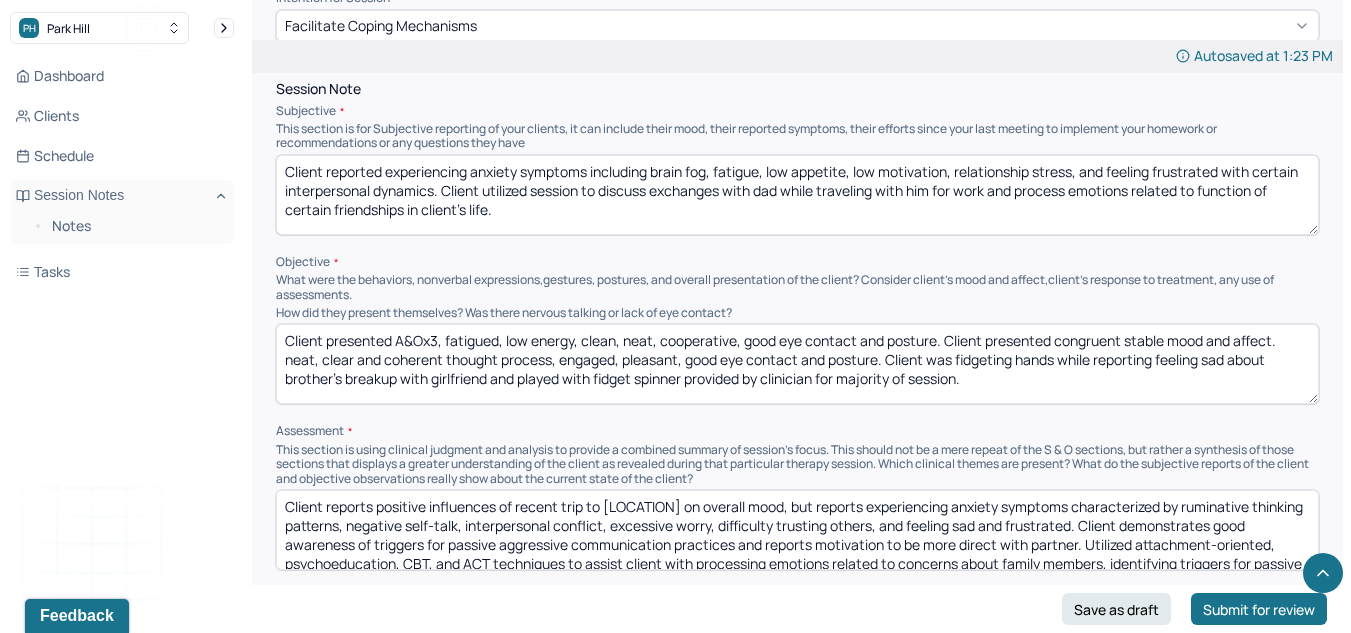 drag, startPoint x: 1023, startPoint y: 376, endPoint x: 266, endPoint y: 345, distance: 757.63446 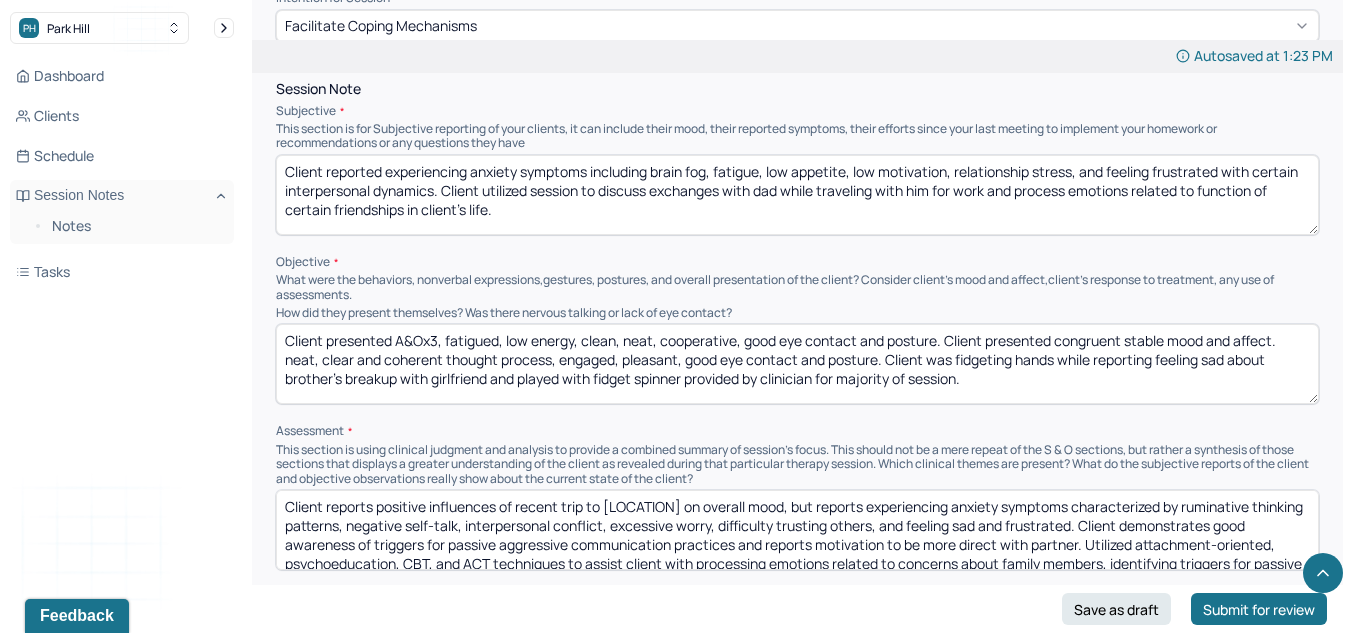 click on "Client presented A&Ox3, fatigued, low energy, clean, neat, cooperative, good eye contact and posture. Client presented congruent stable mood and affect. neat, clear and coherent thought process, engaged, pleasant, good eye contact and posture. Client was fidgeting hands while reporting feeling sad about brother's breakup with girlfriend and played with fidget spinner provided by clinician for majority of session." at bounding box center [797, 364] 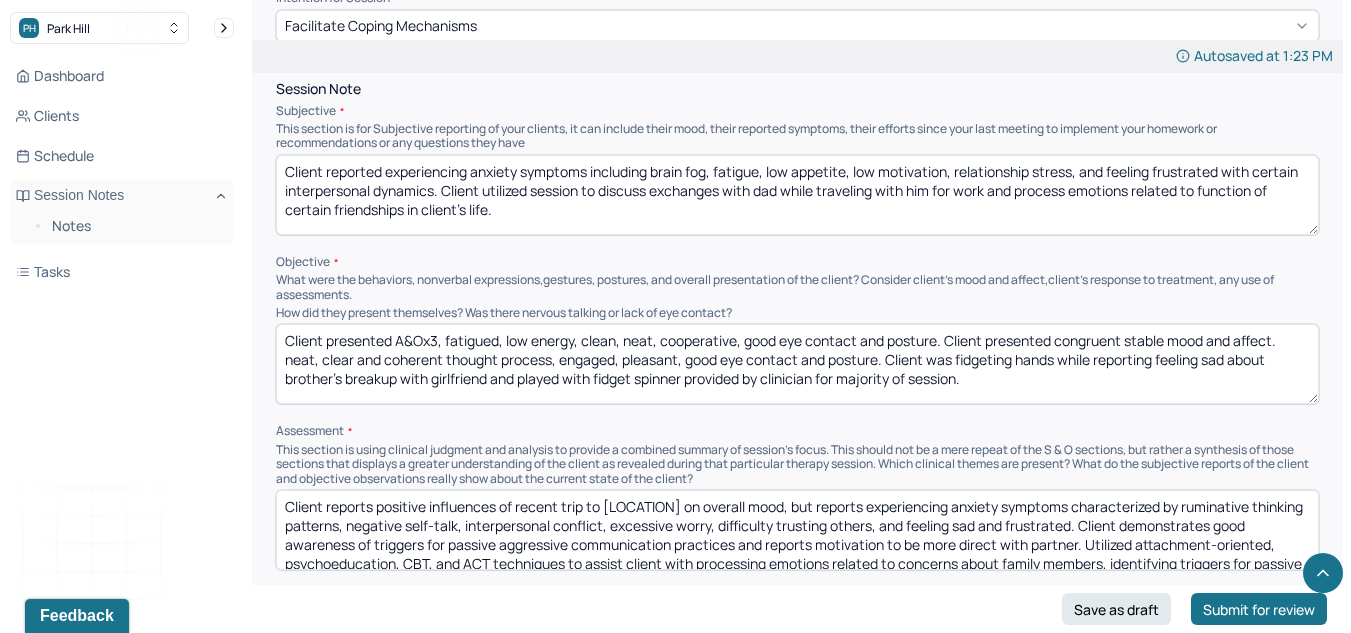 drag, startPoint x: 965, startPoint y: 379, endPoint x: 222, endPoint y: 360, distance: 743.2429 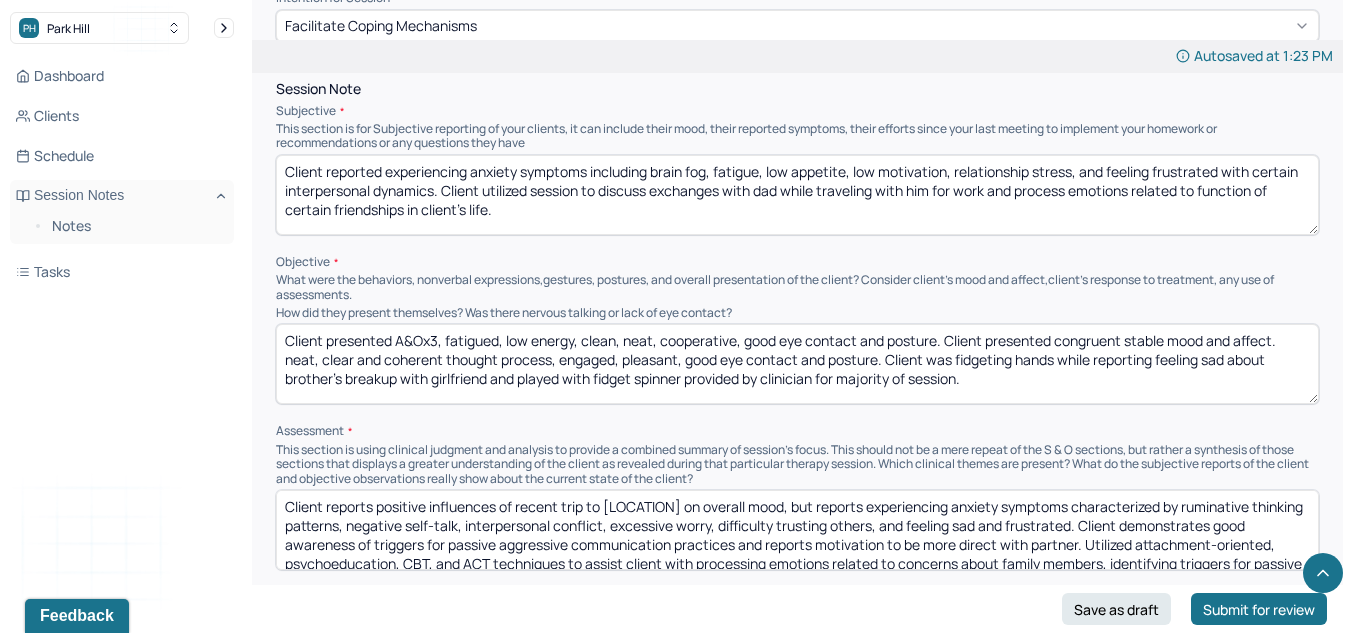 click on "PH Park Hill Dashboard Clients Schedule Session Notes Notes Tasks LK Laura Kiernan provider Logout New Theme Coming This Week! Soon, you’ll be able to switch between the default White Theme and a new Green Theme using the Theme Button in the top right corner of the app. Edit Note Search by client name, chart number FAQs Theme LK Laura Kiernan Autosaved at 1:23 PM Appointment Details Client name [CLIENT NAME] Date of service 08/04/2025 Time 1:00pm - 2:00pm Duration 1hr Appointment type individual therapy Provider name Laura Kiernan Note type Individual soap note Load previous session note Instructions The fields marked with an asterisk ( * ) are required before you can submit your notes. Before you can submit your session notes, they must be signed. You have the option to save your notes as a draft before making a submission. Appointment location * In person Primary diagnosis * F41.1 GENERALIZED ANXIETY DISORDER Secondary diagnosis (optional) Secondary diagnosis Tertiary diagnosis (optional) * Causing" at bounding box center (675, 747) 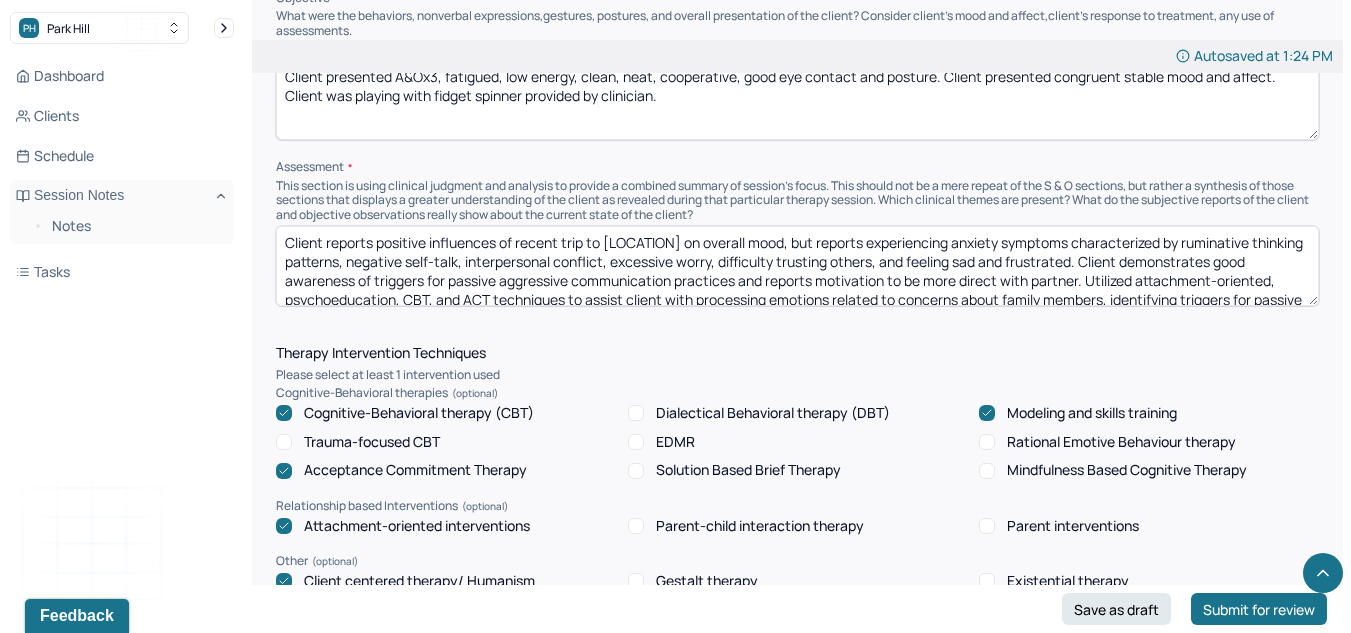 scroll, scrollTop: 1222, scrollLeft: 0, axis: vertical 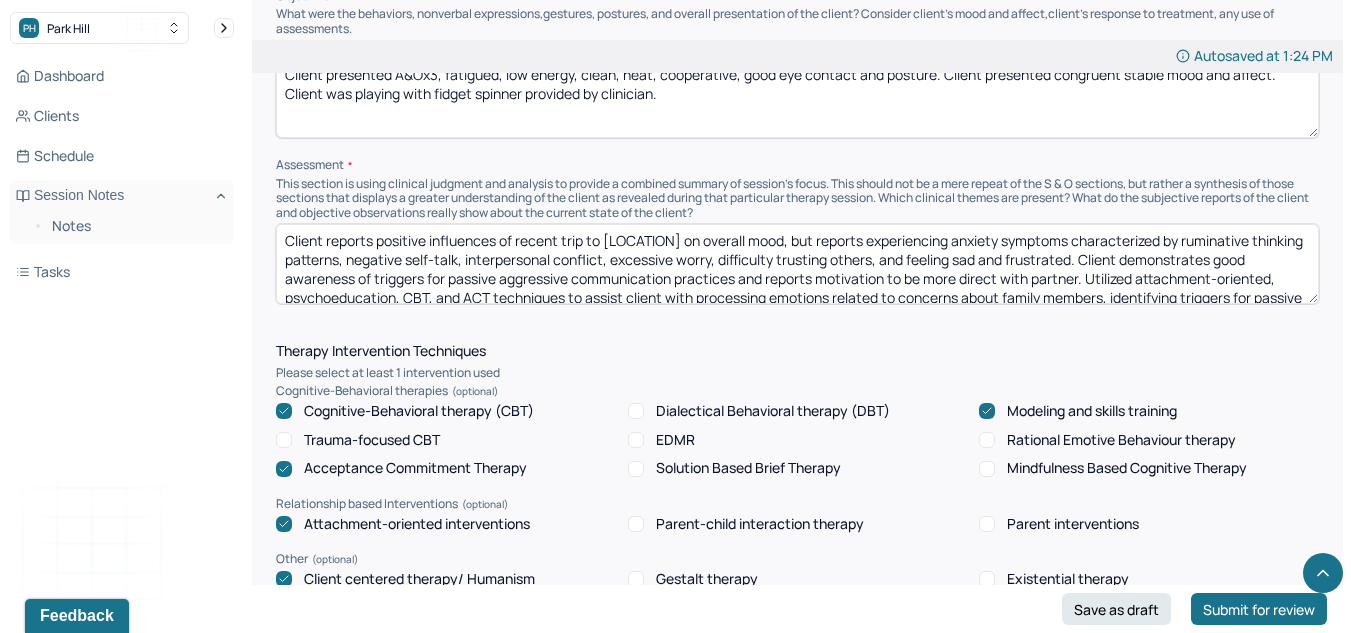type on "Client presented A&Ox3, fatigued, low energy, clean, neat, cooperative, good eye contact and posture. Client presented congruent stable mood and affect. Client was playing with fidget spinner provided by clinician." 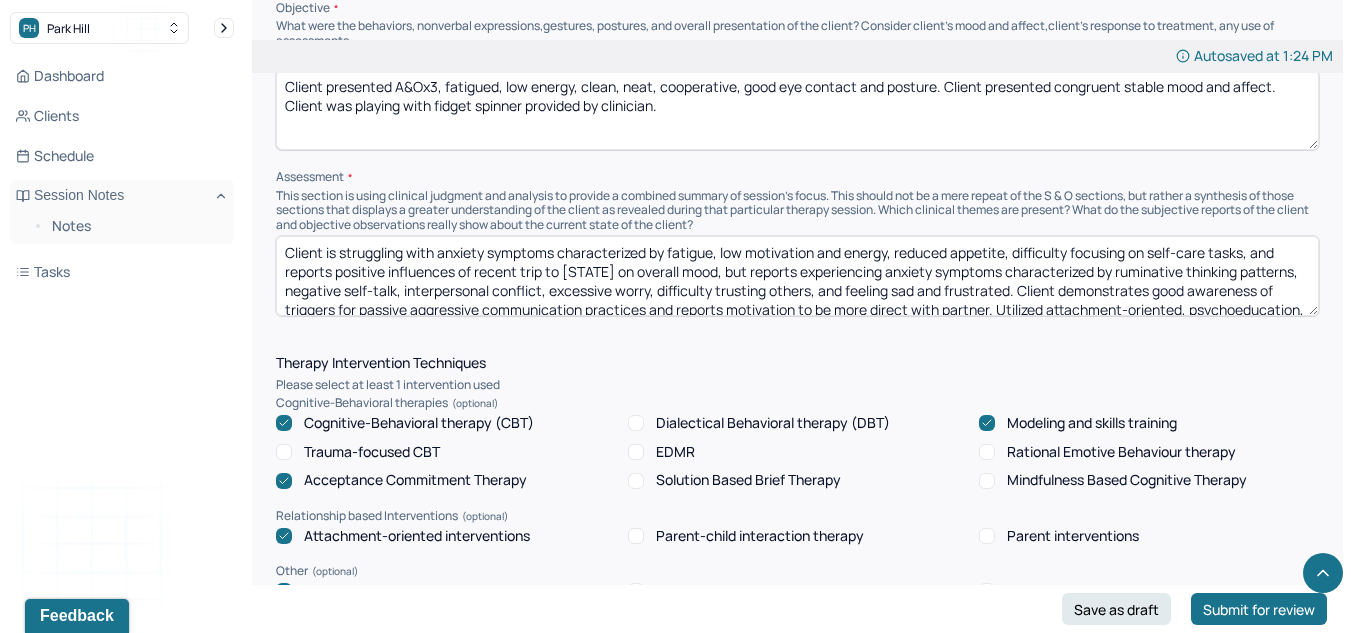 scroll, scrollTop: 1211, scrollLeft: 0, axis: vertical 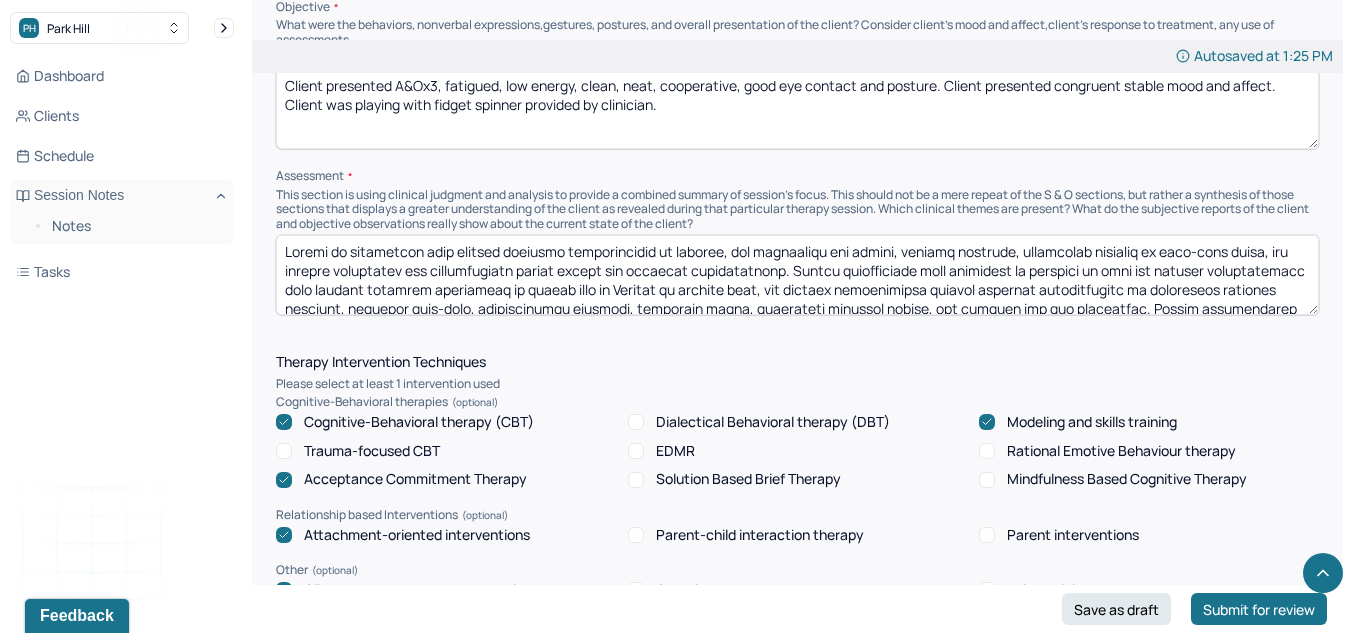 click at bounding box center (797, 275) 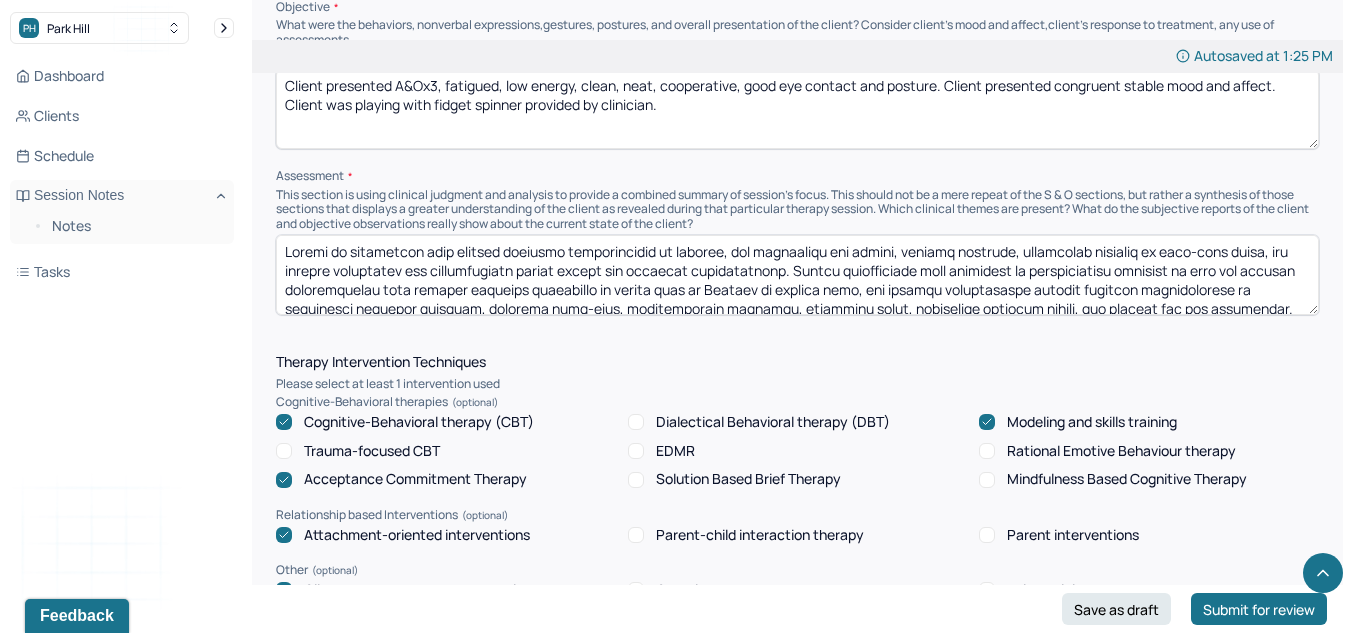 click at bounding box center (797, 275) 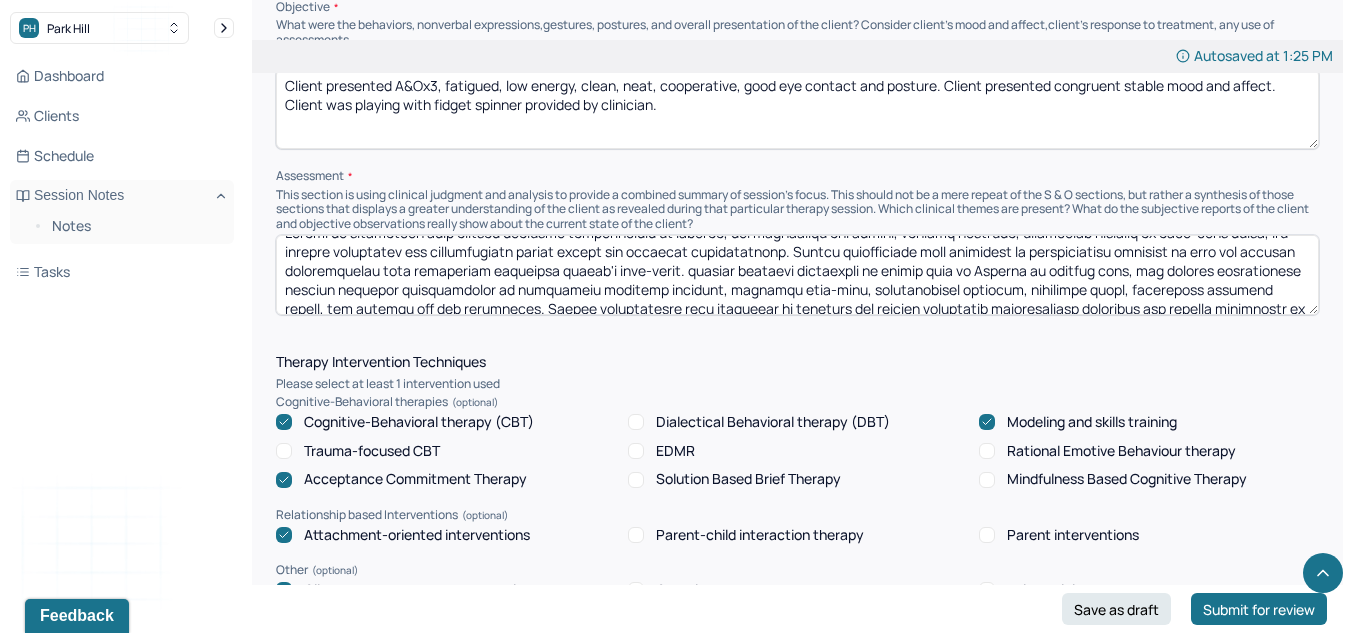 scroll, scrollTop: 20, scrollLeft: 0, axis: vertical 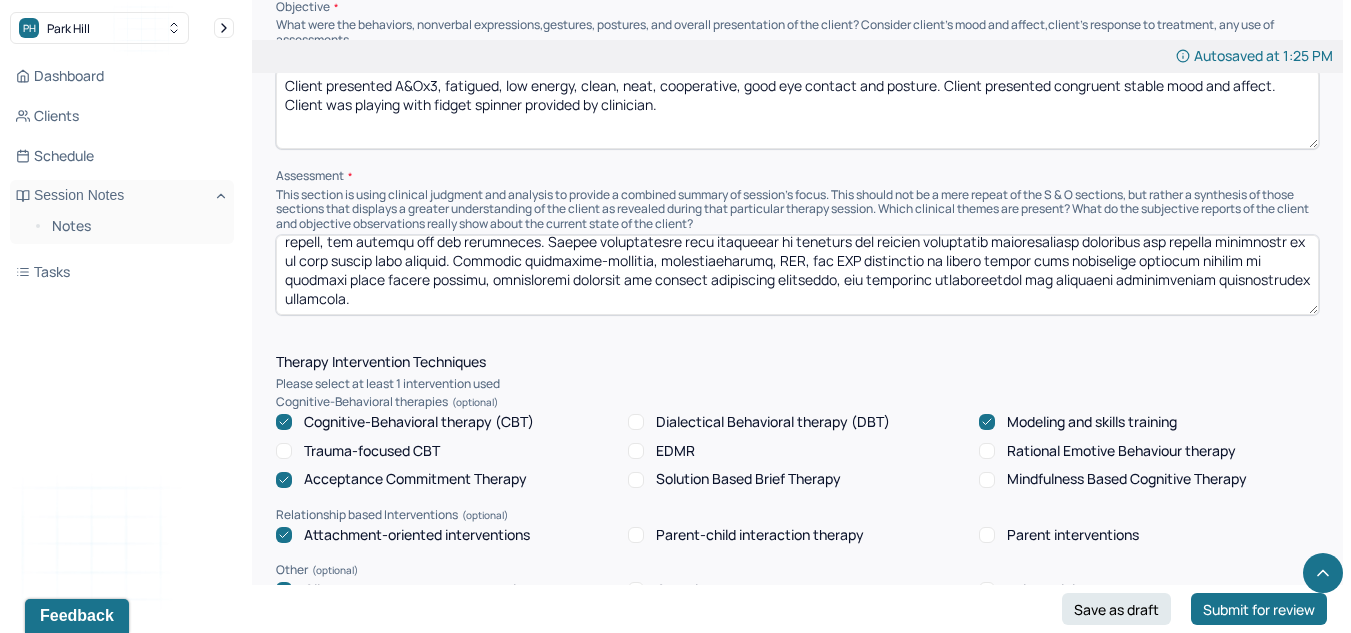 drag, startPoint x: 709, startPoint y: 271, endPoint x: 557, endPoint y: 260, distance: 152.3975 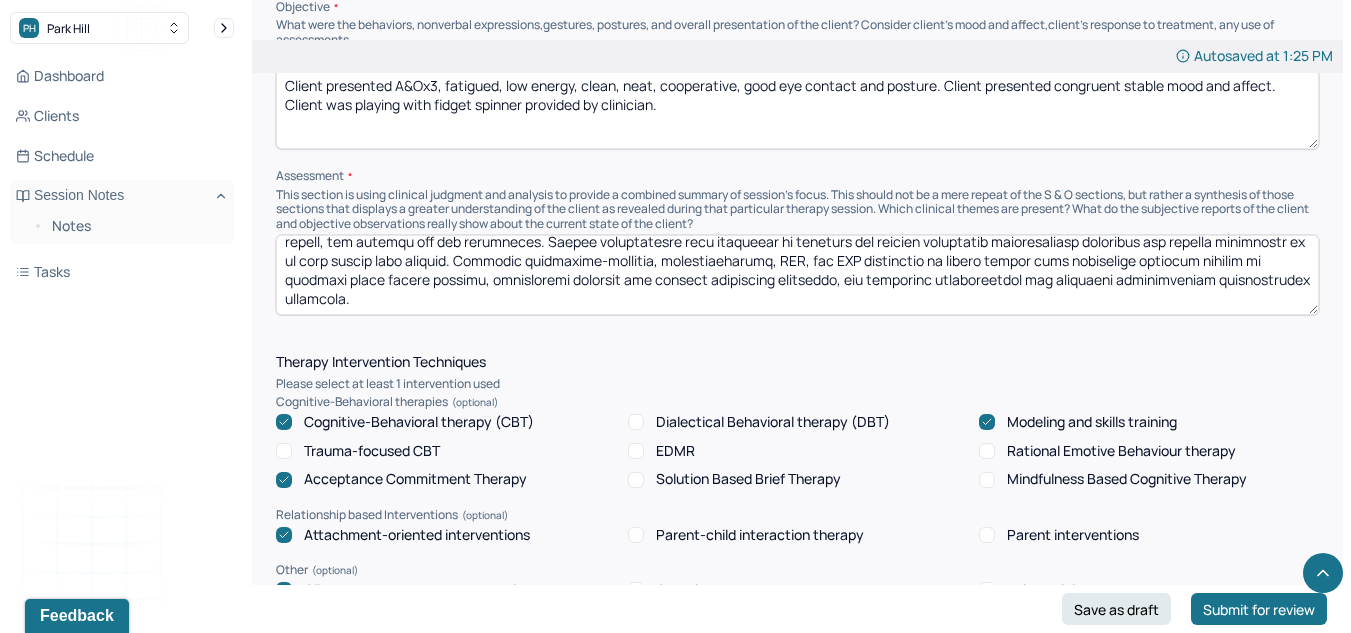 click at bounding box center [797, 275] 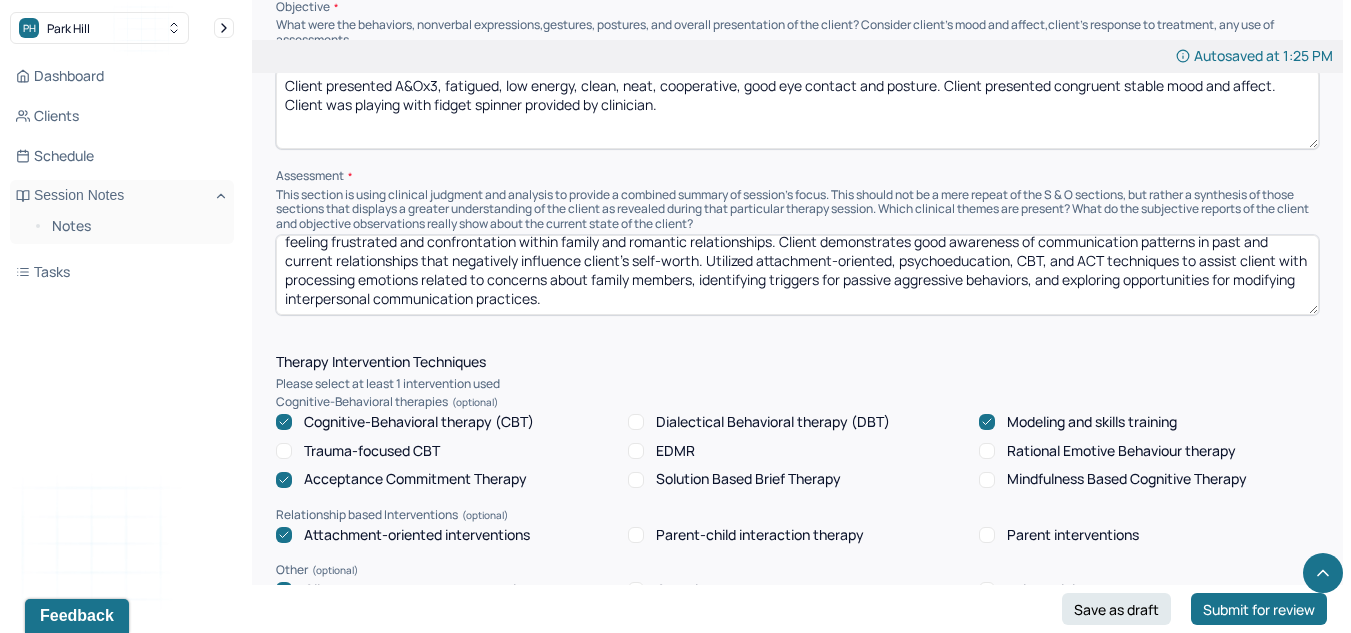 scroll, scrollTop: 26, scrollLeft: 0, axis: vertical 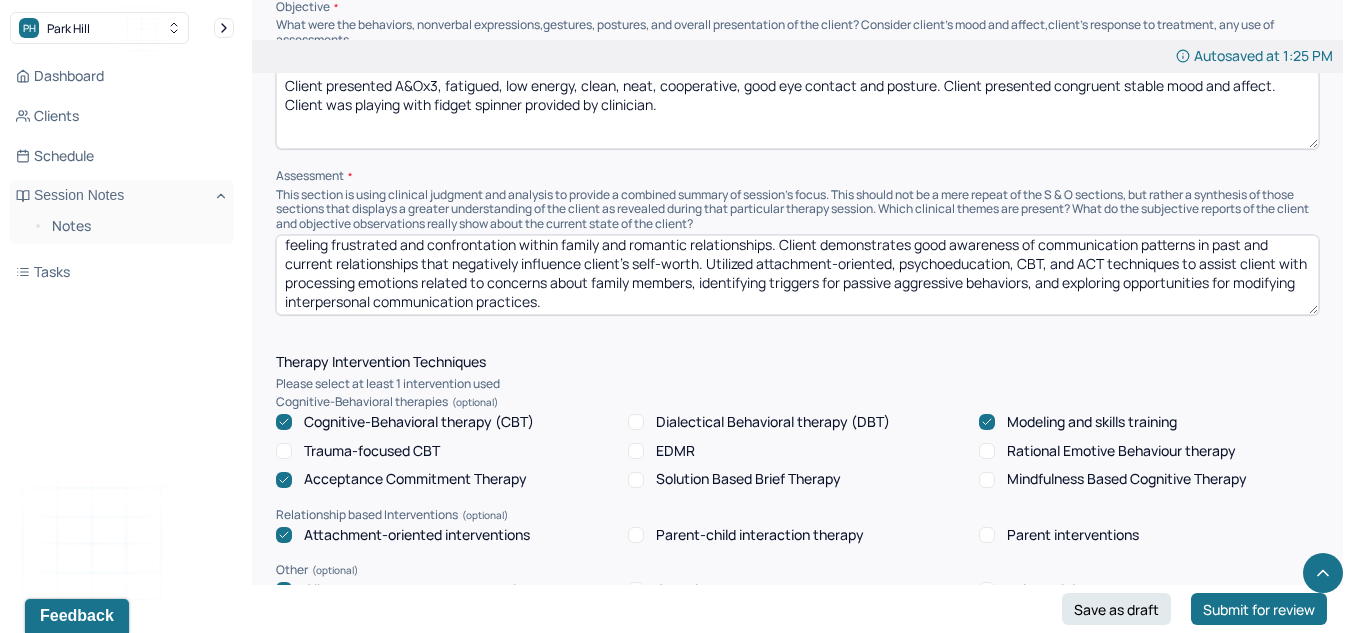 click on "Client is struggling with anxiety symptoms characterized by fatigue, low motivation and energy, reduced appetite, difficulty focusing on self-care tasks, and feeling frustrated and confrontation within family and romantic relationships. Client demonstrates good awareness of communication patterns in past and current relationships that negatively influence client's self-worth. Utilized attachment-oriented, psychoeducation, CBT, and ACT techniques to assist client with processing emotions related to concerns about family members, identifying triggers for passive aggressive behaviors, and exploring opportunities for modifying interpersonal communication practices." at bounding box center [797, 275] 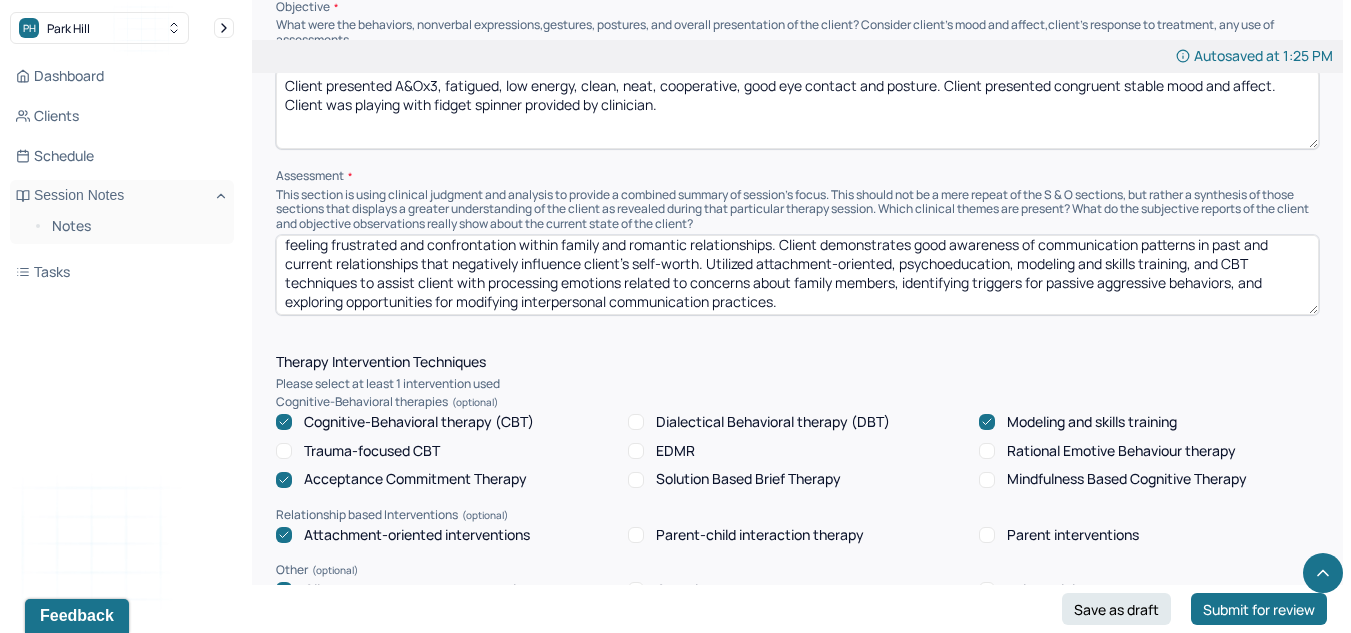 click on "Client is struggling with anxiety symptoms characterized by fatigue, low motivation and energy, reduced appetite, difficulty focusing on self-care tasks, and feeling frustrated and confrontation within family and romantic relationships. Client demonstrates good awareness of communication patterns in past and current relationships that negatively influence client's self-worth. Utilized attachment-oriented, psychoeducation, modeling and skills training, and CBT techniques to assist client with processing emotions related to concerns about family members, identifying triggers for passive aggressive behaviors, and exploring opportunities for modifying interpersonal communication practices." at bounding box center [797, 275] 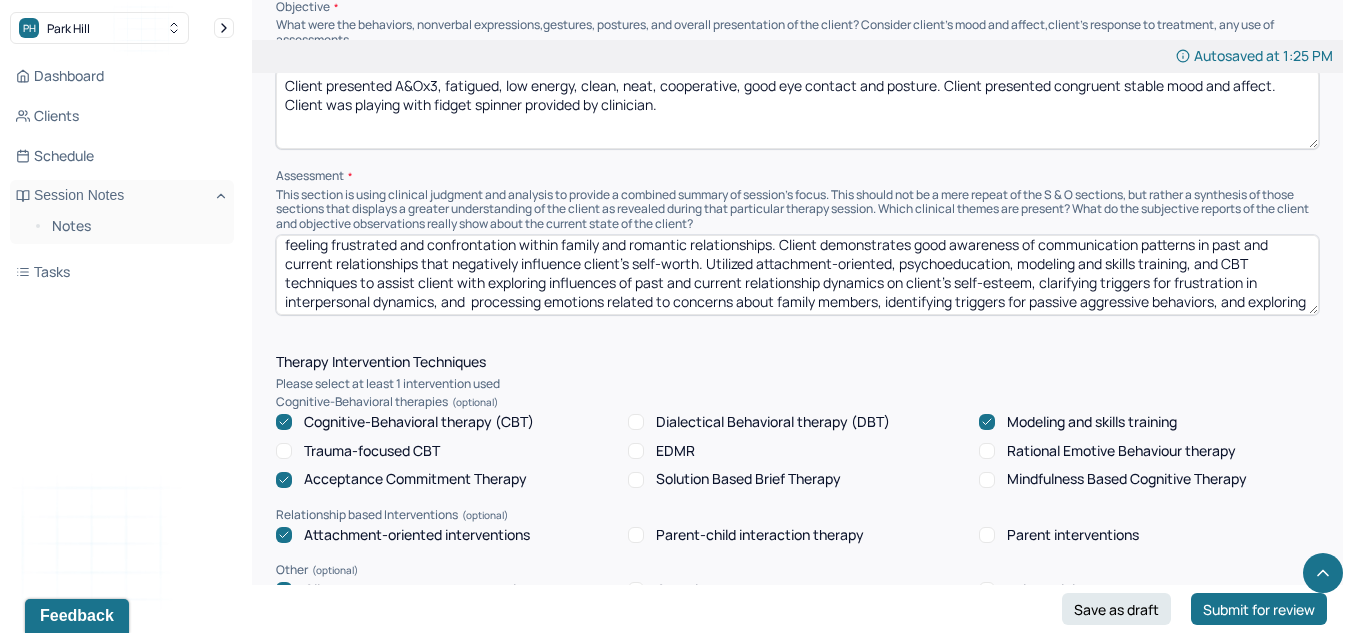 scroll, scrollTop: 0, scrollLeft: 0, axis: both 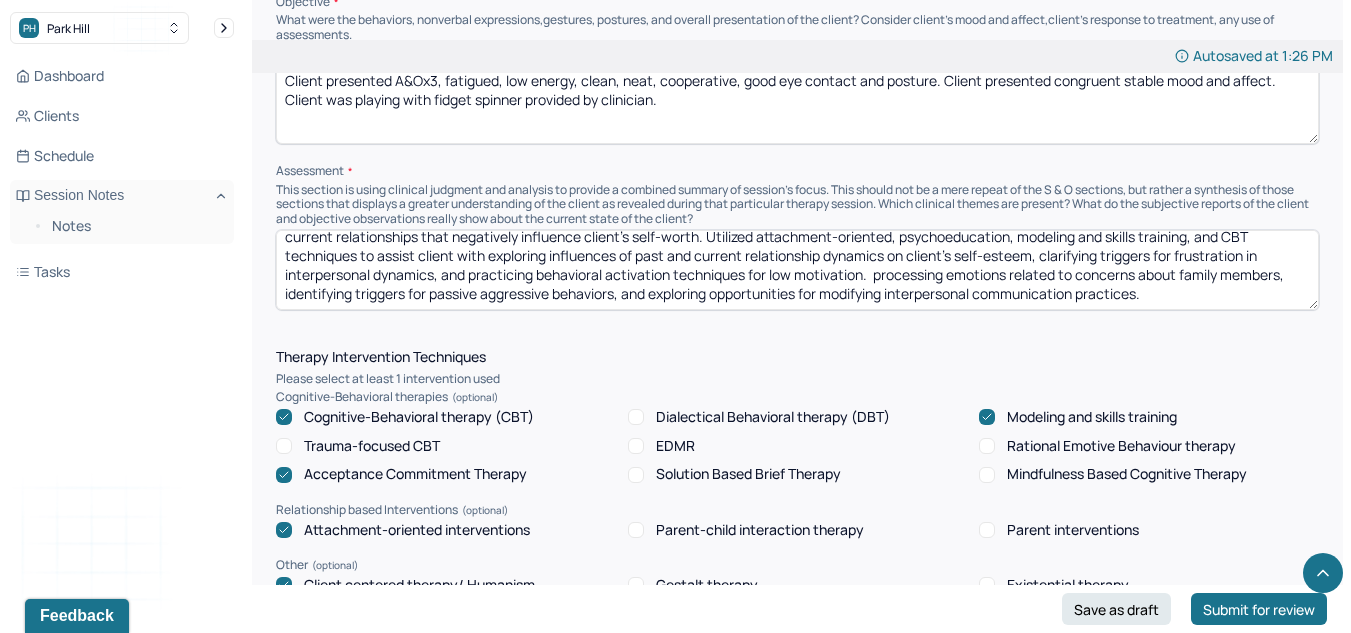 drag, startPoint x: 1179, startPoint y: 299, endPoint x: 873, endPoint y: 274, distance: 307.01953 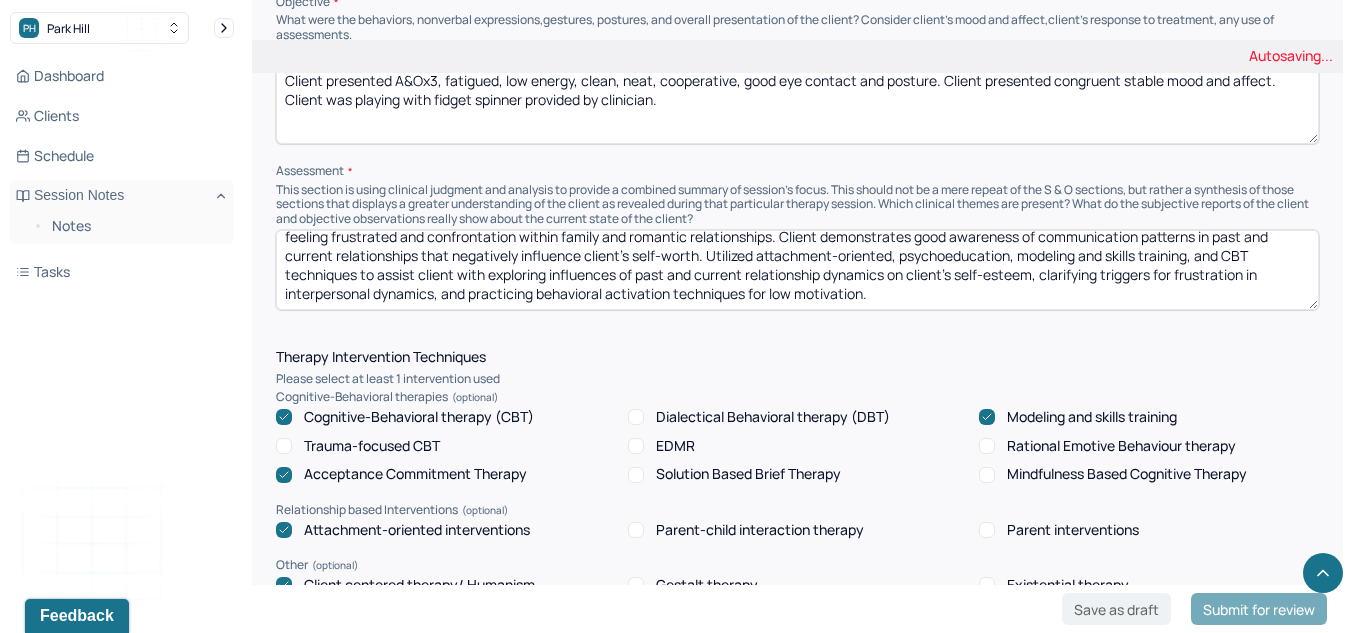 scroll, scrollTop: 0, scrollLeft: 0, axis: both 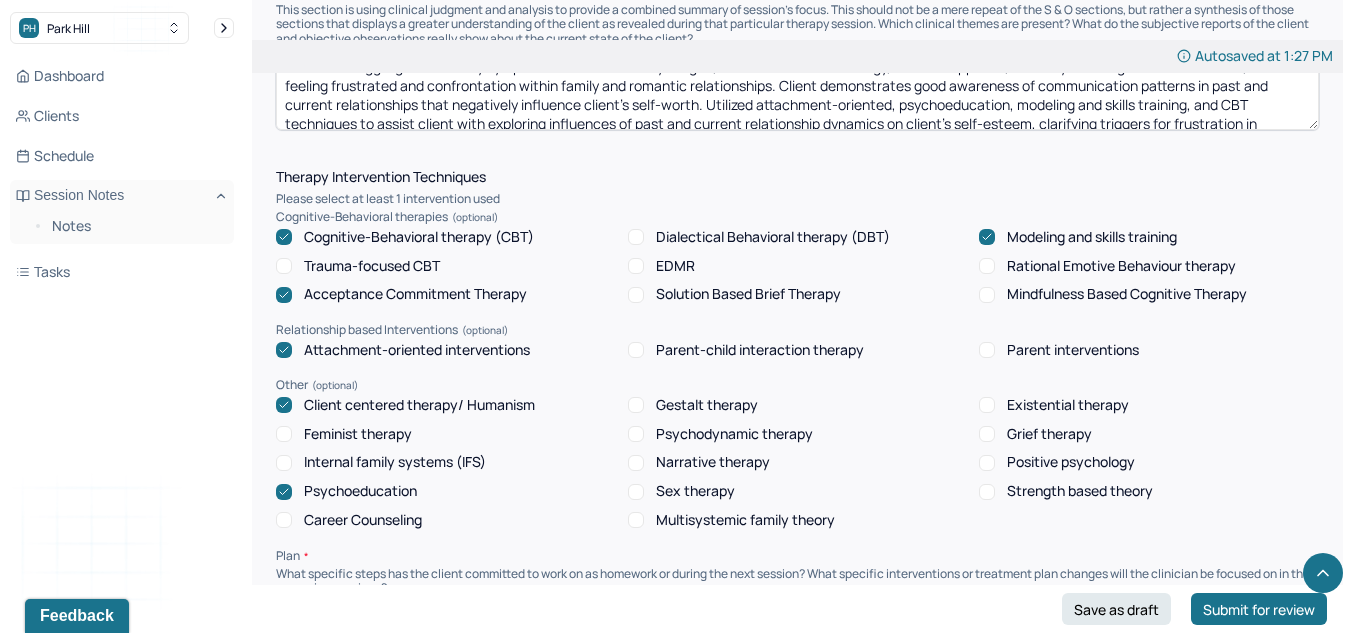 type on "Client is struggling with anxiety symptoms characterized by fatigue, low motivation and energy, reduced appetite, difficulty focusing on self-care tasks, and feeling frustrated and confrontation within family and romantic relationships. Client demonstrates good awareness of communication patterns in past and current relationships that negatively influence client's self-worth. Utilized attachment-oriented, psychoeducation, modeling and skills training, and CBT techniques to assist client with exploring influences of past and current relationship dynamics on client's self-esteem, clarifying triggers for frustration in interpersonal dynamics, and practicing behavioral activation techniques for low motivation." 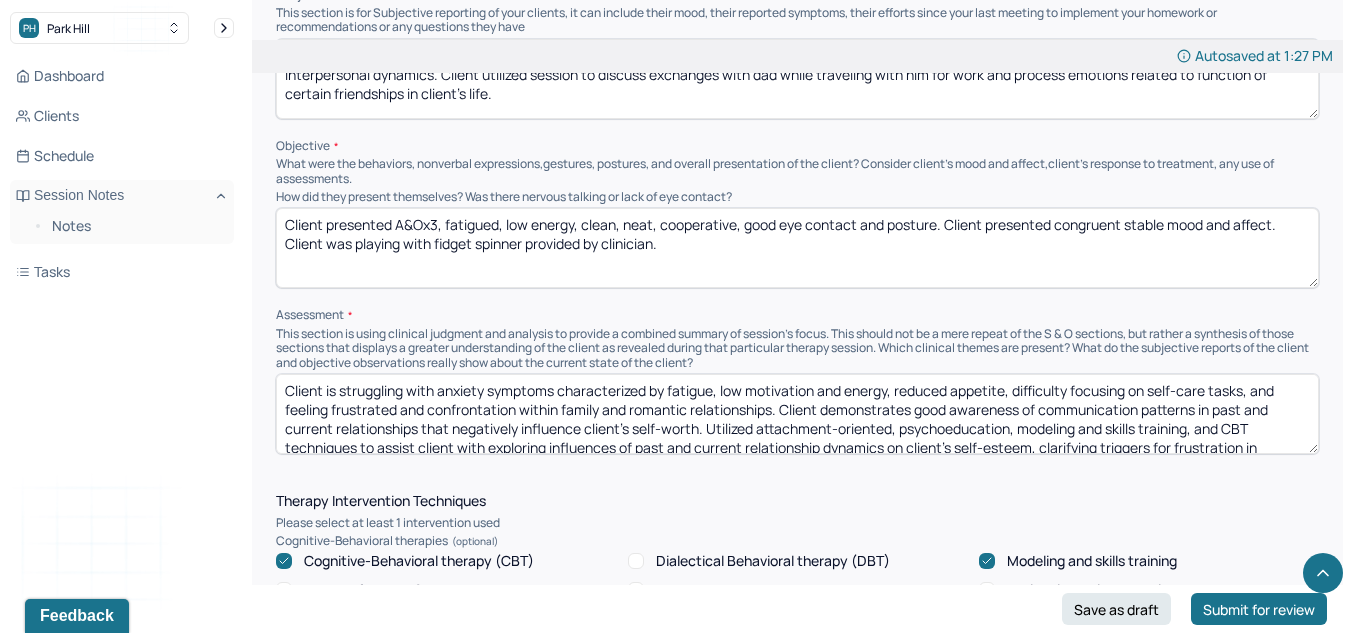 scroll, scrollTop: 1071, scrollLeft: 0, axis: vertical 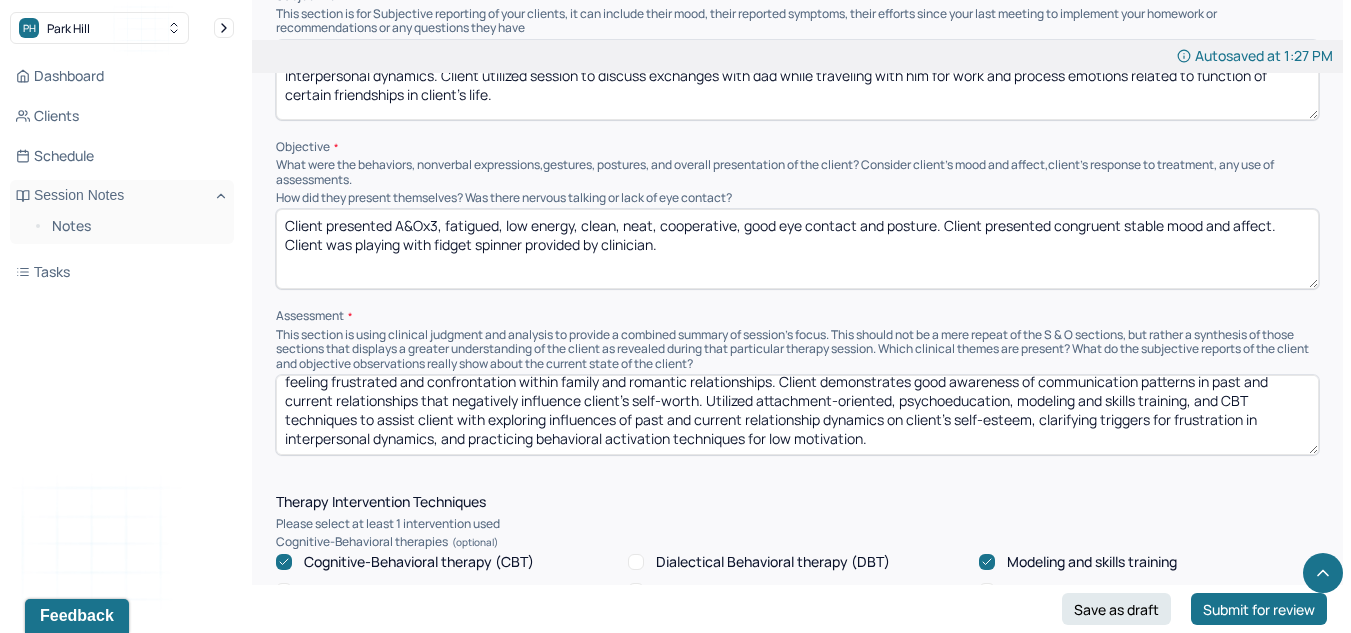 click on "Client is struggling with anxiety symptoms characterized by fatigue, low motivation and energy, reduced appetite, difficulty focusing on self-care tasks, and feeling frustrated and confrontation within family and romantic relationships. Client demonstrates good awareness of communication patterns in past and current relationships that negatively influence client's self-worth. Utilized attachment-oriented, psychoeducation, modeling and skills training, and CBT techniques to assist client with exploring influences of past and current relationship dynamics on client's self-esteem, clarifying triggers for frustration in interpersonal dynamics, and practicing behavioral activation techniques for low motivation." at bounding box center [797, 415] 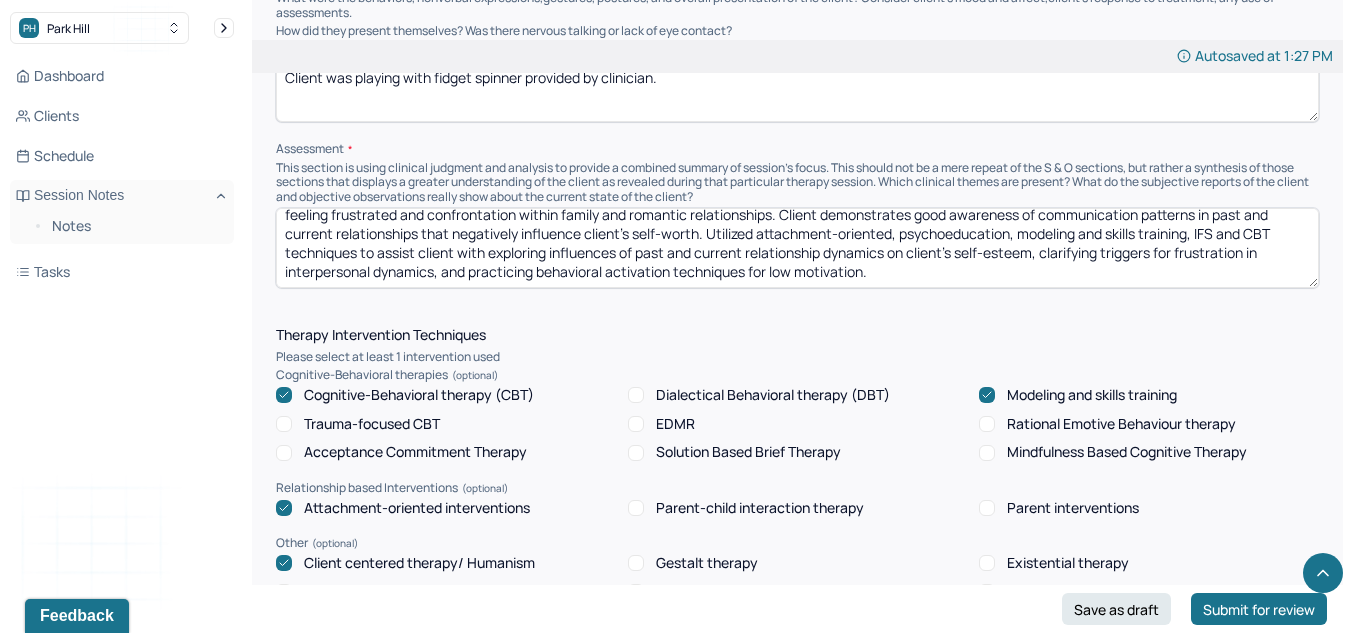 scroll, scrollTop: 1484, scrollLeft: 0, axis: vertical 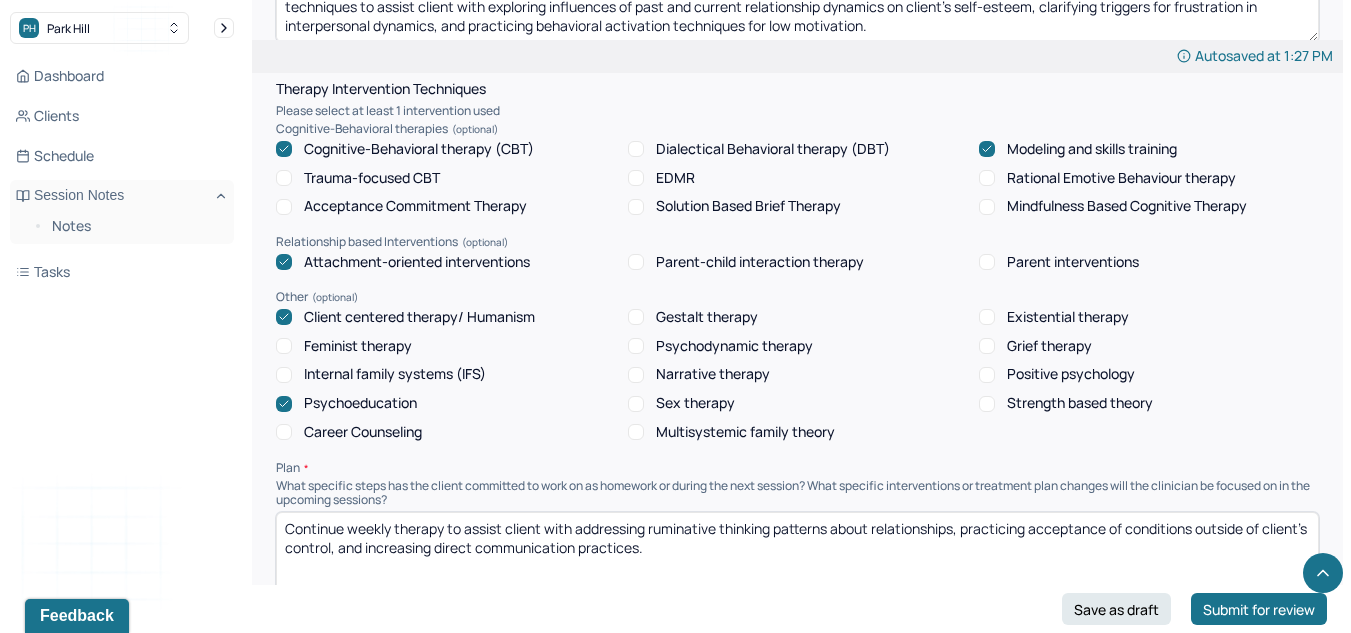 type on "Client is struggling with anxiety symptoms characterized by fatigue, low motivation and energy, reduced appetite, difficulty focusing on self-care tasks, and feeling frustrated and confrontation within family and romantic relationships. Client demonstrates good awareness of communication patterns in past and current relationships that negatively influence client's self-worth. Utilized attachment-oriented, psychoeducation, modeling and skills training, IFS and CBT techniques to assist client with exploring influences of past and current relationship dynamics on client's self-esteem, clarifying triggers for frustration in interpersonal dynamics, and practicing behavioral activation techniques for low motivation." 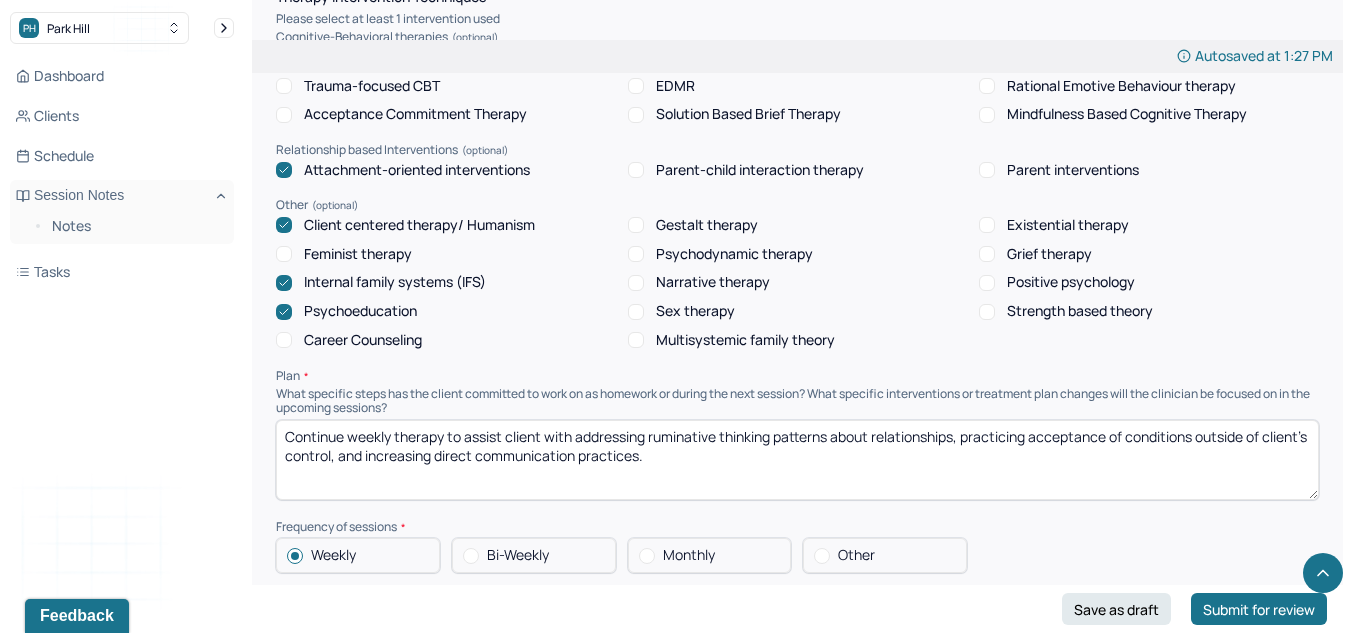 scroll, scrollTop: 1575, scrollLeft: 0, axis: vertical 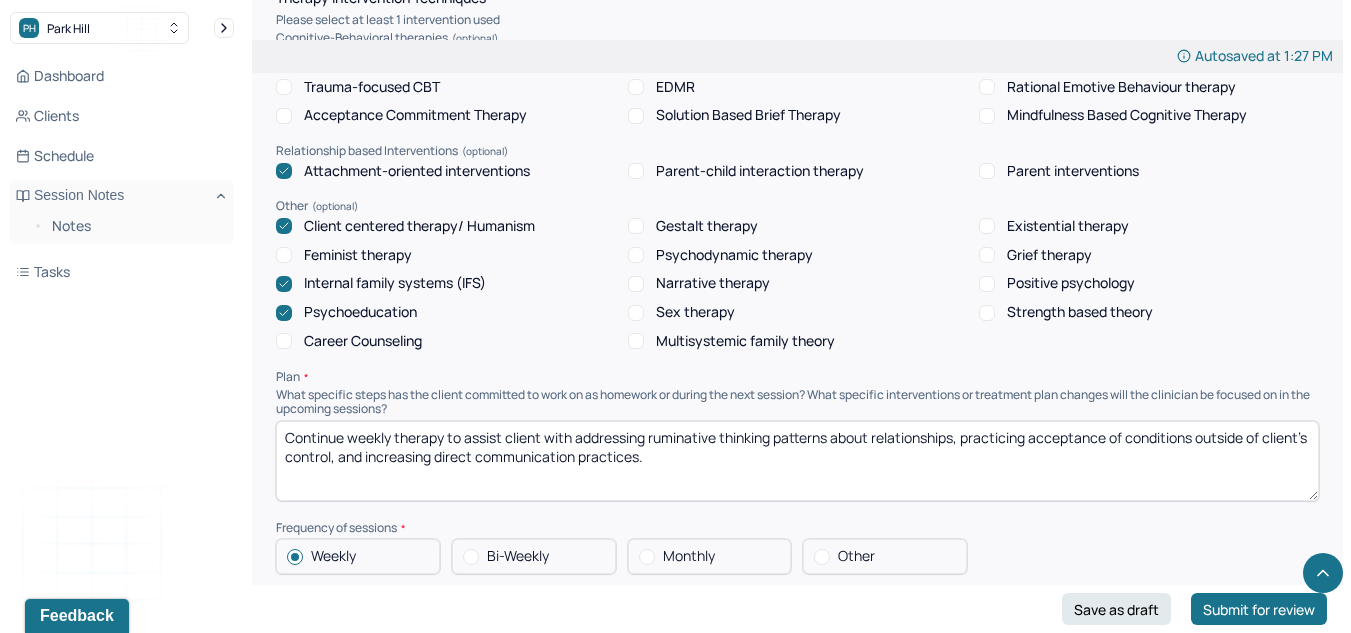 click on "Continue weekly therapy to assist client with addressing ruminative thinking patterns about relationships, practicing acceptance of conditions outside of client's control, and increasing direct communication practices." at bounding box center [797, 461] 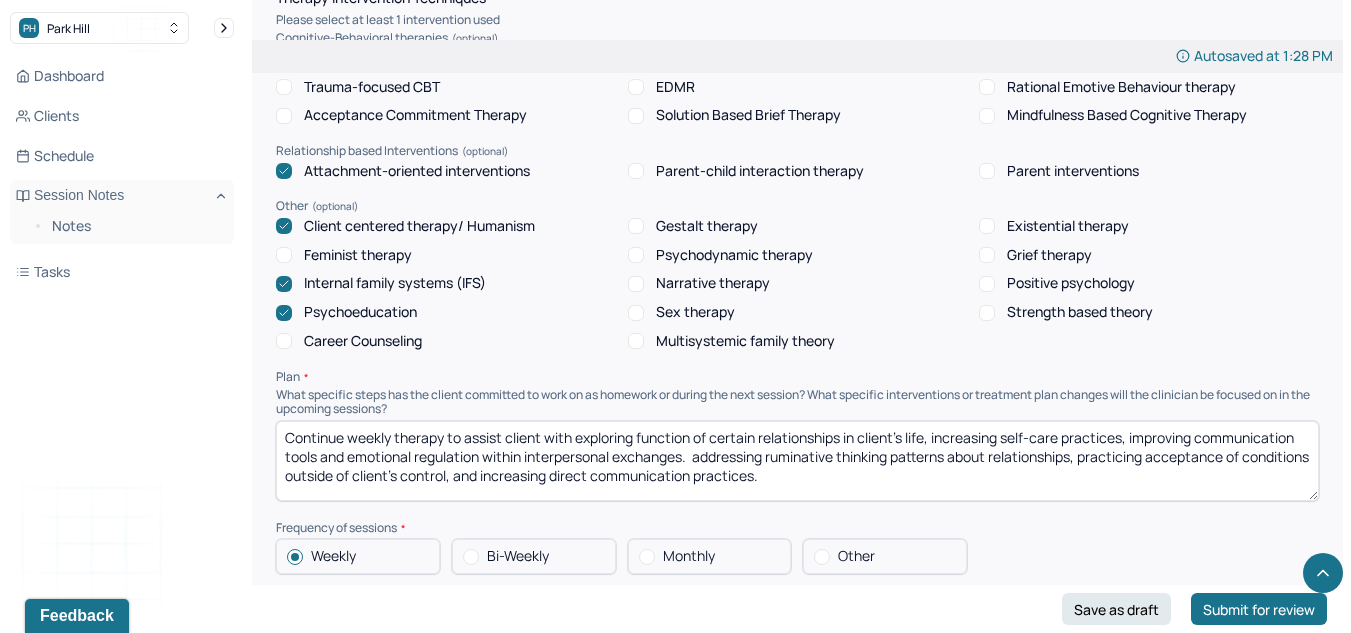 click on "Continue weekly therapy to assist client with exploring function of certain relationships in client's life, increasing self-care practices, improving communication tools and emotional regulation within interpersonal exchanges.  addressing ruminative thinking patterns about relationships, practicing acceptance of conditions outside of client's control, and increasing direct communication practices." at bounding box center [797, 461] 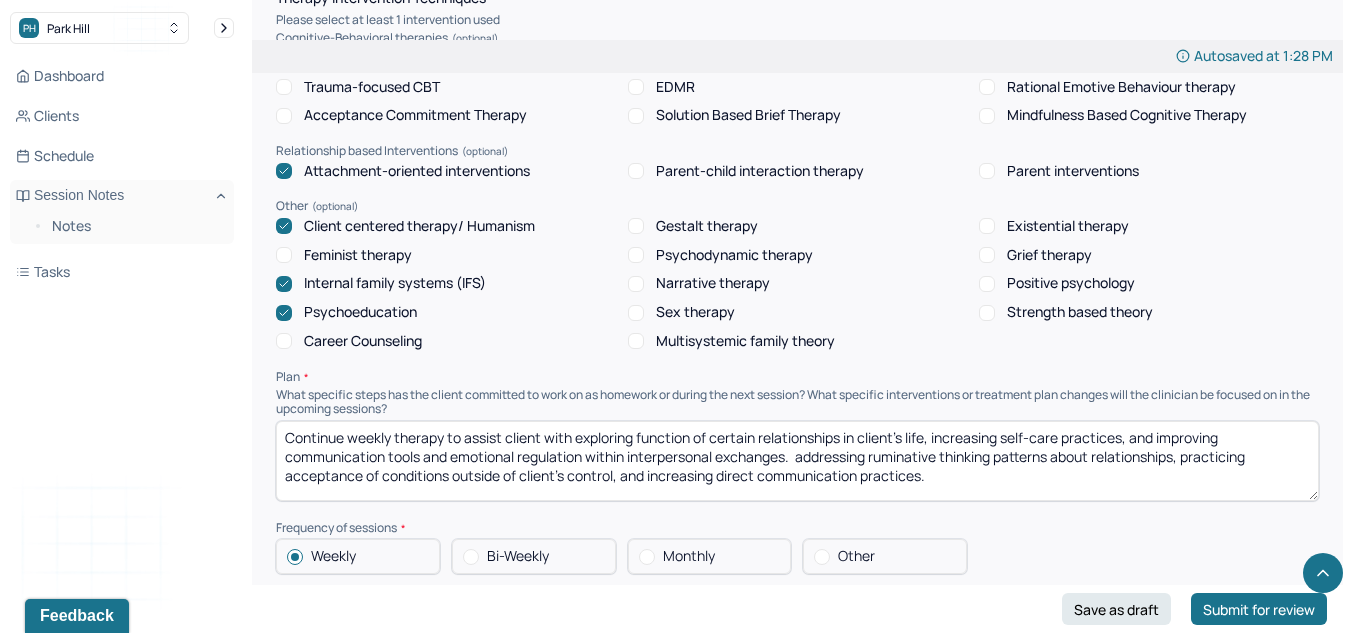drag, startPoint x: 1024, startPoint y: 481, endPoint x: 801, endPoint y: 466, distance: 223.50392 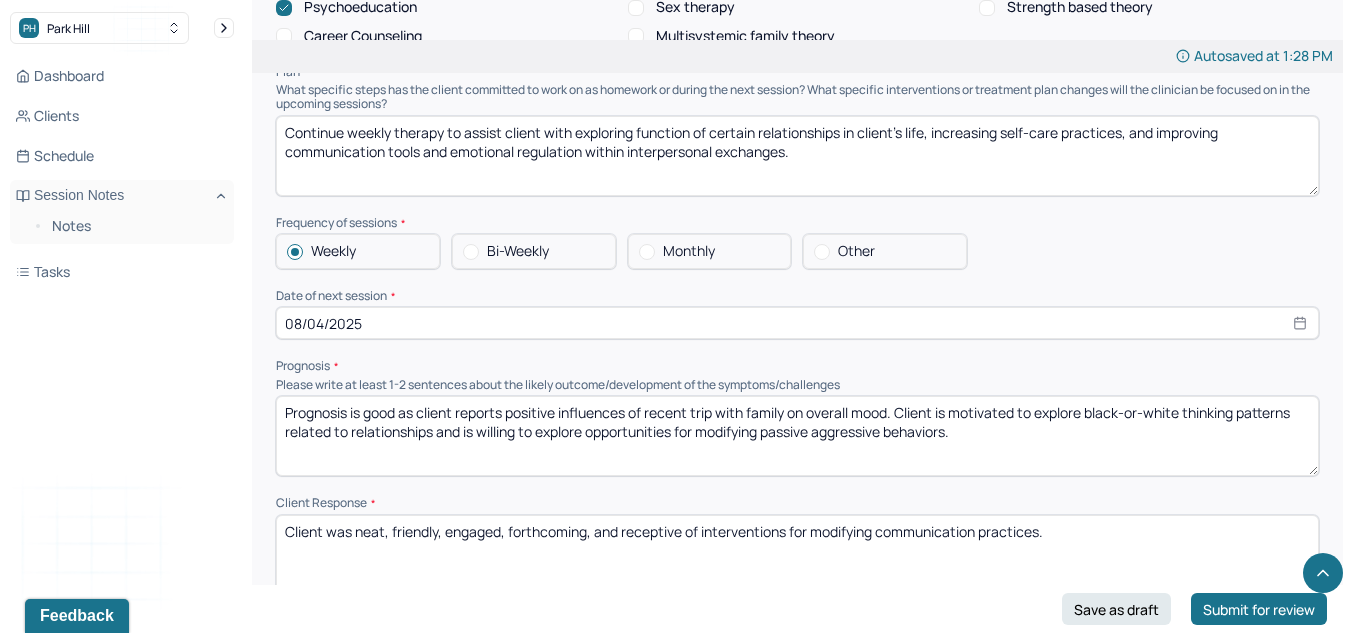 scroll, scrollTop: 1878, scrollLeft: 0, axis: vertical 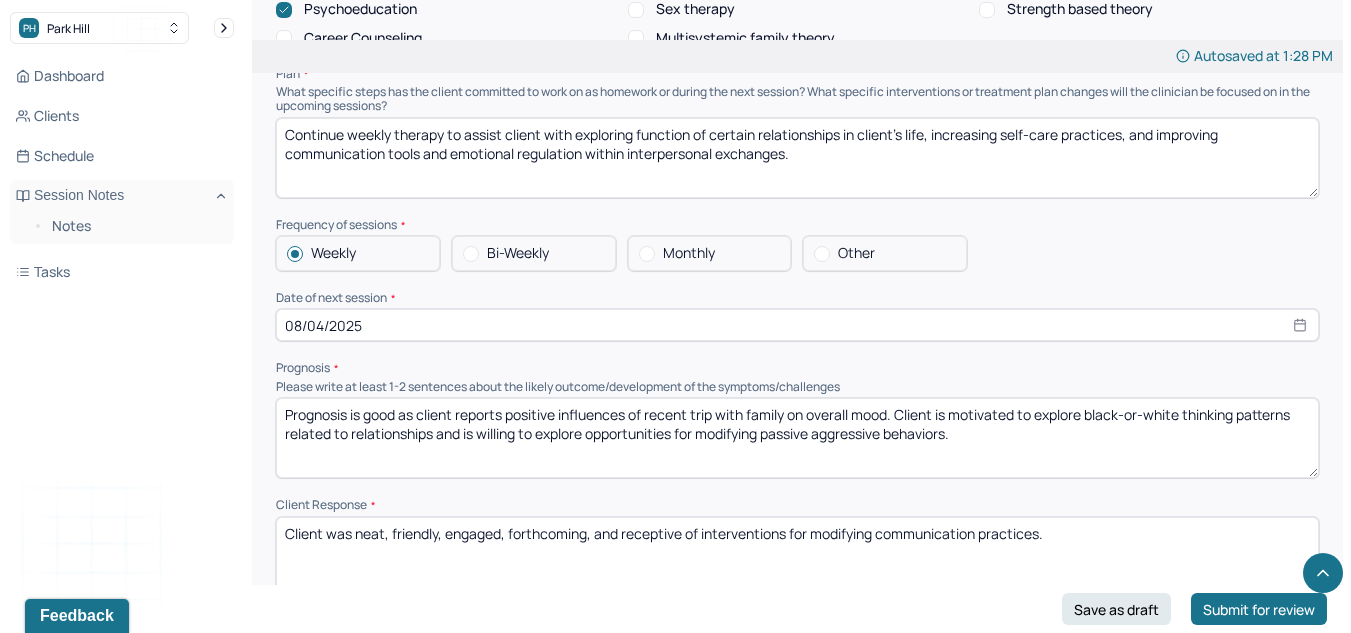 type on "Continue weekly therapy to assist client with exploring function of certain relationships in client's life, increasing self-care practices, and improving communication tools and emotional regulation within interpersonal exchanges." 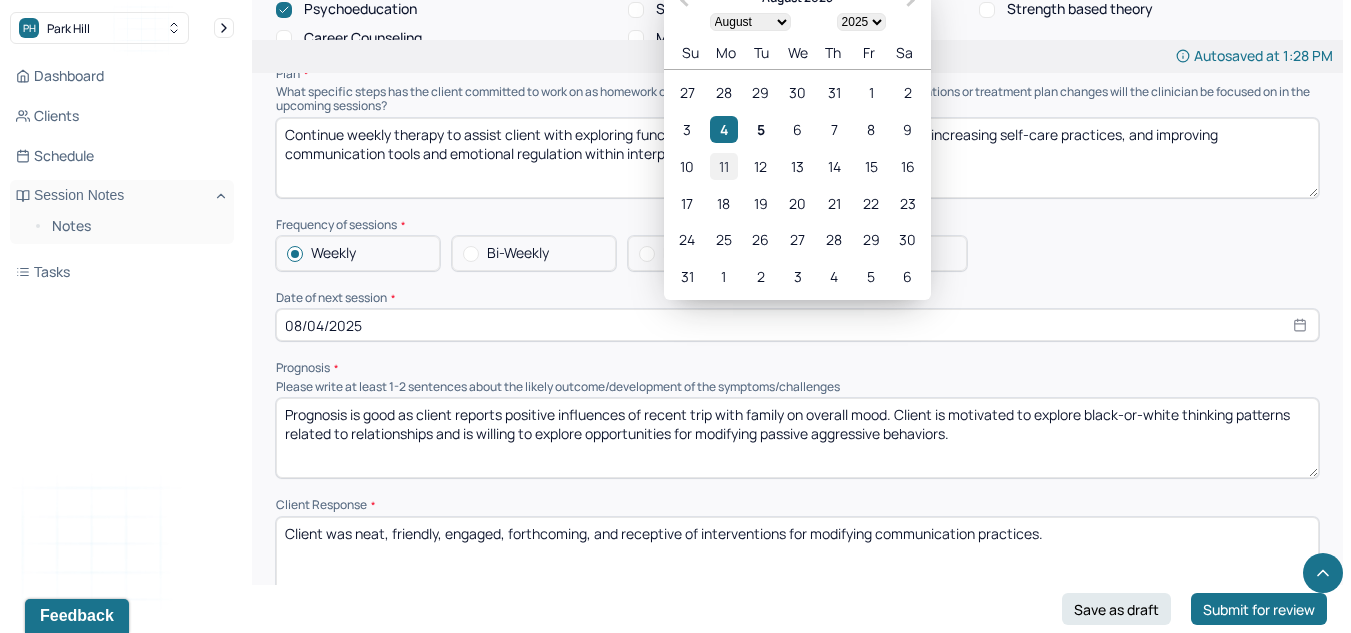 click on "11" at bounding box center (723, 166) 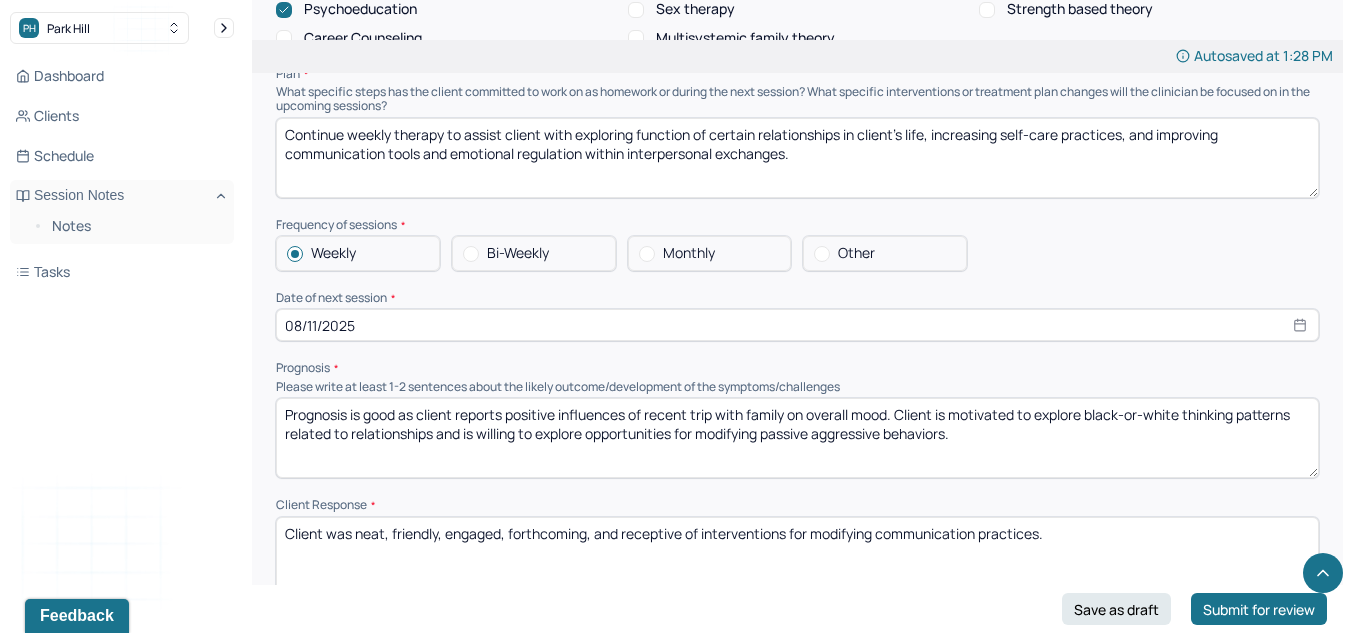 click on "Prognosis is good as client reports positive influences of recent trip with family on overall mood. Client is motivated to explore black-or-white thinking patterns related to relationships and is willing to explore opportunities for modifying passive aggressive behaviors." at bounding box center [797, 438] 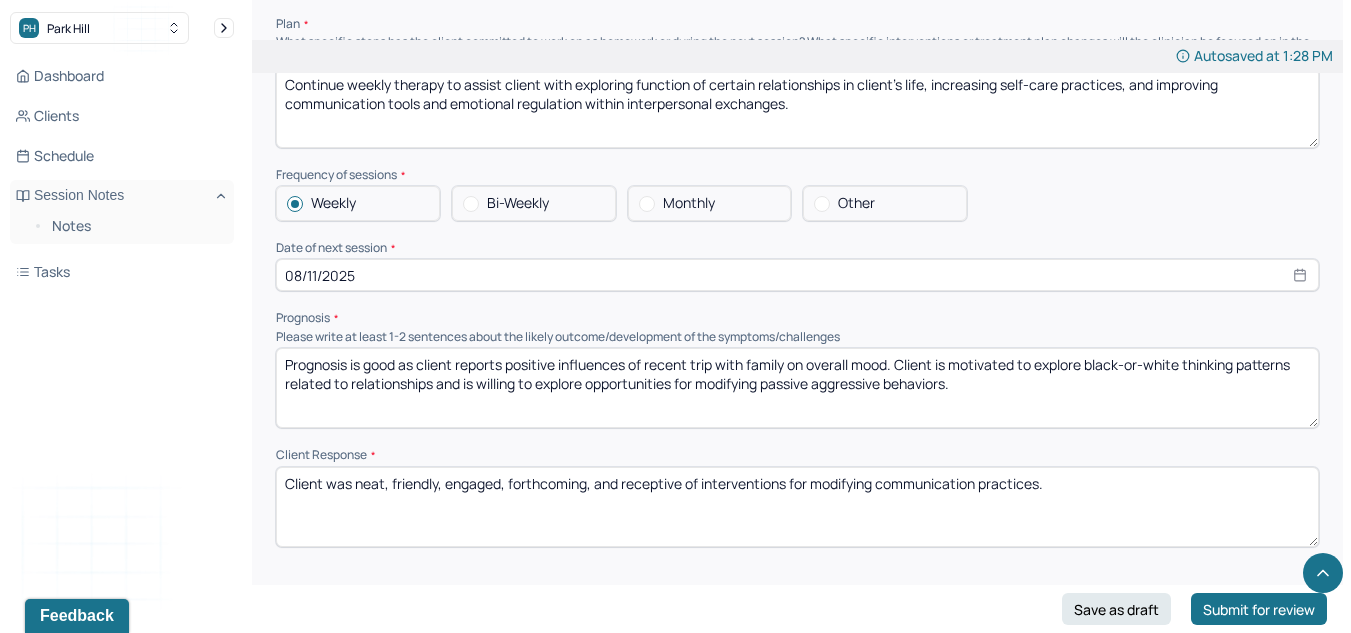 click on "Prognosis is good as client reports positive influences of recent trip with family on overall mood. Client is motivated to explore black-or-white thinking patterns related to relationships and is willing to explore opportunities for modifying passive aggressive behaviors." at bounding box center (797, 388) 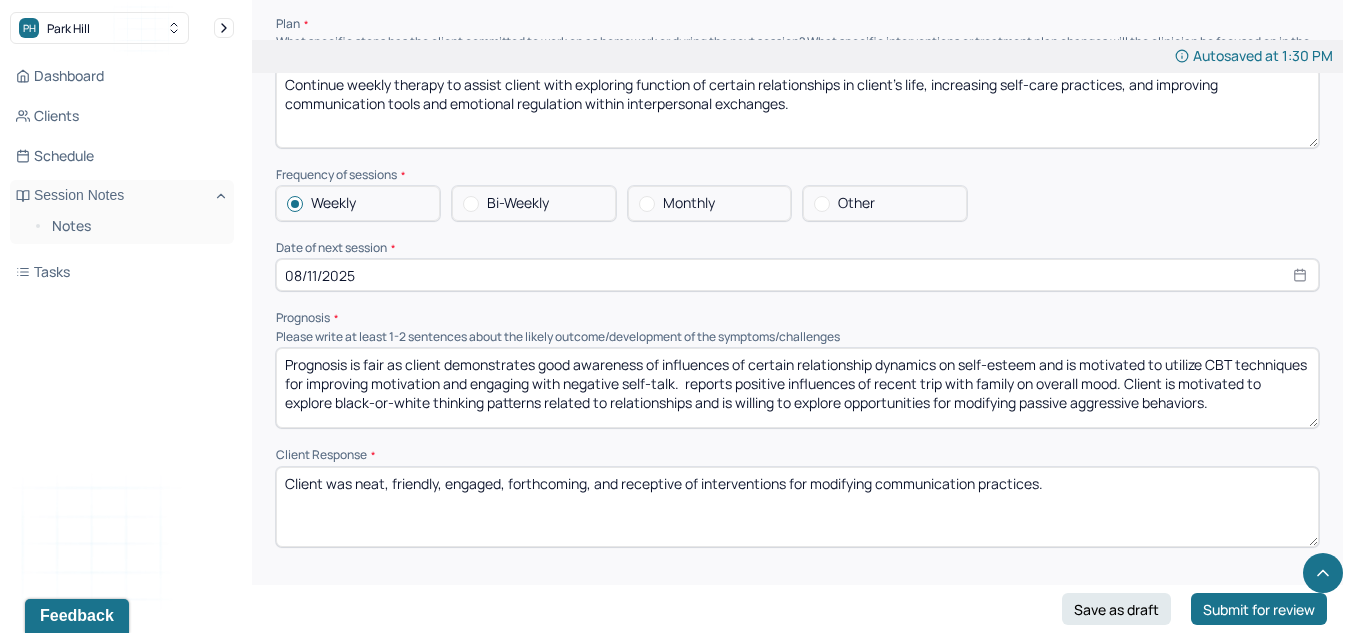 drag, startPoint x: 761, startPoint y: 380, endPoint x: 1365, endPoint y: 495, distance: 614.8504 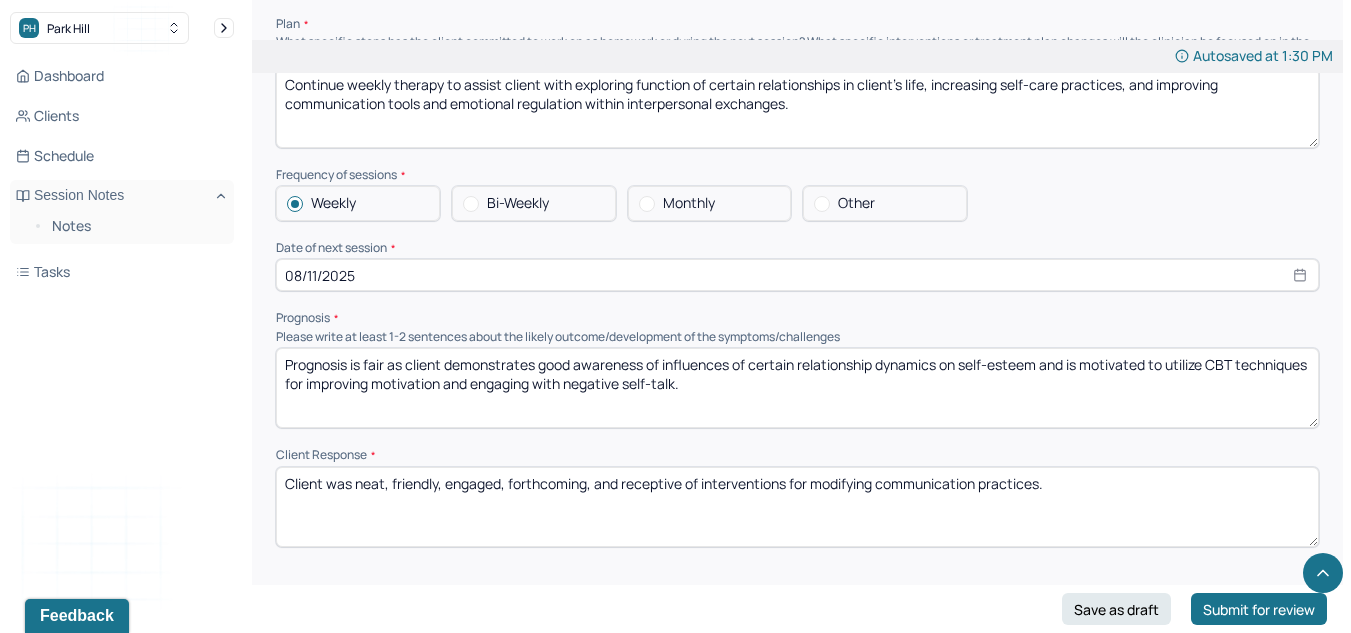 scroll, scrollTop: 1959, scrollLeft: 0, axis: vertical 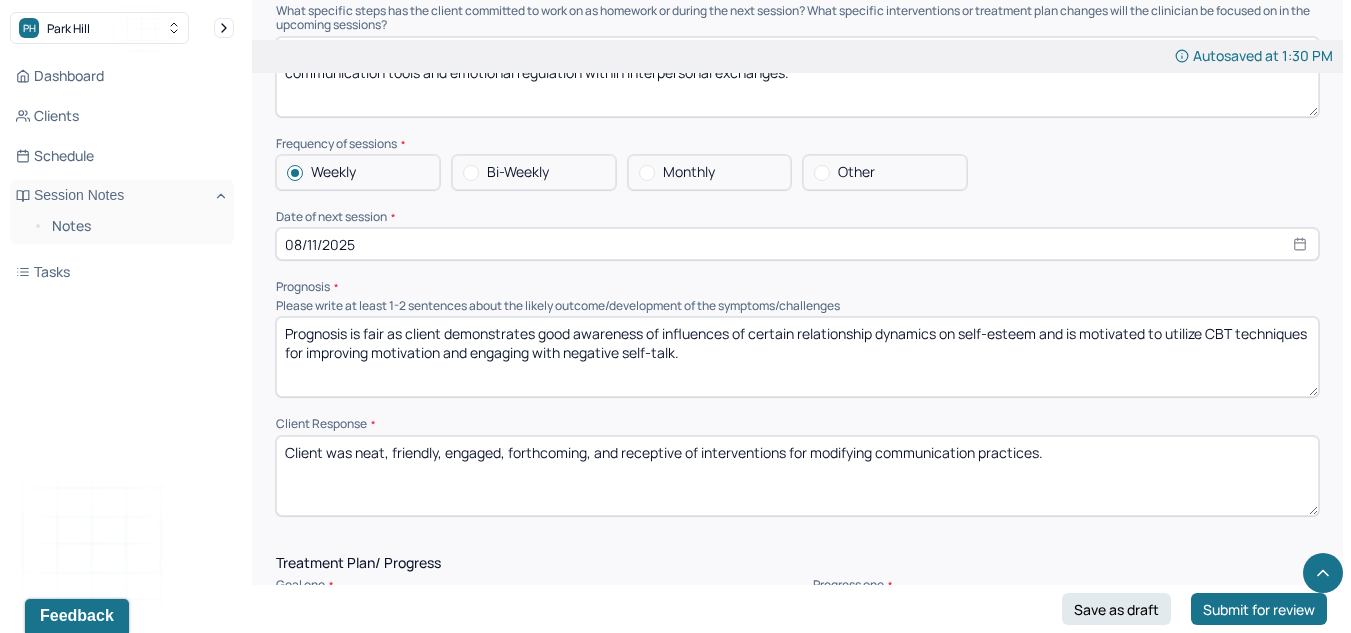 type on "Prognosis is fair as client demonstrates good awareness of influences of certain relationship dynamics on self-esteem and is motivated to utilize CBT techniques for improving motivation and engaging with negative self-talk." 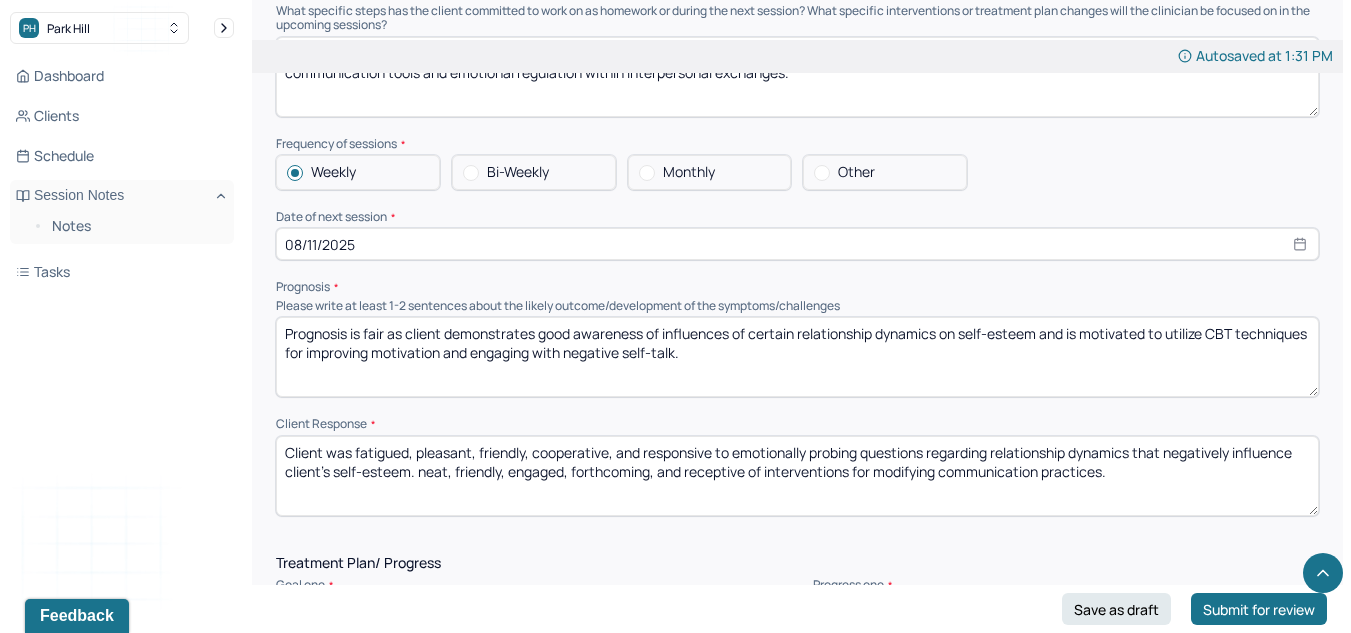 drag, startPoint x: 1131, startPoint y: 478, endPoint x: 423, endPoint y: 479, distance: 708.00073 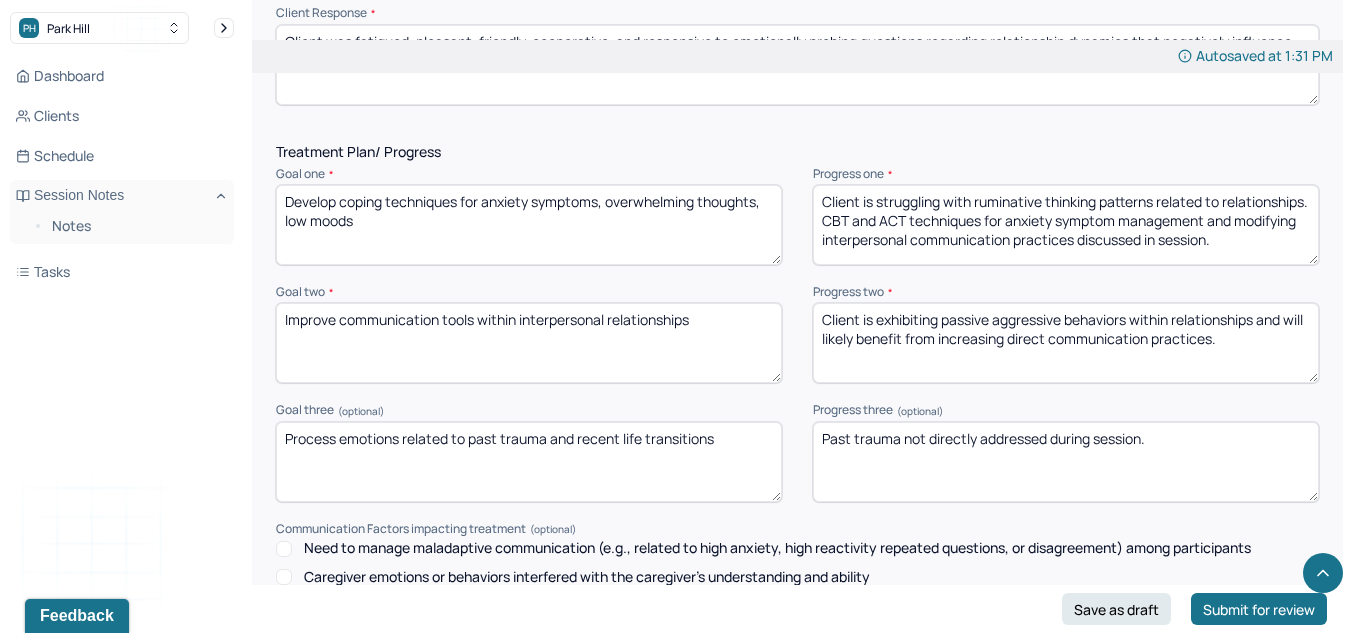 scroll, scrollTop: 2398, scrollLeft: 0, axis: vertical 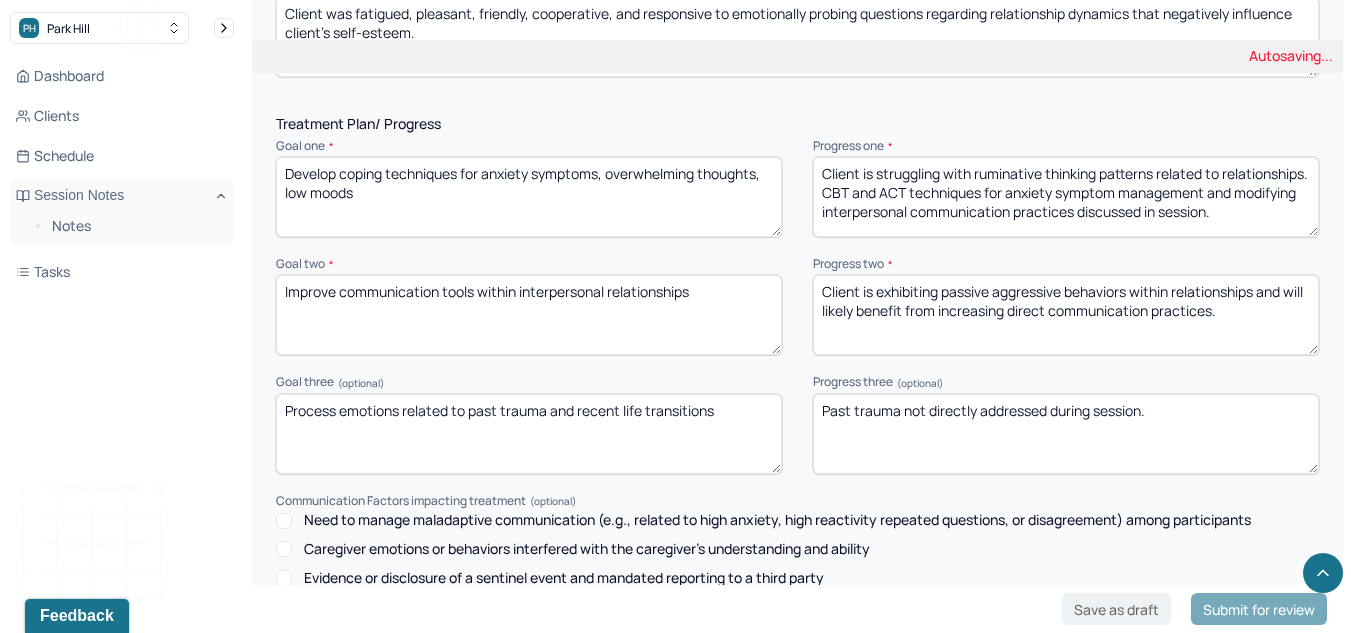 type on "Client was fatigued, pleasant, friendly, cooperative, and responsive to emotionally probing questions regarding relationship dynamics that negatively influence client's self-esteem." 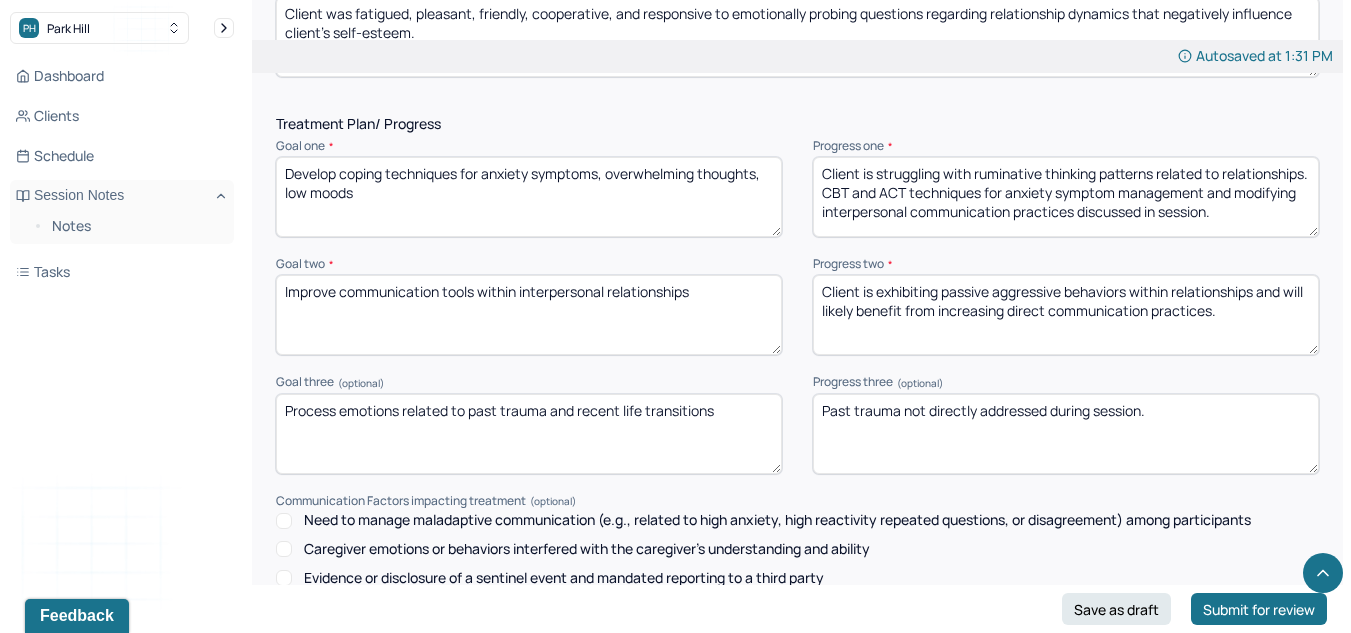 click on "Client is struggling with ruminative thinking patterns related to relationships. CBT and ACT techniques for anxiety symptom management and modifying interpersonal communication practices discussed in session." at bounding box center (1066, 197) 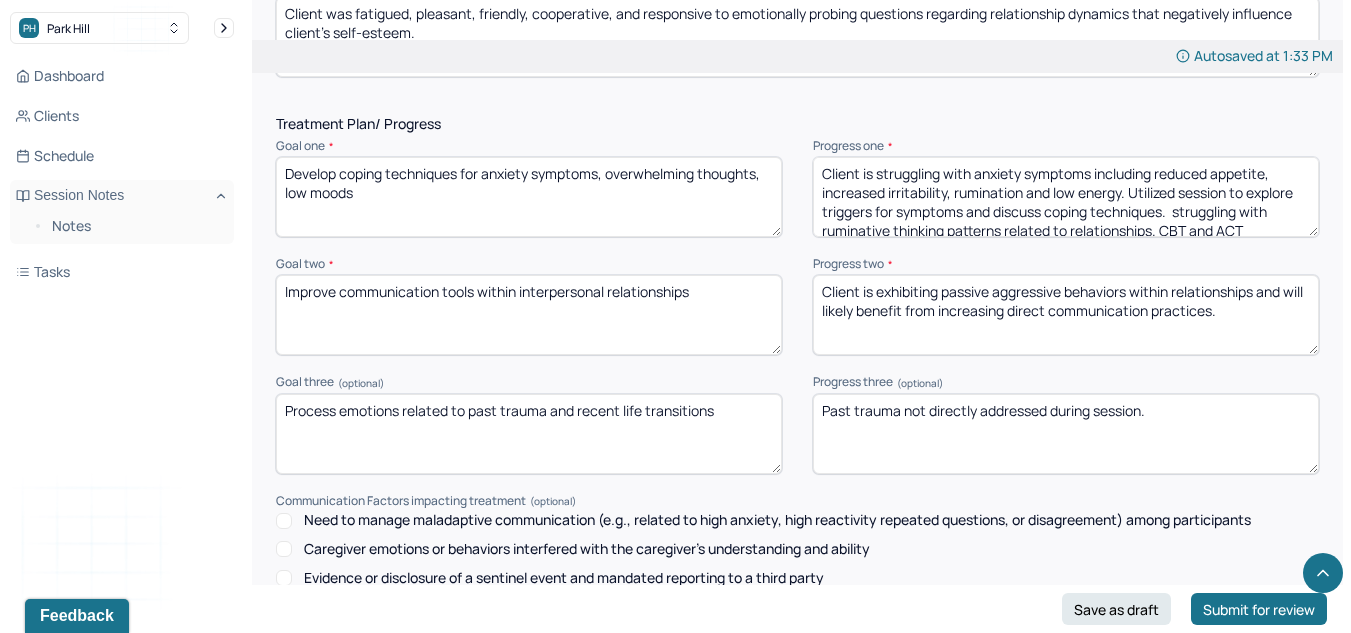 scroll, scrollTop: 48, scrollLeft: 0, axis: vertical 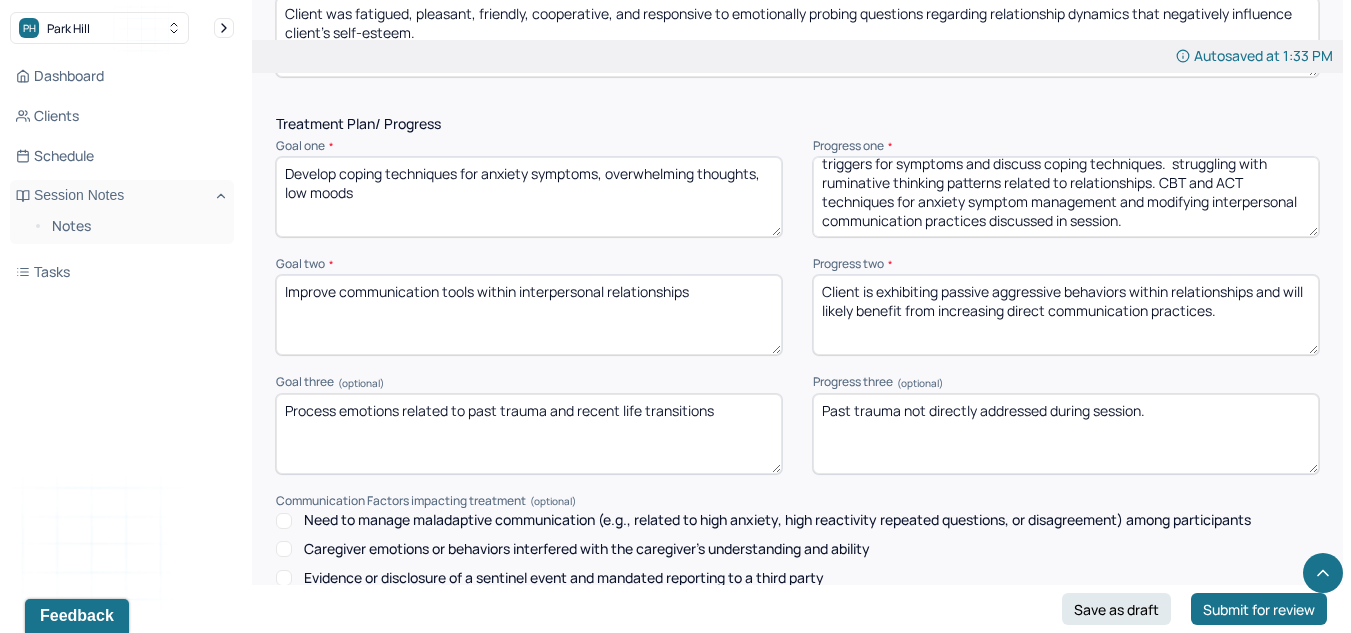 drag, startPoint x: 1228, startPoint y: 214, endPoint x: 1339, endPoint y: 327, distance: 158.39824 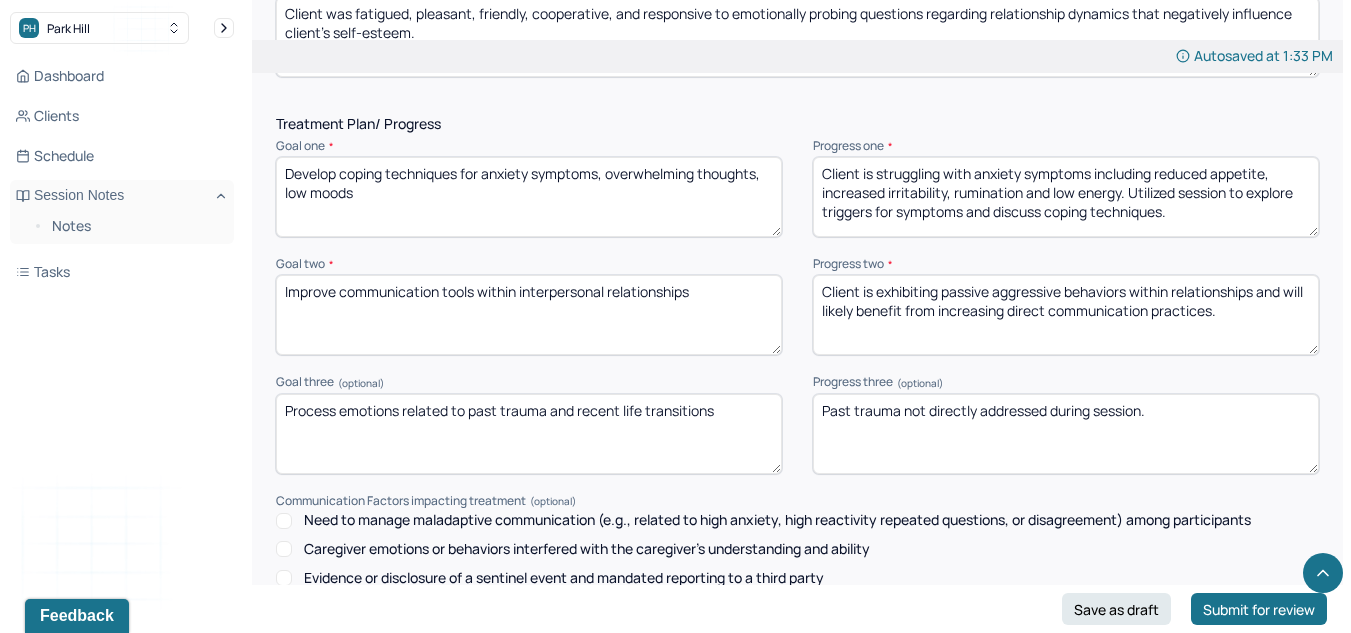 scroll, scrollTop: 0, scrollLeft: 0, axis: both 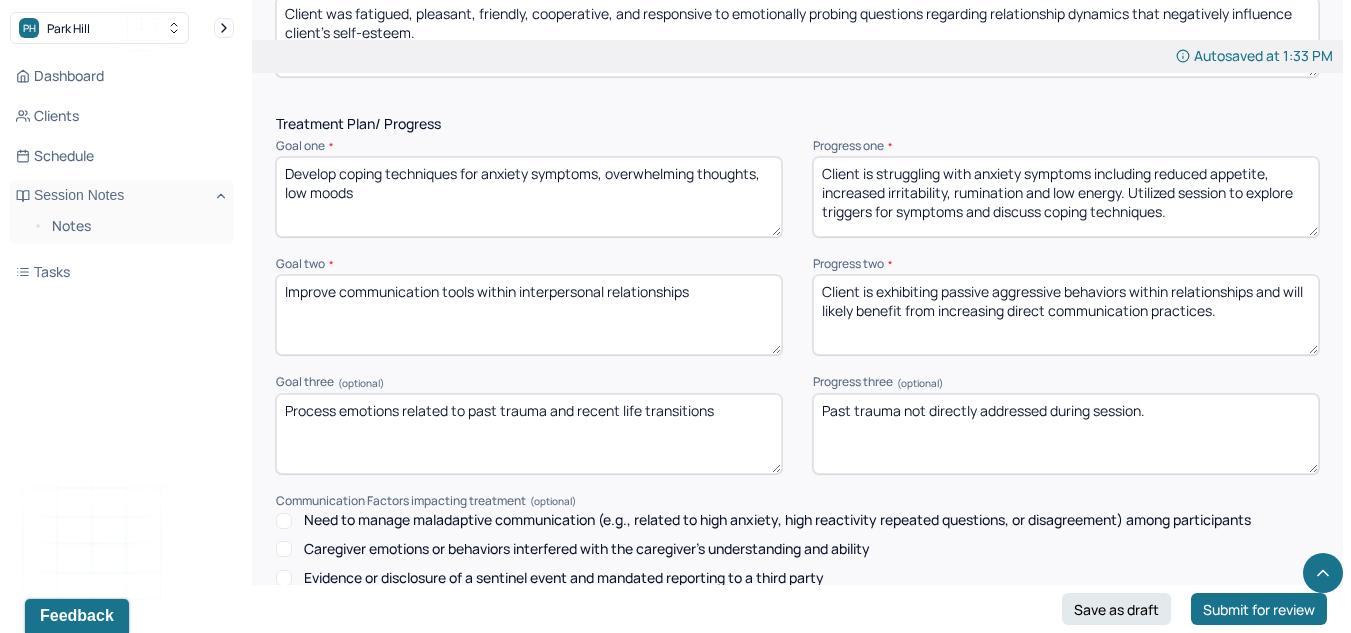 type on "Client is struggling with anxiety symptoms including reduced appetite, increased irritability, rumination and low energy. Utilized session to explore triggers for symptoms and discuss coping techniques." 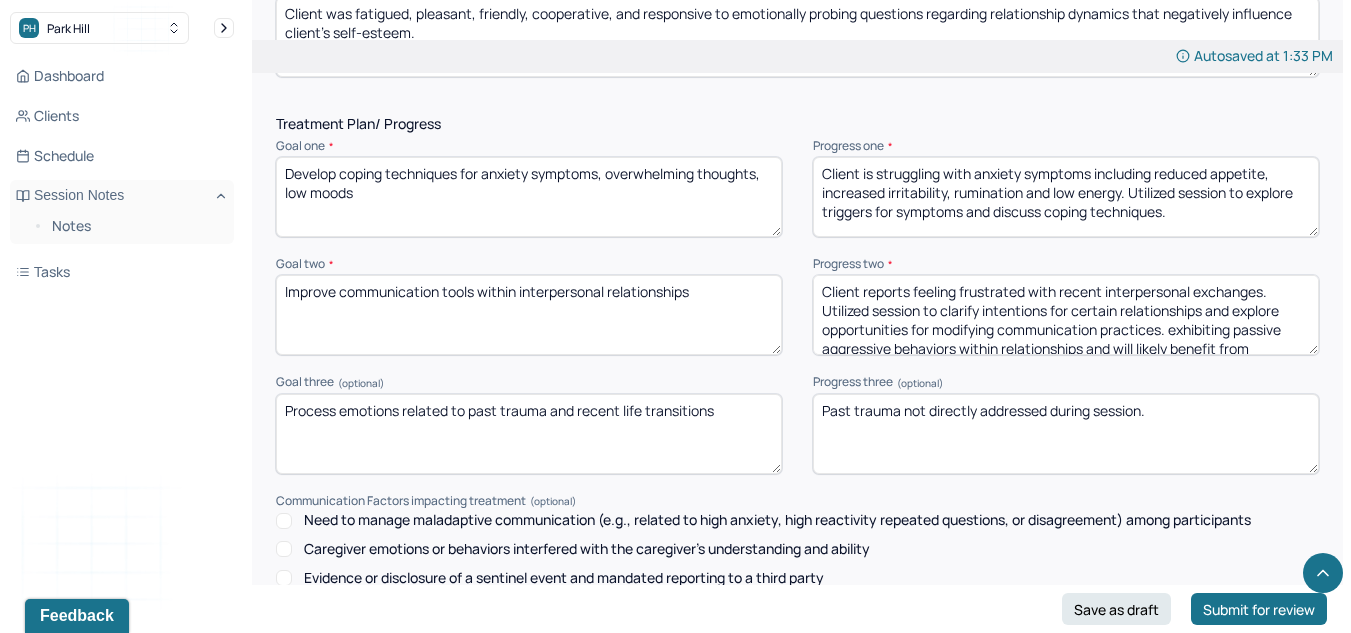 drag, startPoint x: 1172, startPoint y: 332, endPoint x: 1257, endPoint y: 413, distance: 117.413795 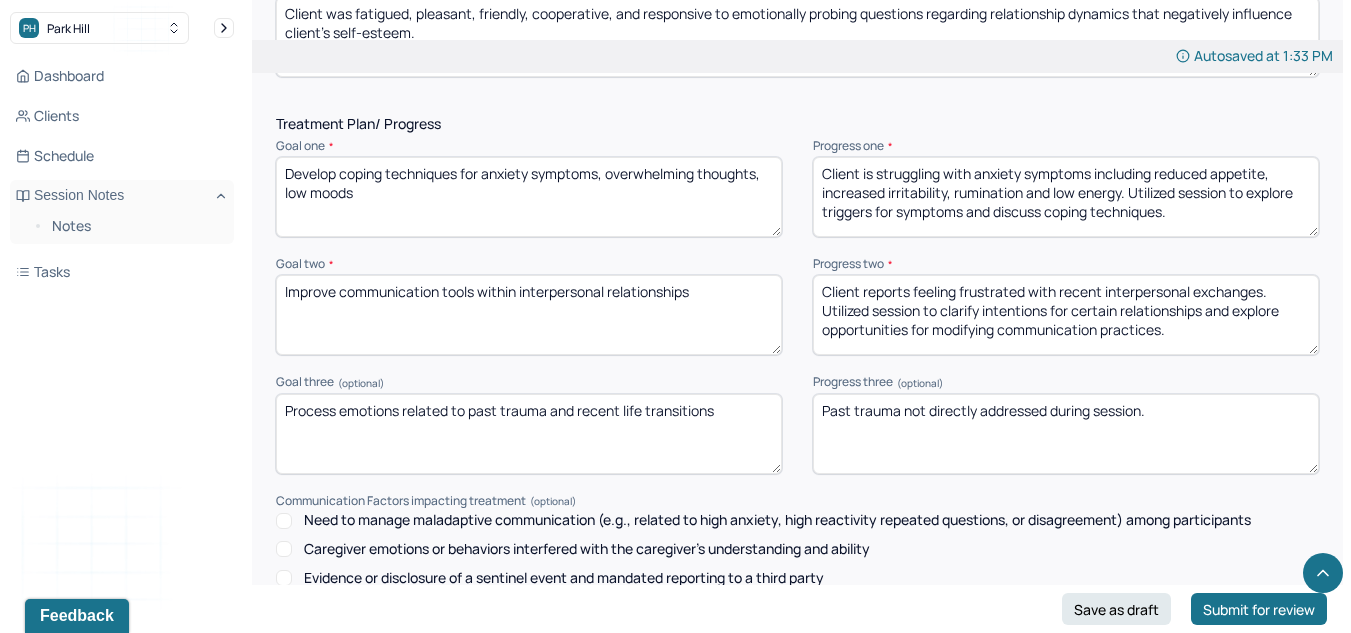 scroll, scrollTop: 2463, scrollLeft: 0, axis: vertical 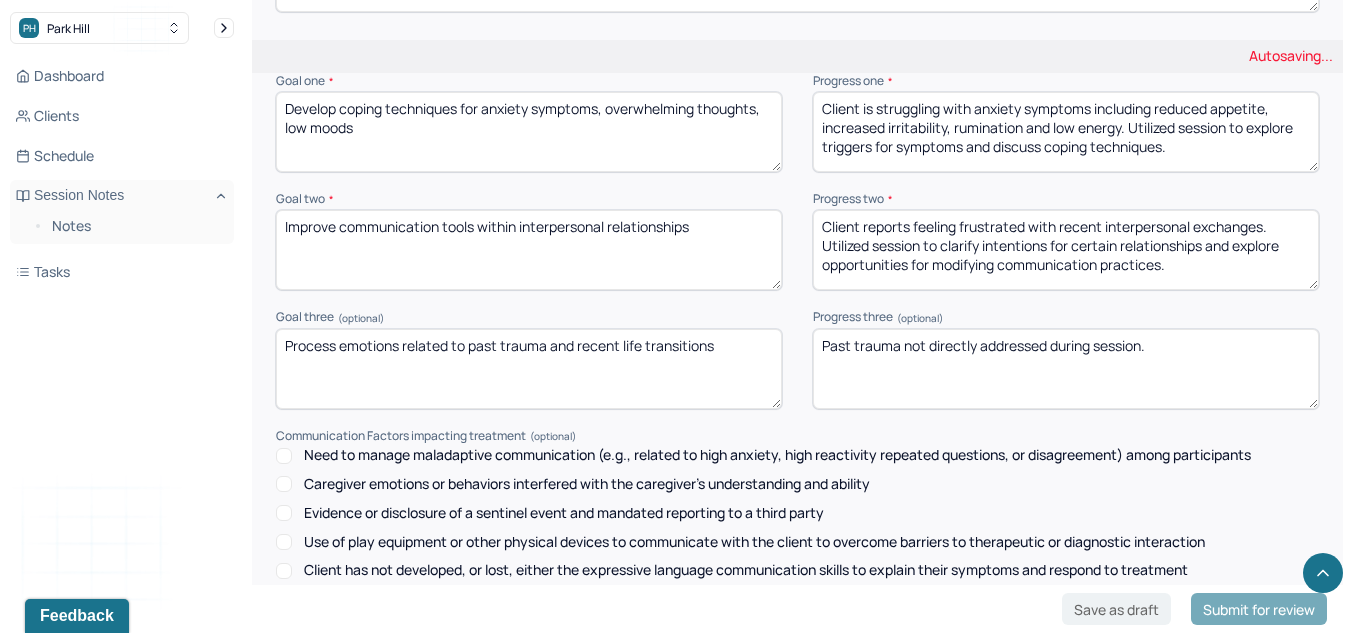 type on "Client reports feeling frustrated with recent interpersonal exchanges. Utilized session to clarify intentions for certain relationships and explore opportunities for modifying communication practices." 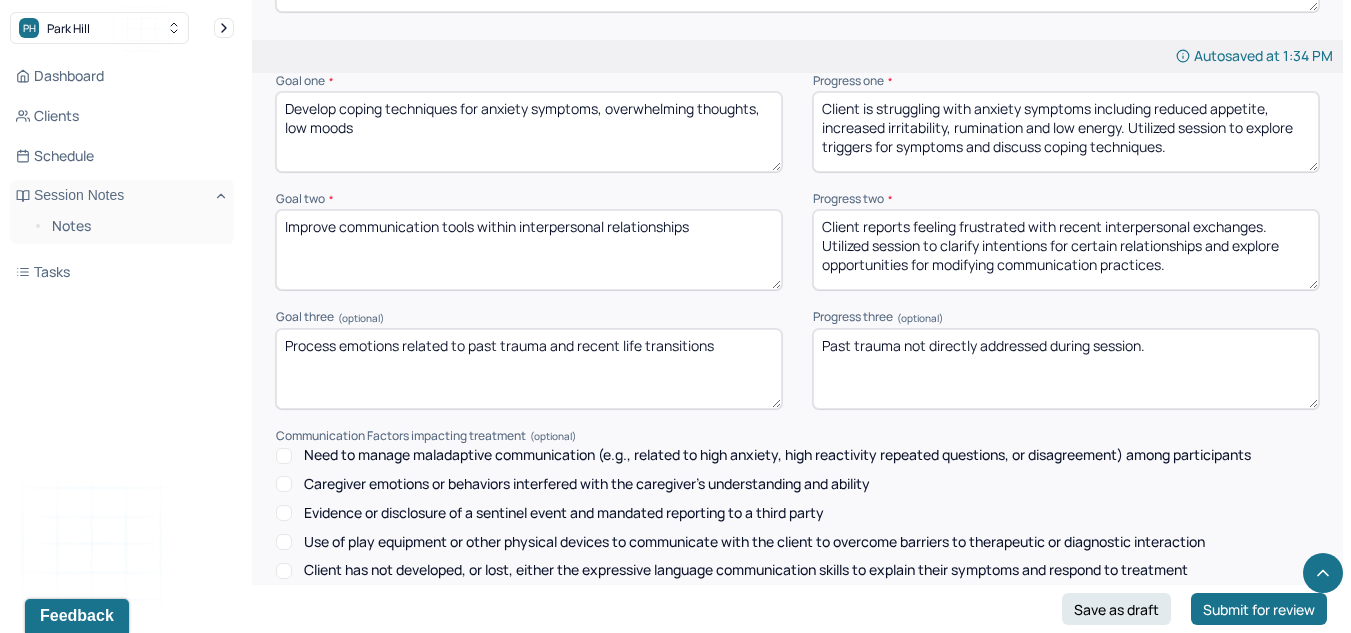 click on "Past trauma not directly addressed during session." at bounding box center [1066, 369] 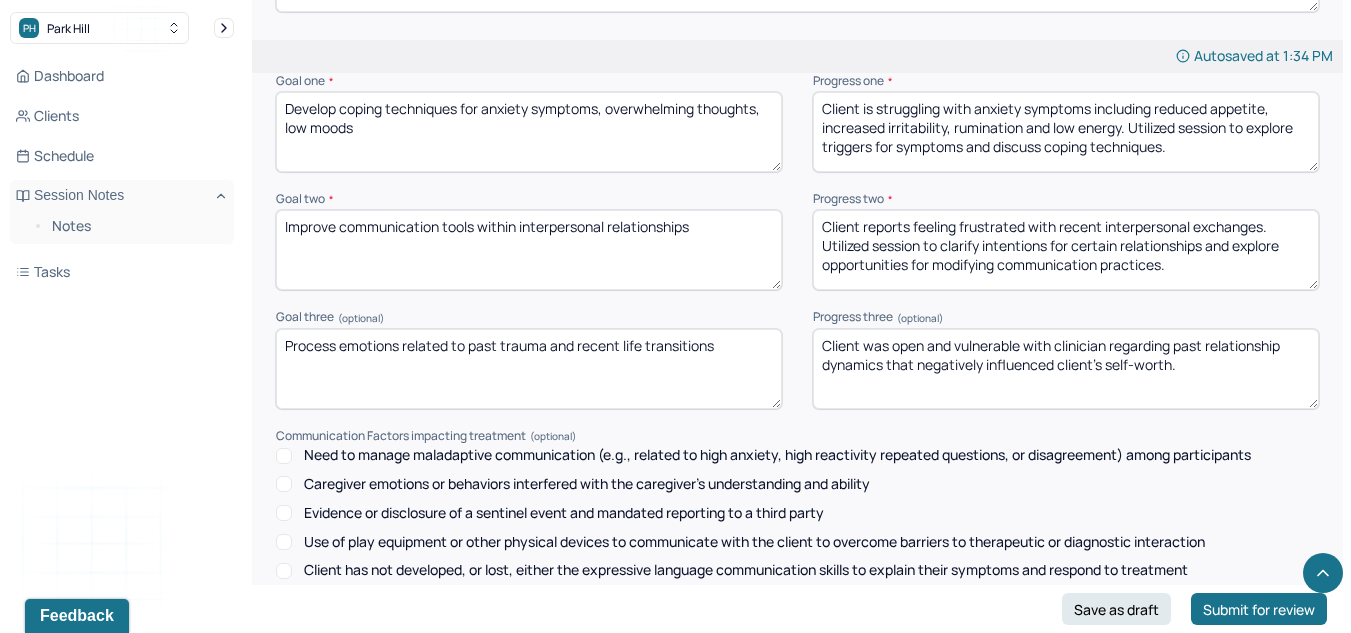 scroll, scrollTop: 2773, scrollLeft: 0, axis: vertical 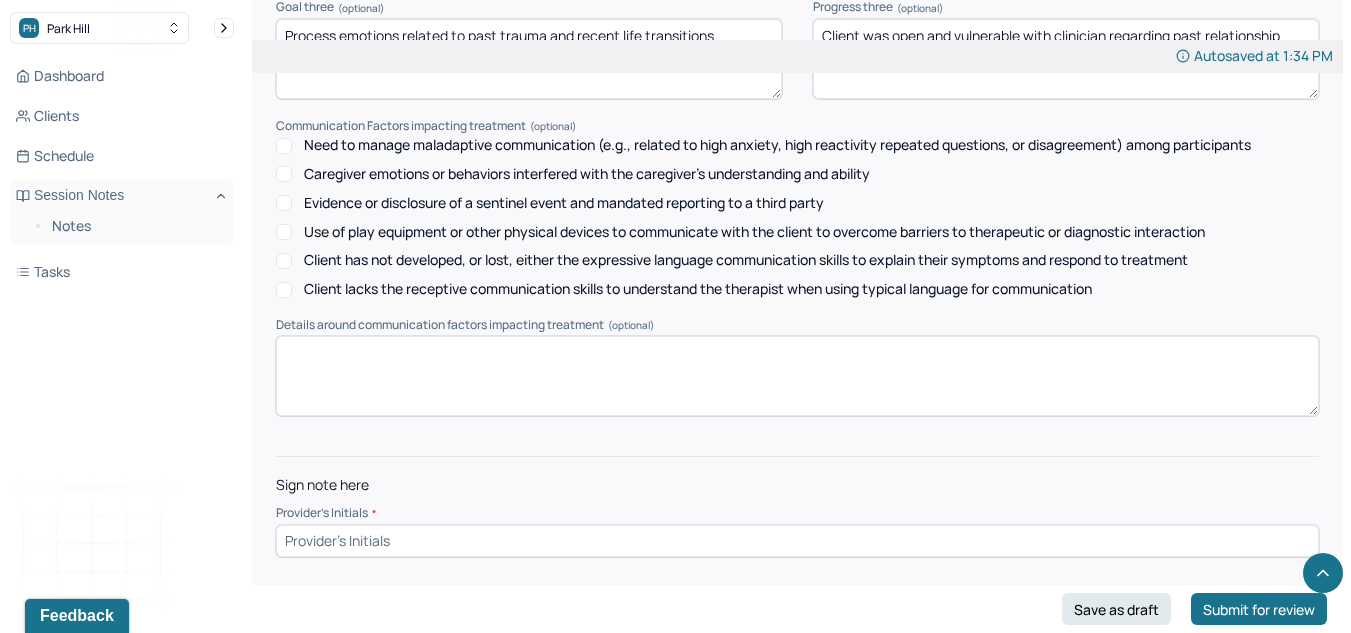 type on "Client was open and vulnerable with clinician regarding past relationship dynamics that negatively influenced client's self-worth." 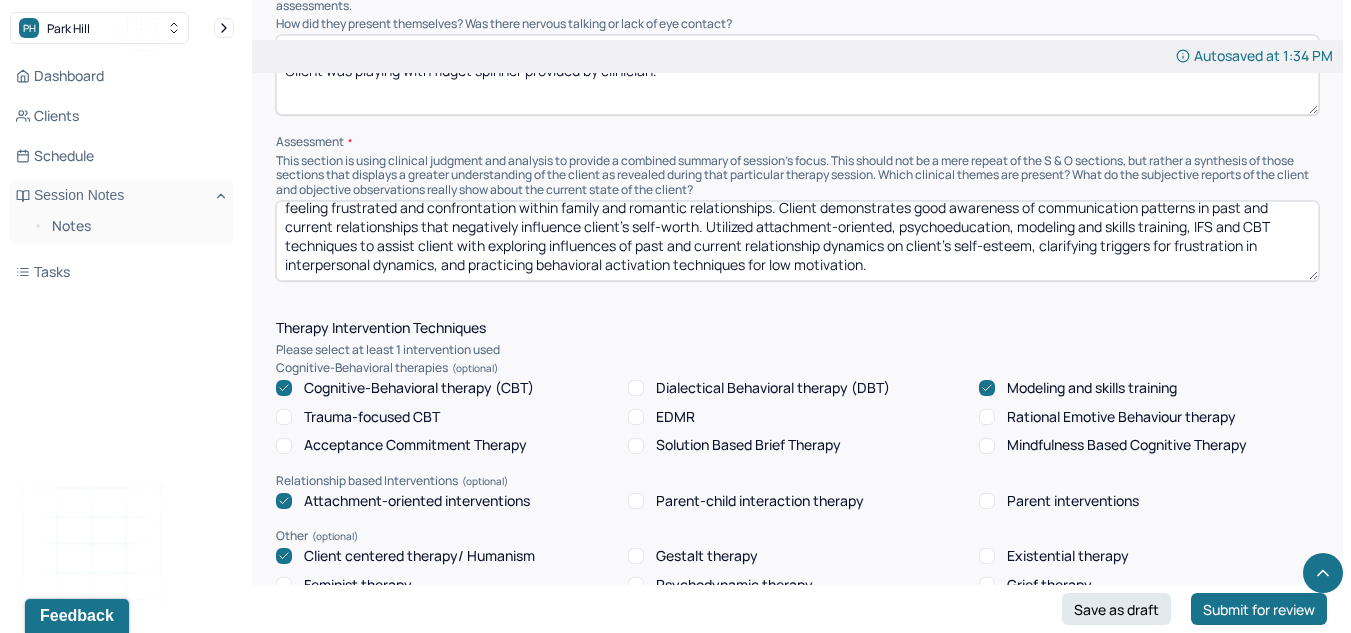 scroll, scrollTop: 1246, scrollLeft: 0, axis: vertical 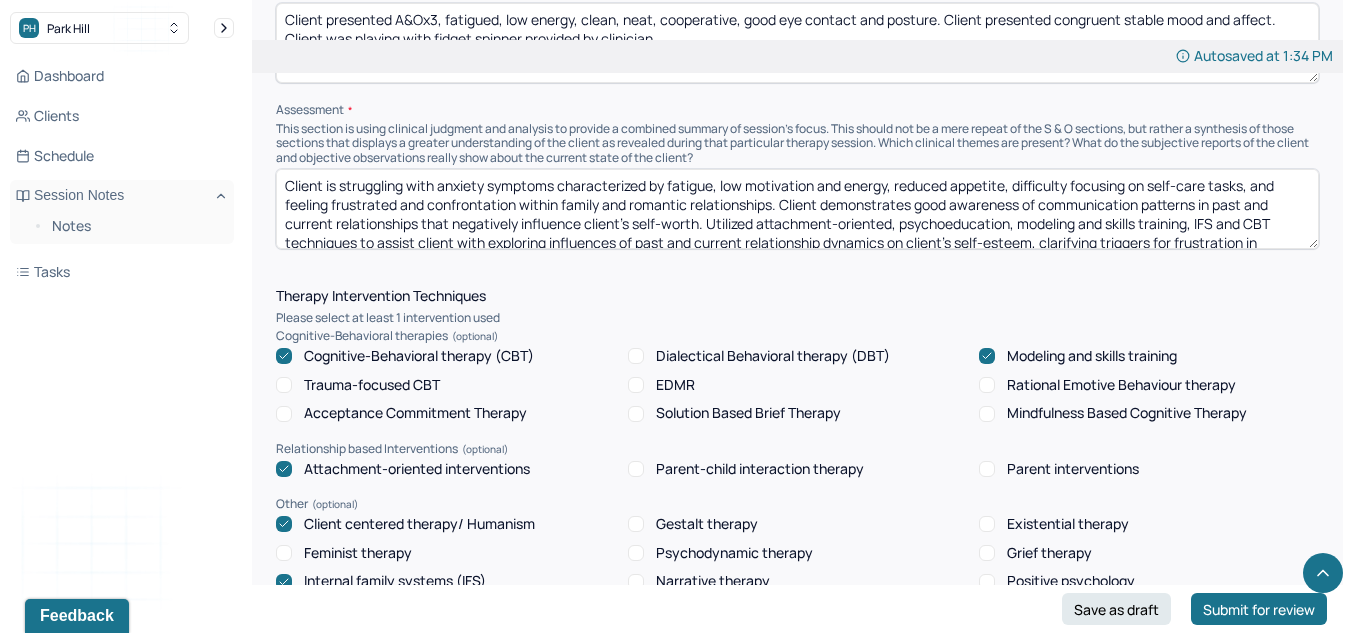 type on "LK" 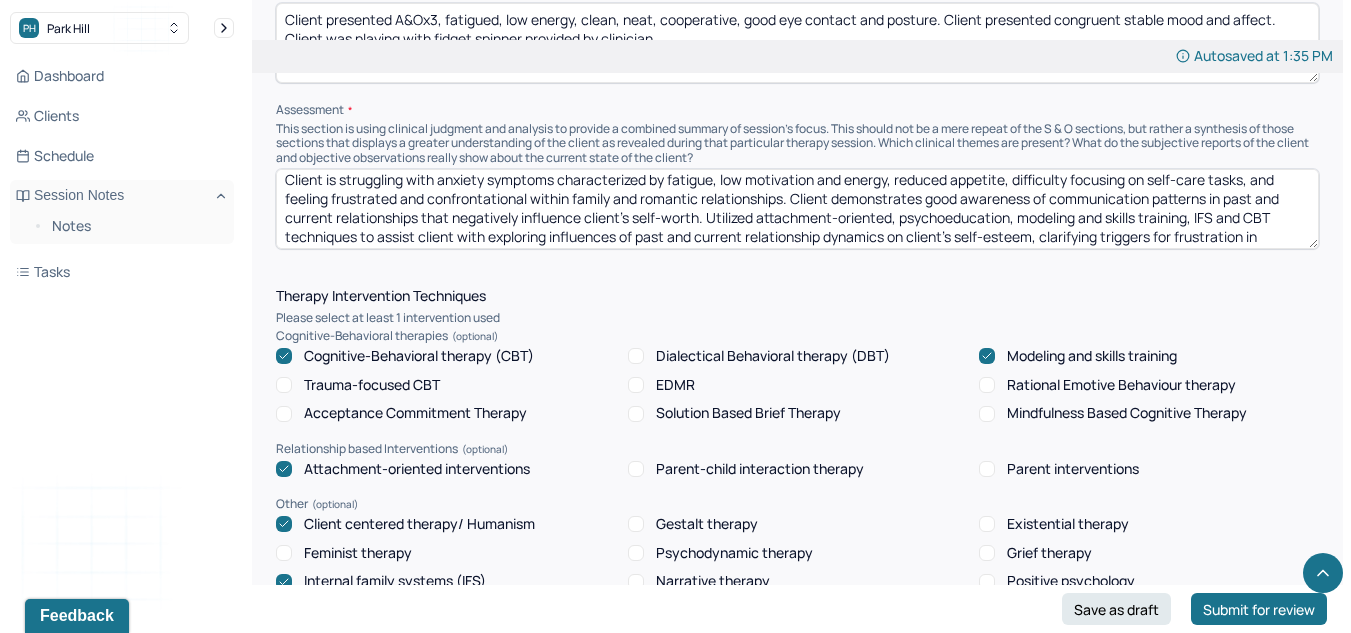 click on "Client is struggling with anxiety symptoms characterized by fatigue, low motivation and energy, reduced appetite, difficulty focusing on self-care tasks, and feeling frustrated and confrontational within family and romantic relationships. Client demonstrates good awareness of communication patterns in past and current relationships that negatively influence client's self-worth. Utilized attachment-oriented, psychoeducation, modeling and skills training, IFS and CBT techniques to assist client with exploring influences of past and current relationship dynamics on client's self-esteem, clarifying triggers for frustration in interpersonal dynamics, and practicing behavioral activation techniques for low motivation." at bounding box center [797, 209] 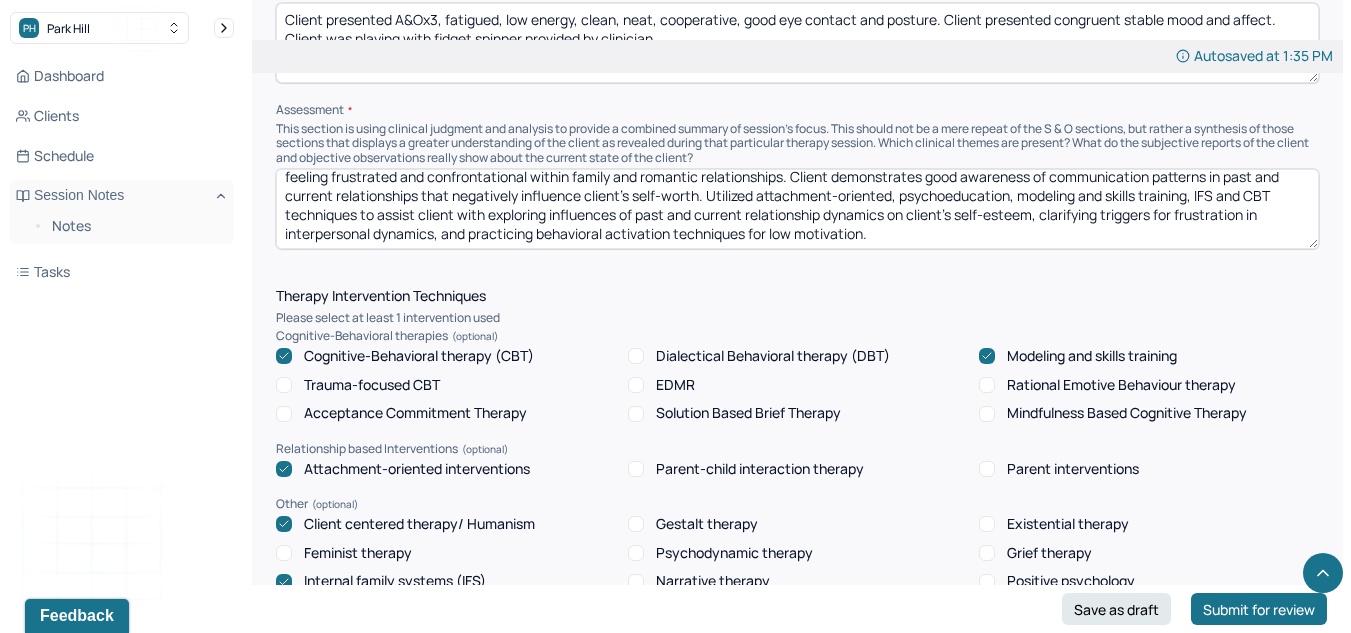 scroll, scrollTop: 29, scrollLeft: 0, axis: vertical 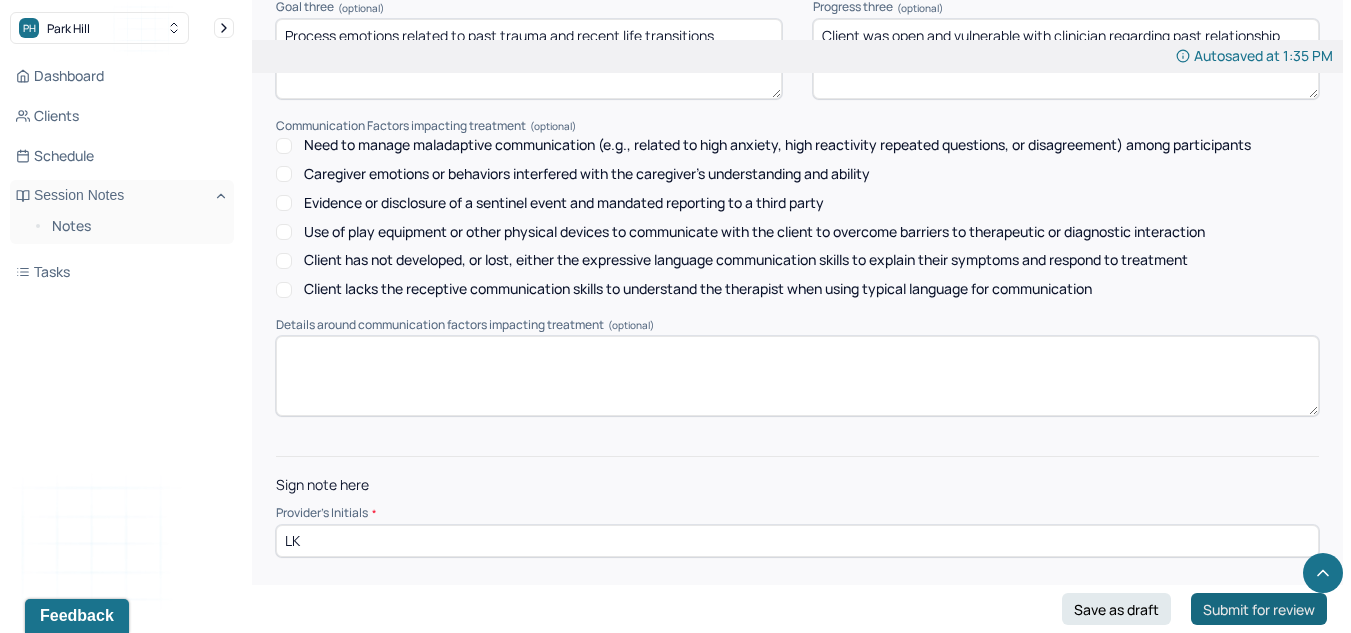 type on "Client is struggling with anxiety symptoms characterized by fatigue, low motivation and energy, reduced appetite, difficulty focusing on self-care tasks, and feeling frustrated and confrontational within family and romantic relationships. Client demonstrates good awareness of communication patterns in past and current relationships that negatively influence client's self-worth. Utilized attachment-oriented, psychoeducation, modeling and skills training, IFS and CBT techniques to assist client with exploring influences of past and current relationship dynamics on client's self-esteem, clarifying triggers for frustration in interpersonal dynamics, and practicing behavioral activation techniques for low motivation." 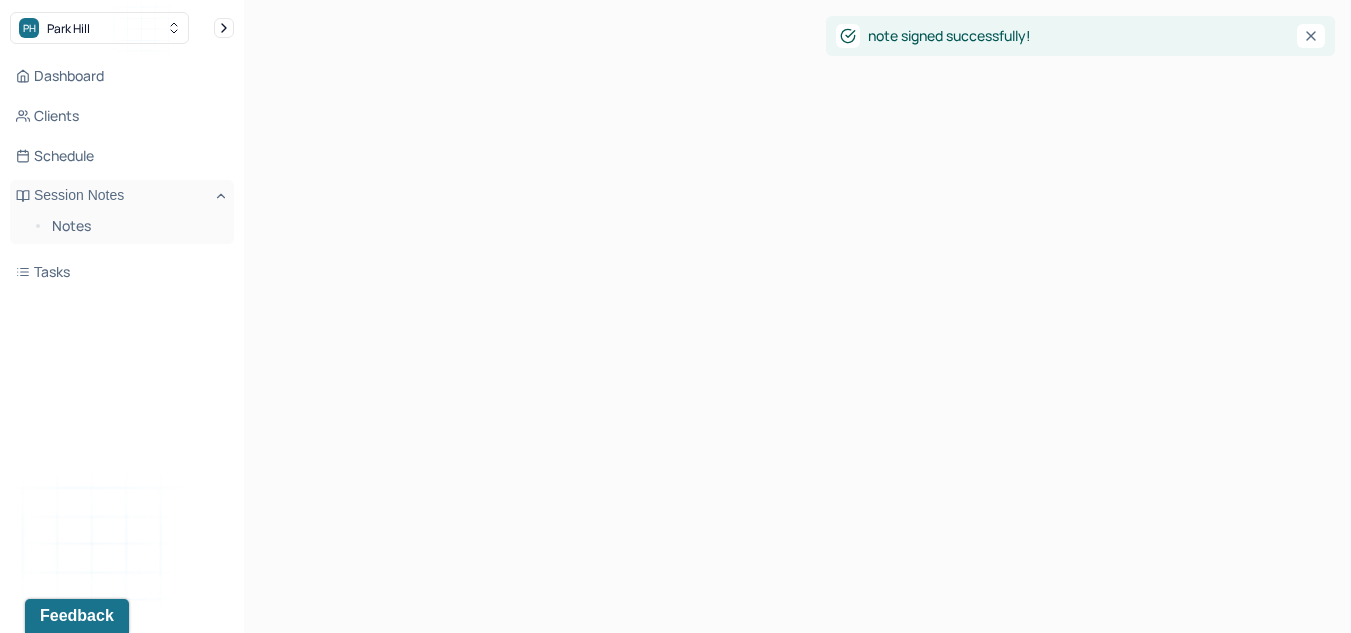 scroll, scrollTop: 0, scrollLeft: 0, axis: both 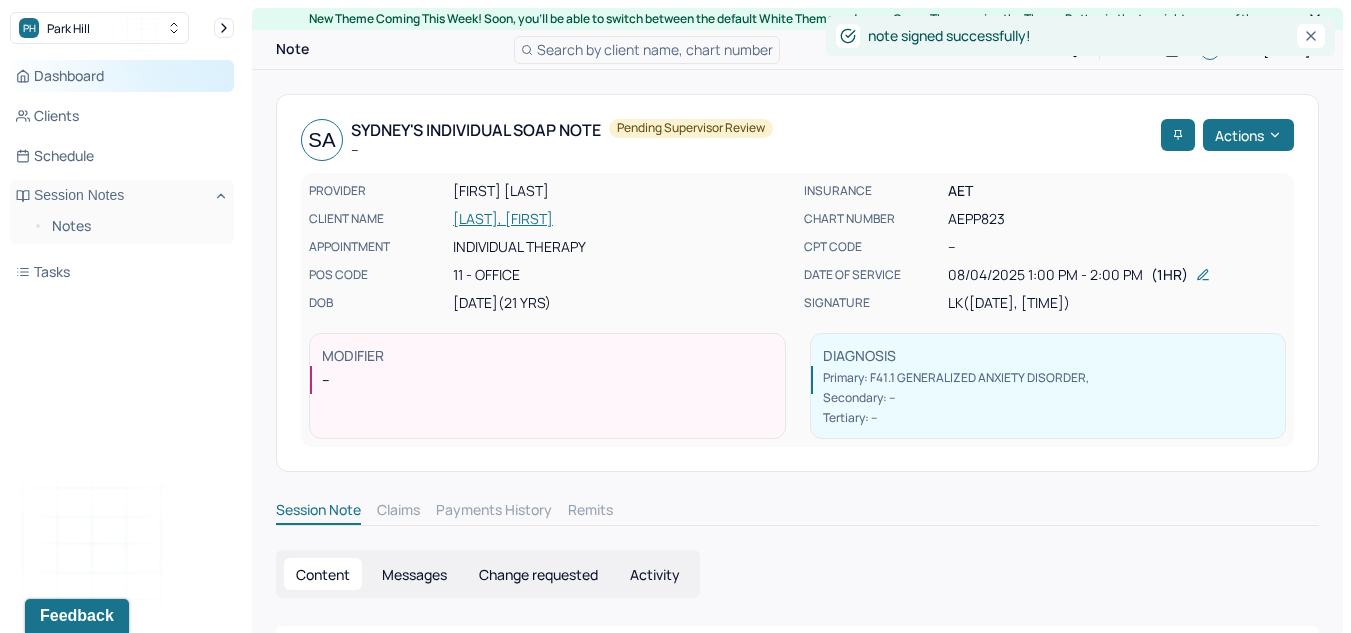 click on "Dashboard" at bounding box center (122, 76) 